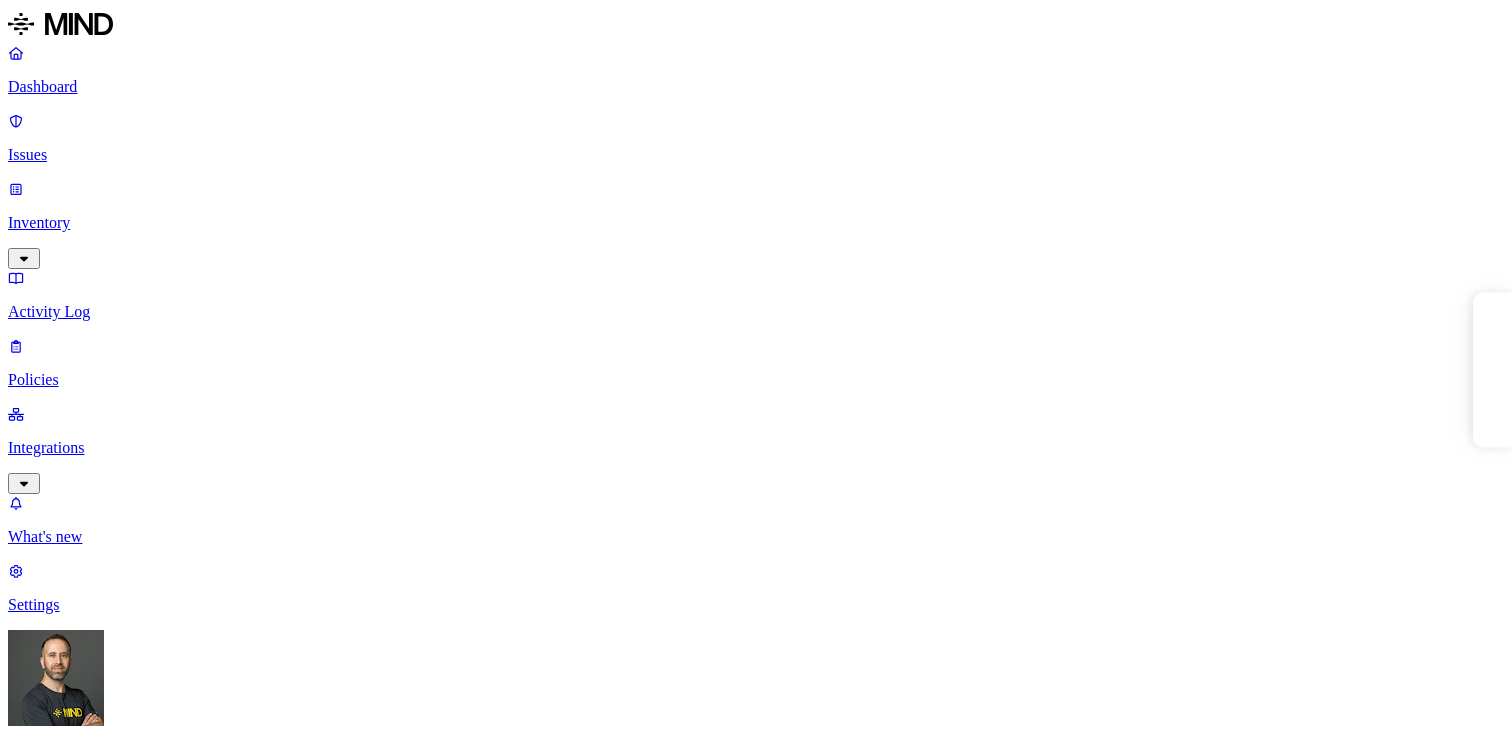 scroll, scrollTop: 0, scrollLeft: 0, axis: both 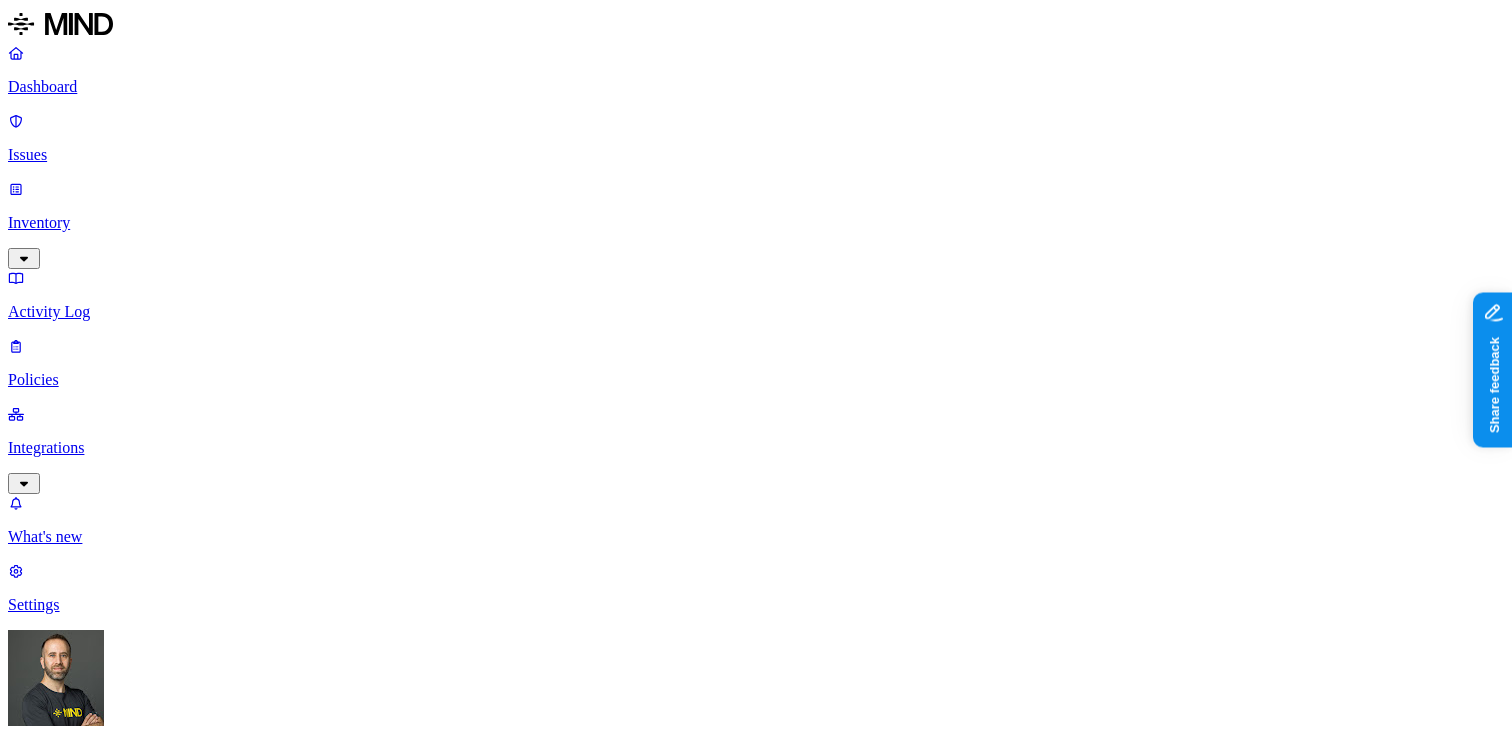 click on "Prevention" at bounding box center (195, 1752) 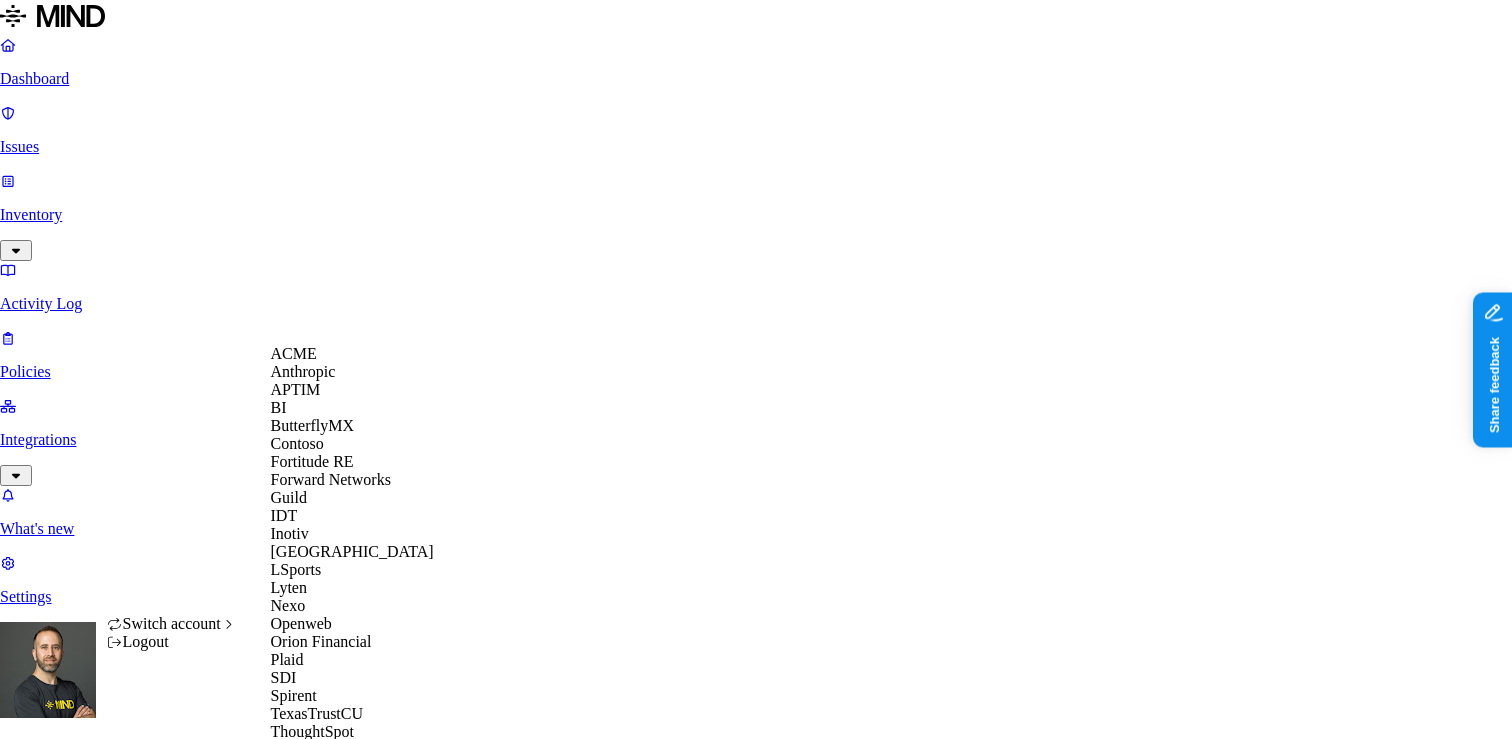 click on "ACME" at bounding box center (352, 354) 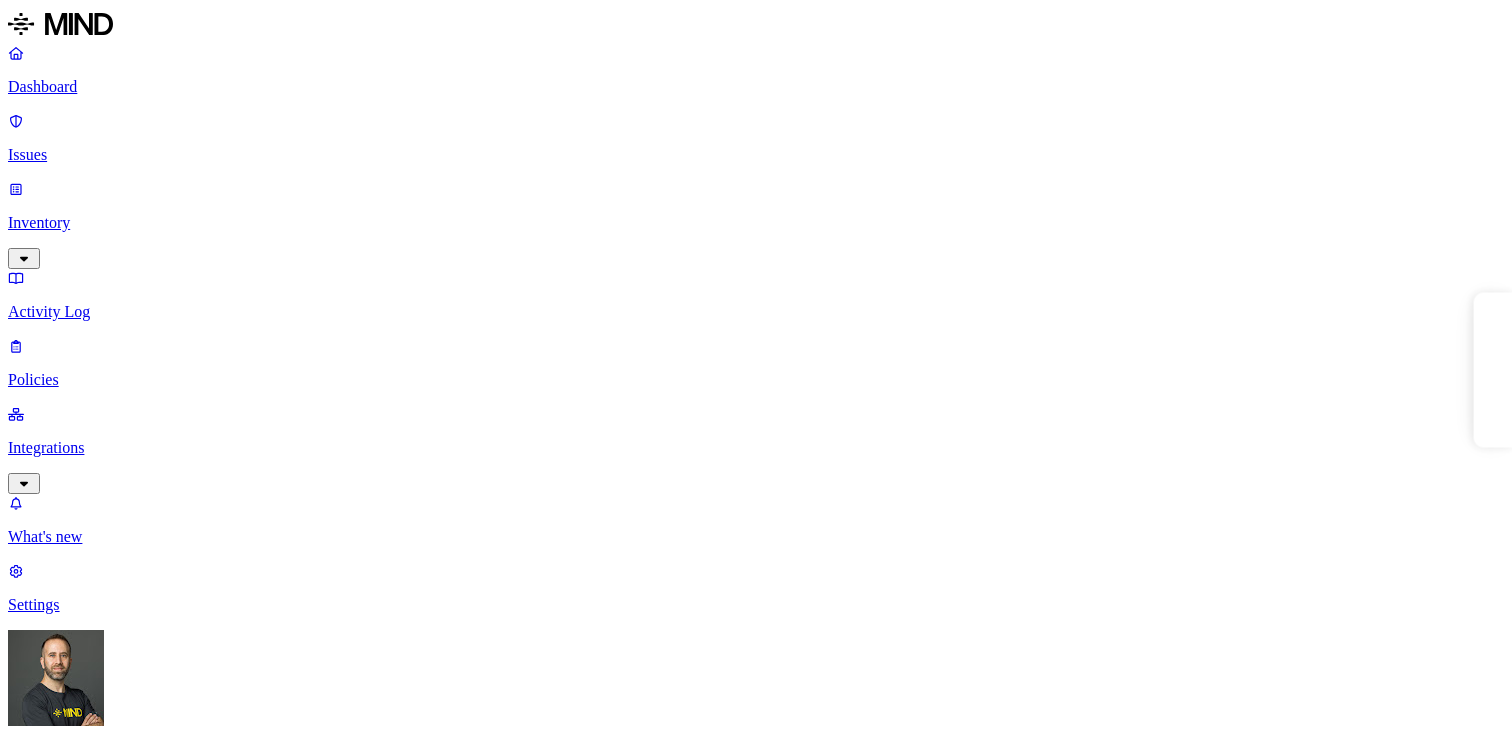 scroll, scrollTop: 0, scrollLeft: 0, axis: both 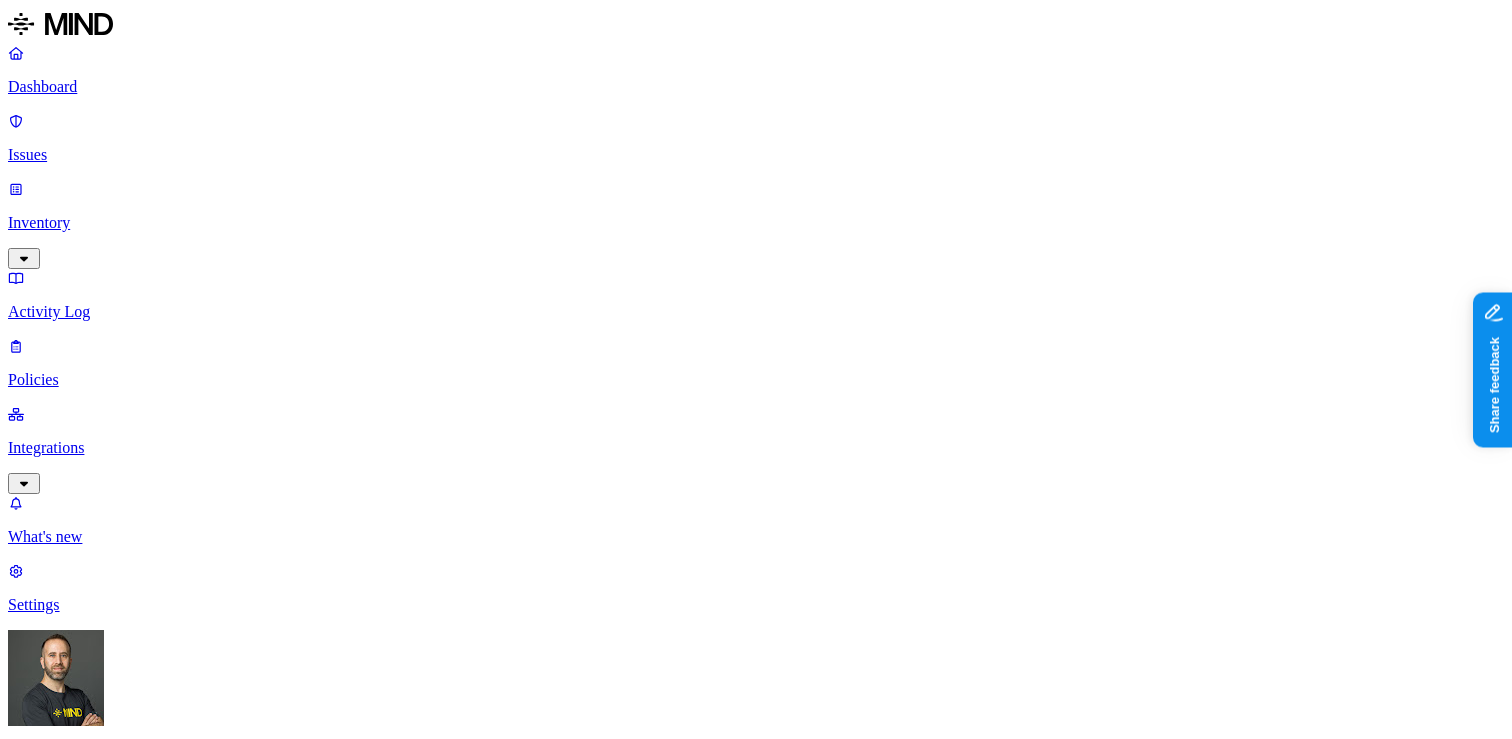 click on "Dashboard Issues Inventory Activity Log Policies Integrations What's new 1 Settings Tom Mayblum ACME Dashboard 10 Discovery Detection Prevention Last update: 03:01 PM Scanned resources 2.68K Resources by integration 1.96K ACME Office365 530 ACME Google Drive 82 MIND ACME 47 ACME Confluence 37 ACME Box 8 ACME onprem file share PII 310 IBAN 271 SSN 38 Person Name 28 Email address 16 Individual Taxpayer Identification 2 Address 2 PCI 115 Credit card 117 Secrets 175 AWS credentials 168 Github credentials 3 Password 2 Encryption Key 1 Other 1.56K Mind Test File 1.54K Source code 10 CUI 3 Collaboration agreement 2 Statement of work 2 Bill of materials 2 Top resources with sensitive data Resource Sensitive records Owner Last access Test Share link.docx Credit card 1 SSN 1 AWS credentials 106 IBAN 1 Hod Bin Noon Mar 25, 2025, 10:47 PM test selective audit.docx AWS credentials 107 IBAN 1 Person Name 1 Hod Bin Noon Apr 7, 2025, 02:02 PM sensitive1.txt Credit card 1 SSN 1 AWS credentials 106 IBAN 1 Credit card" at bounding box center [756, 2132] 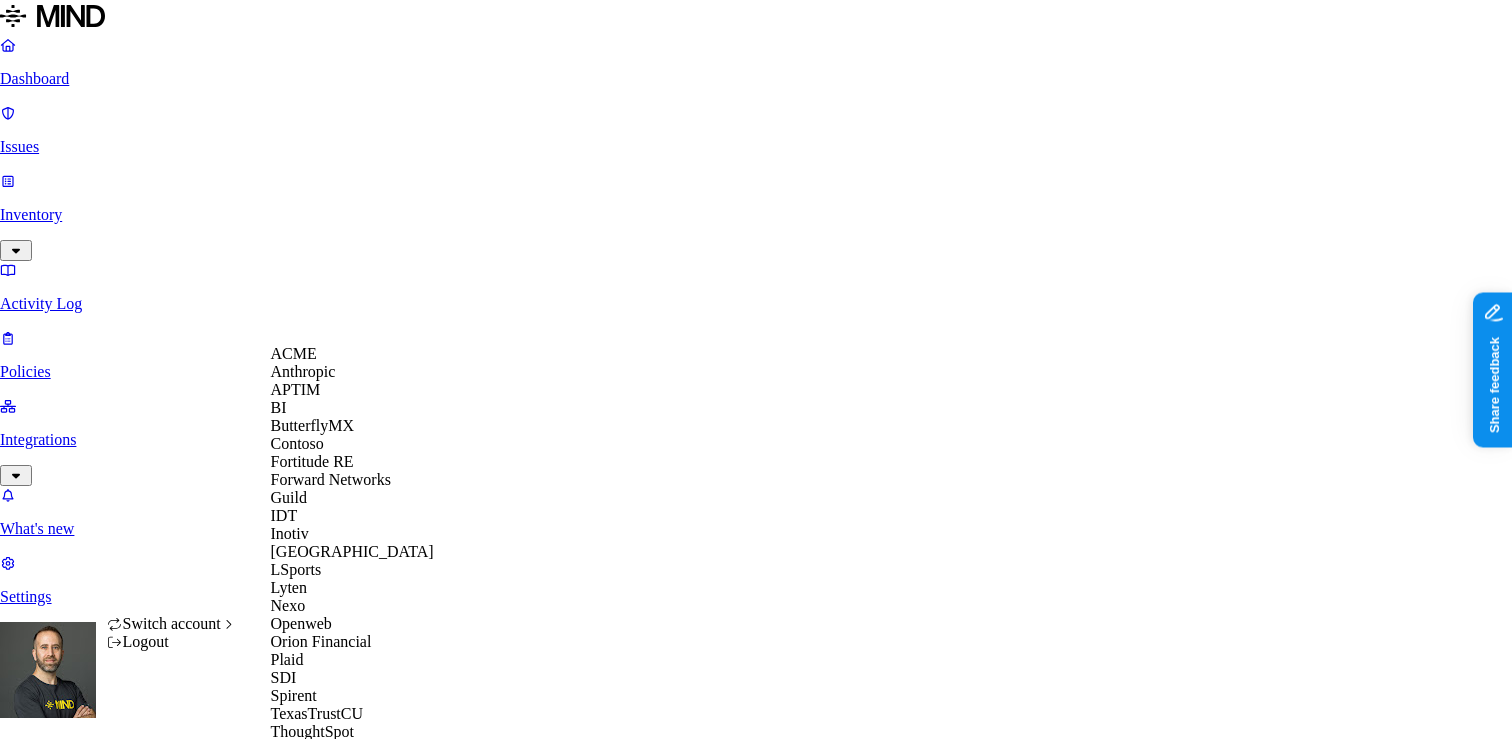 scroll, scrollTop: 560, scrollLeft: 0, axis: vertical 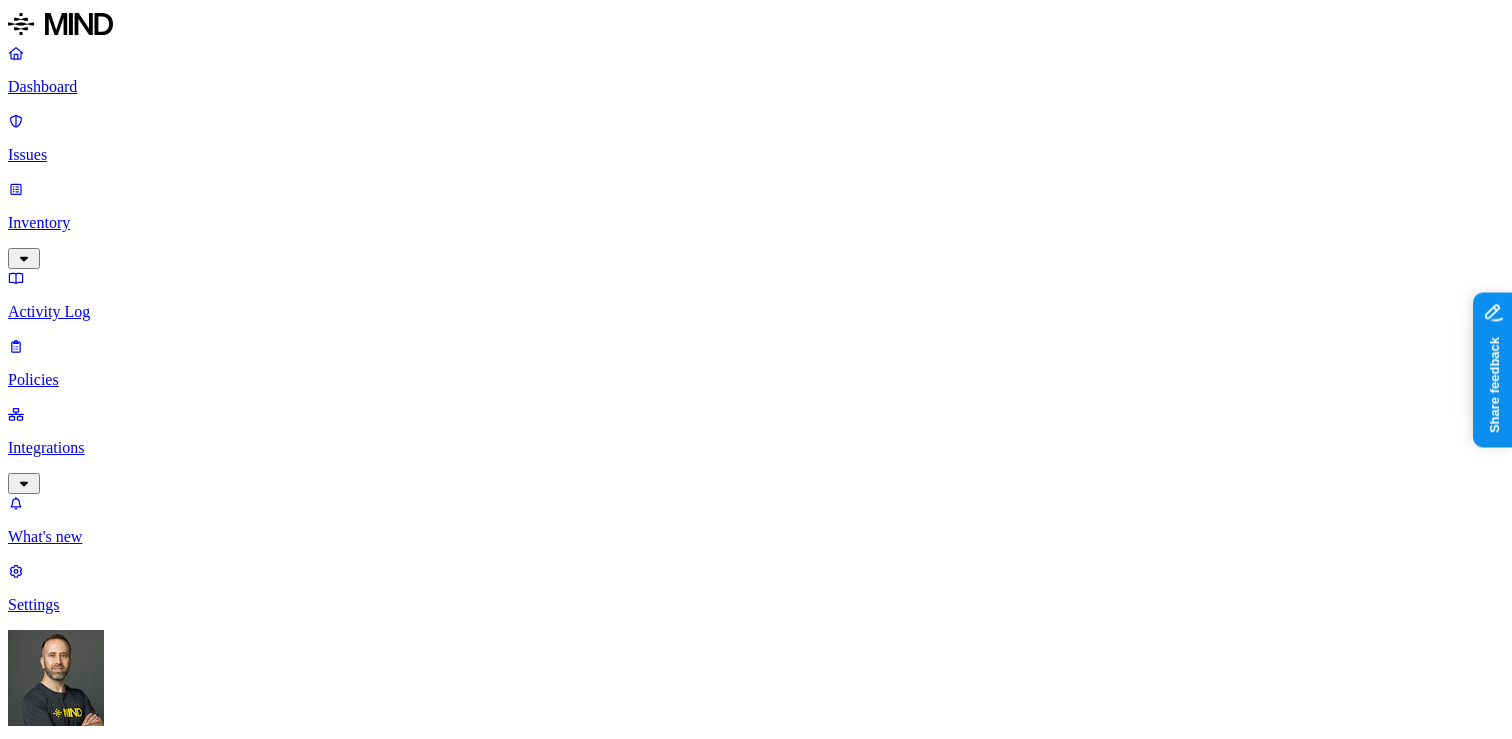 click on "Dashboard Issues Inventory Activity Log Policies Integrations What's new 1 Settings [PERSON_NAME] SDI Dashboard 0 Discovery Detection Prevention Last update: 03:09 PM Scanned resources 42.2K Resources by integration 42.2K SDI PII 5 SSN 3 Email address 1 IBAN 1 Person Name 1 Address 1 Phone number 1 PCI 4.03K Credit card 4.03K Secrets 3.68K AWS credentials [SECURITY_DATA] Other 1 Source code 1 Top resources with sensitive data Resource Sensitive records Owner Last access Wire Transfer Authorization_MIND.docx Credit card 1 IBAN 1 Person Name 3 Phone number 1 [PERSON_NAME] [DATE] 10:32 PM NovaX Invoice_2025-0042_MIND.docx Credit card 1 Email address 1 Address 2 [PERSON_NAME] [DATE] 10:32 PM NovaX Q2 Revenue Report_MIND.xlsx SSN 4 [PERSON_NAME] [DATE] 10:32 PM ExampleCorp Board_Report_Q1_2025_MIND.pptx SSN 4 [PERSON_NAME] [DATE] 10:32 PM user-report.xlsx SSN 4 hod bin-noon to_Board_Proposal_20250326_160918_044670.csv Credit card 1 AWS credentials 1 Handbook_SOW_and_20250326_160918_274053.csv 1 1" at bounding box center (756, 1646) 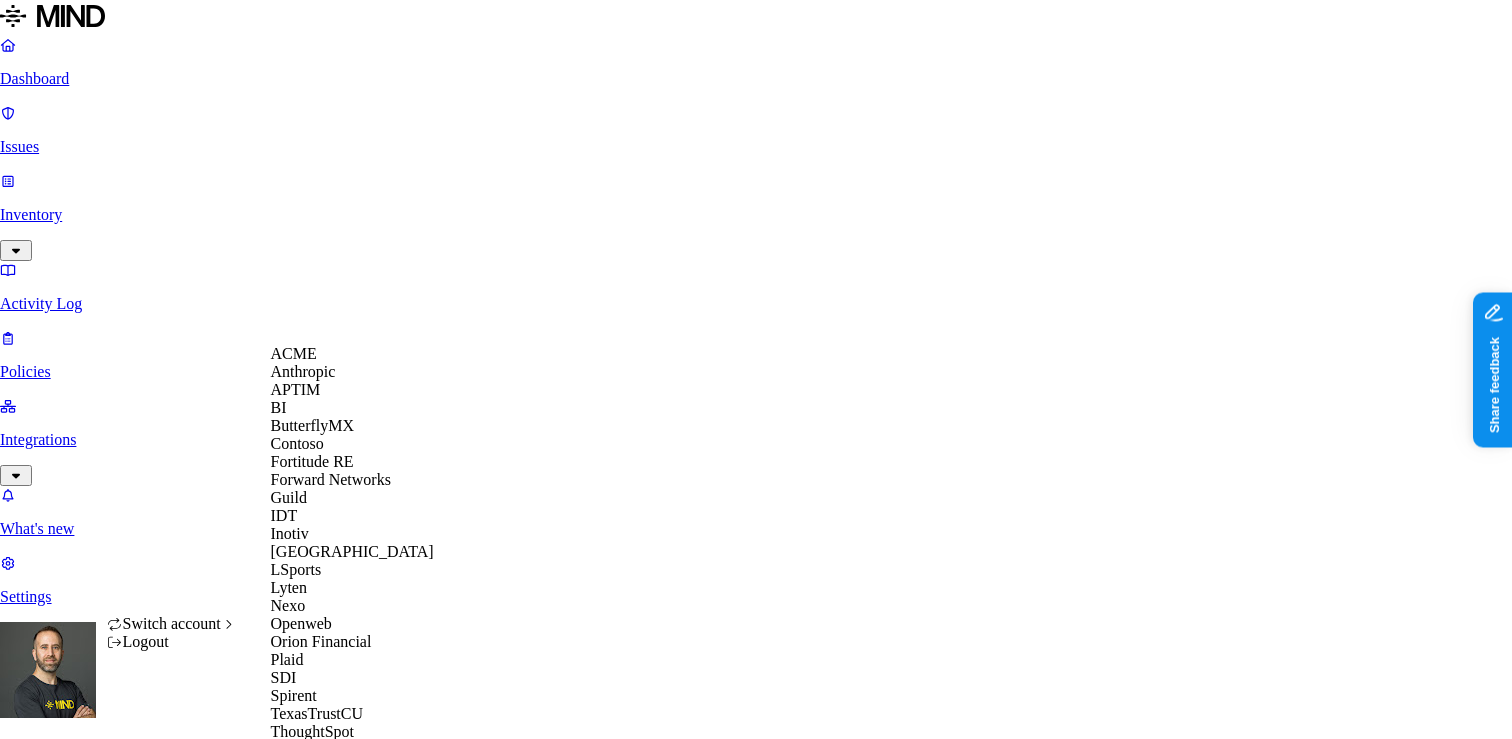 click on "ACME" at bounding box center [294, 353] 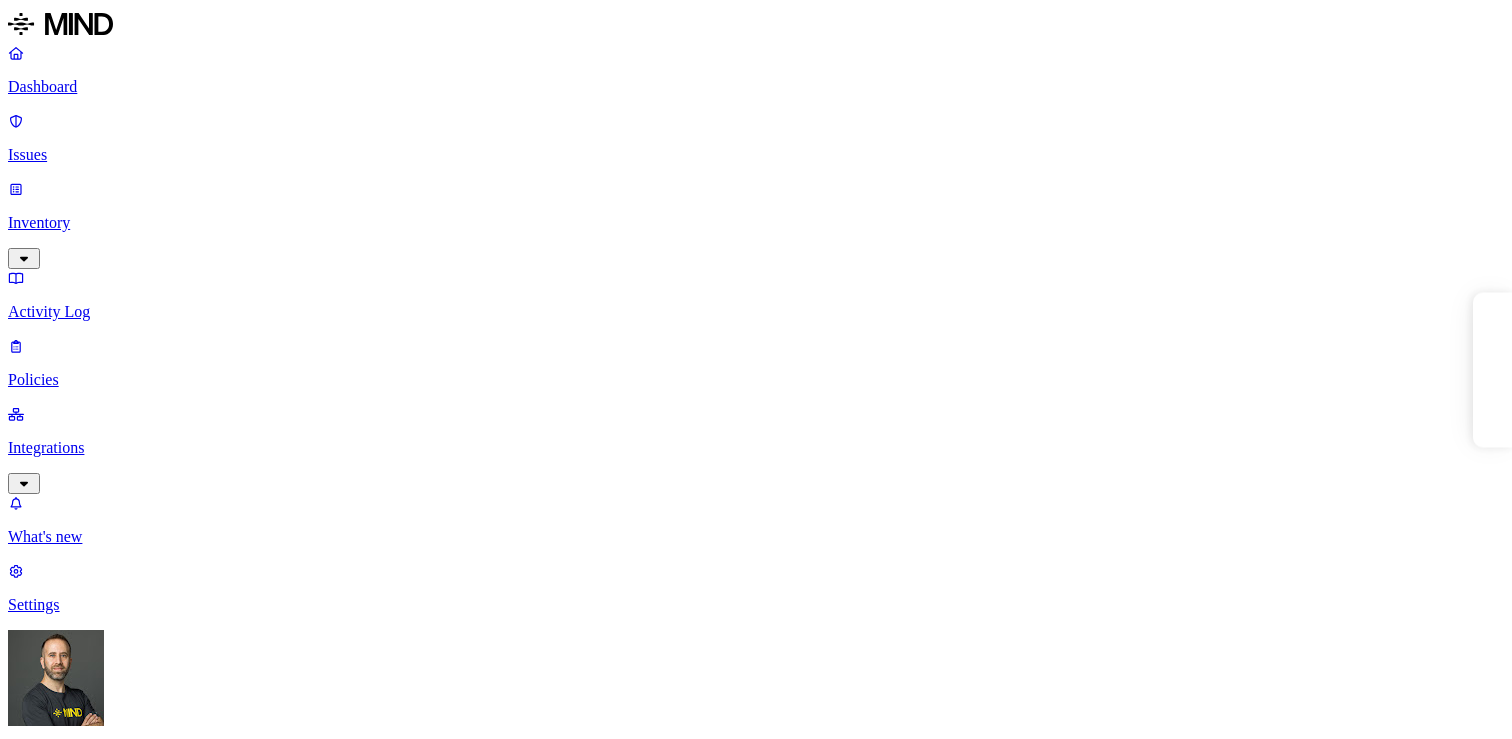 scroll, scrollTop: 0, scrollLeft: 0, axis: both 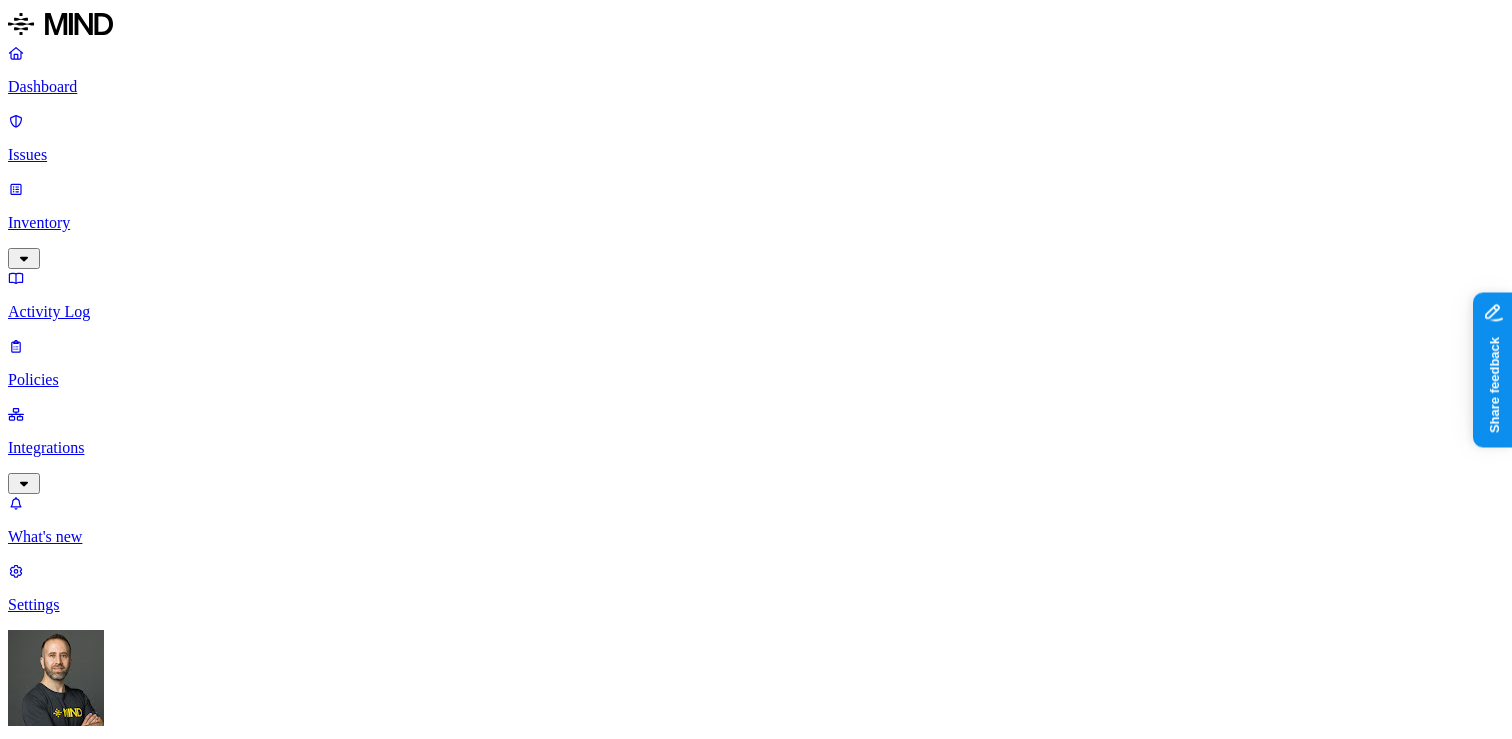 click on "Dashboard 10" at bounding box center [756, 1495] 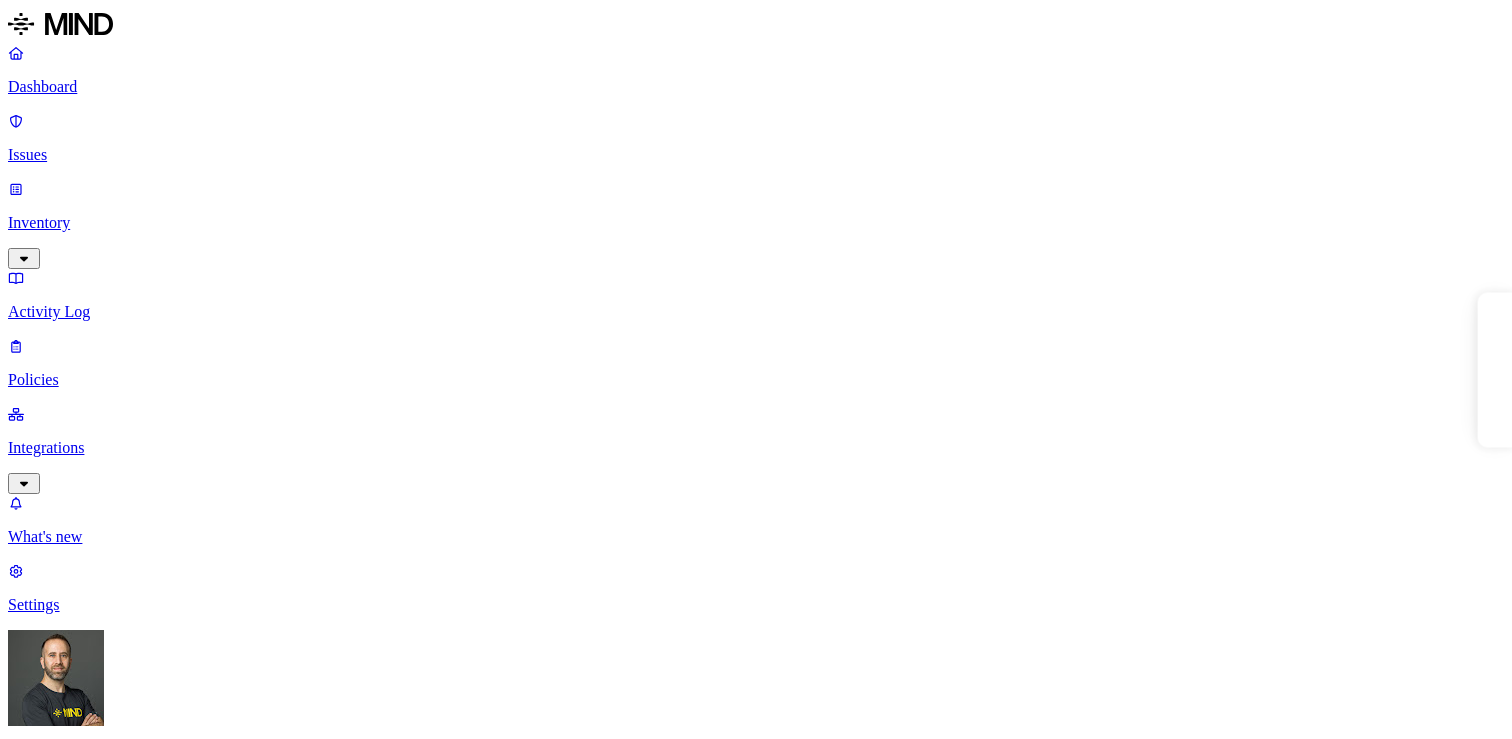 scroll, scrollTop: 0, scrollLeft: 0, axis: both 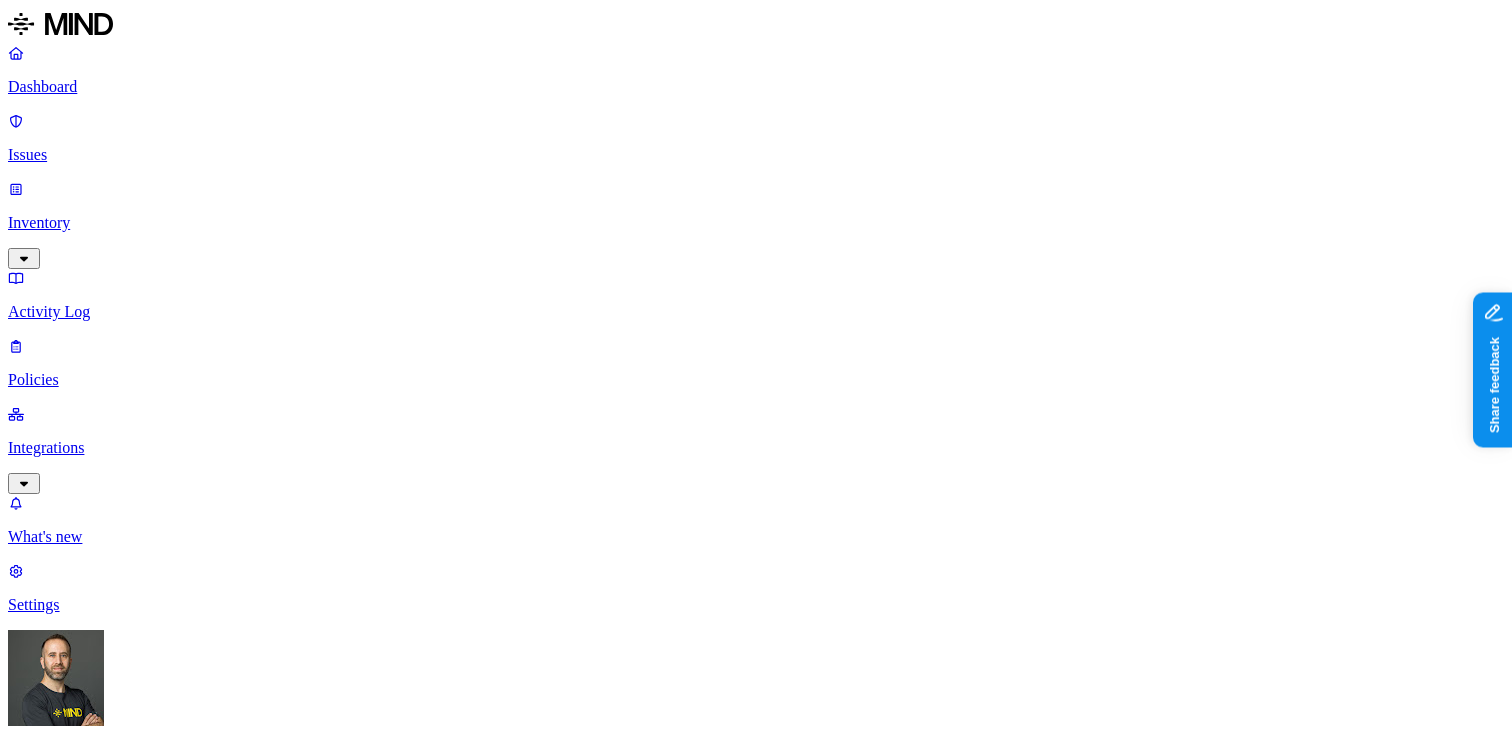 click on "Dashboard" at bounding box center (756, 868) 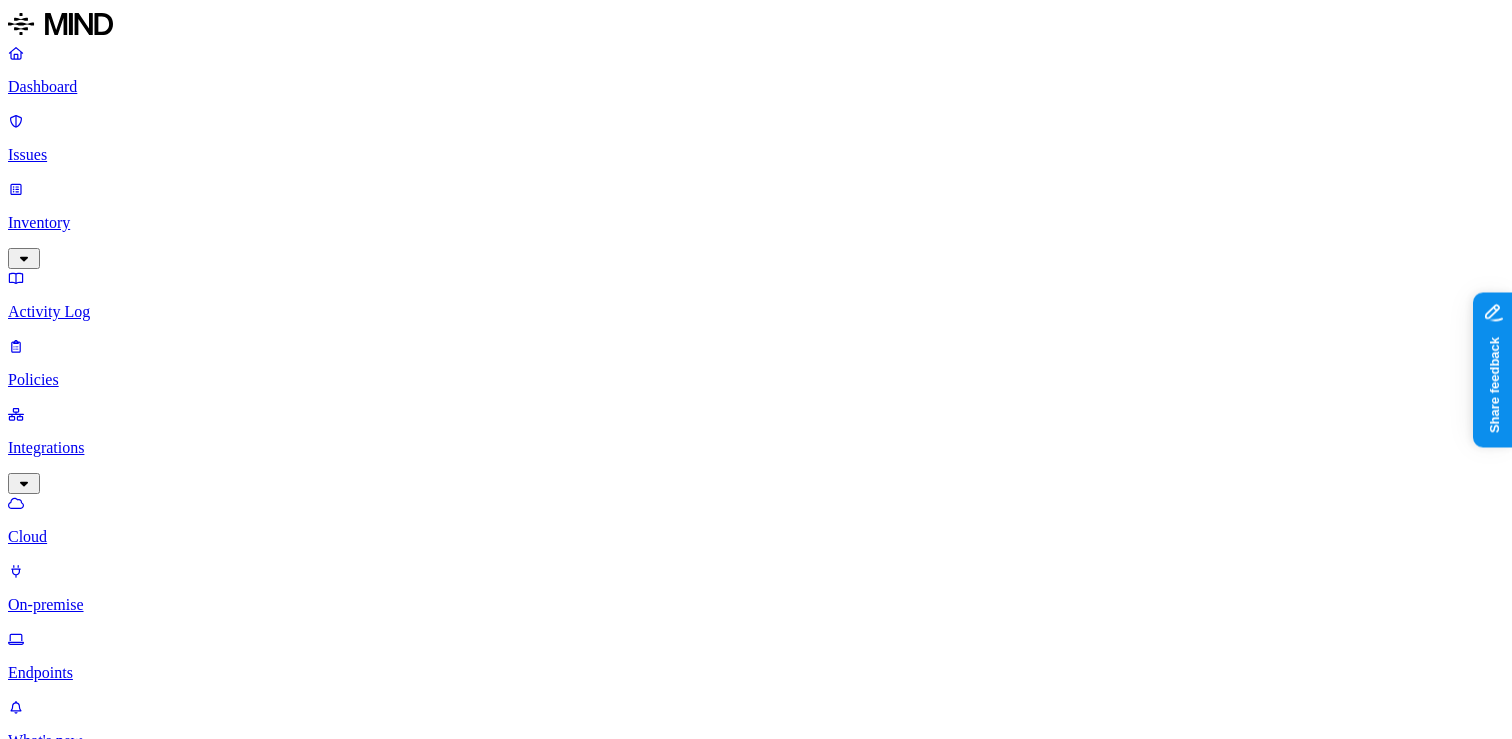 click on "Add Integration" at bounding box center [68, 1116] 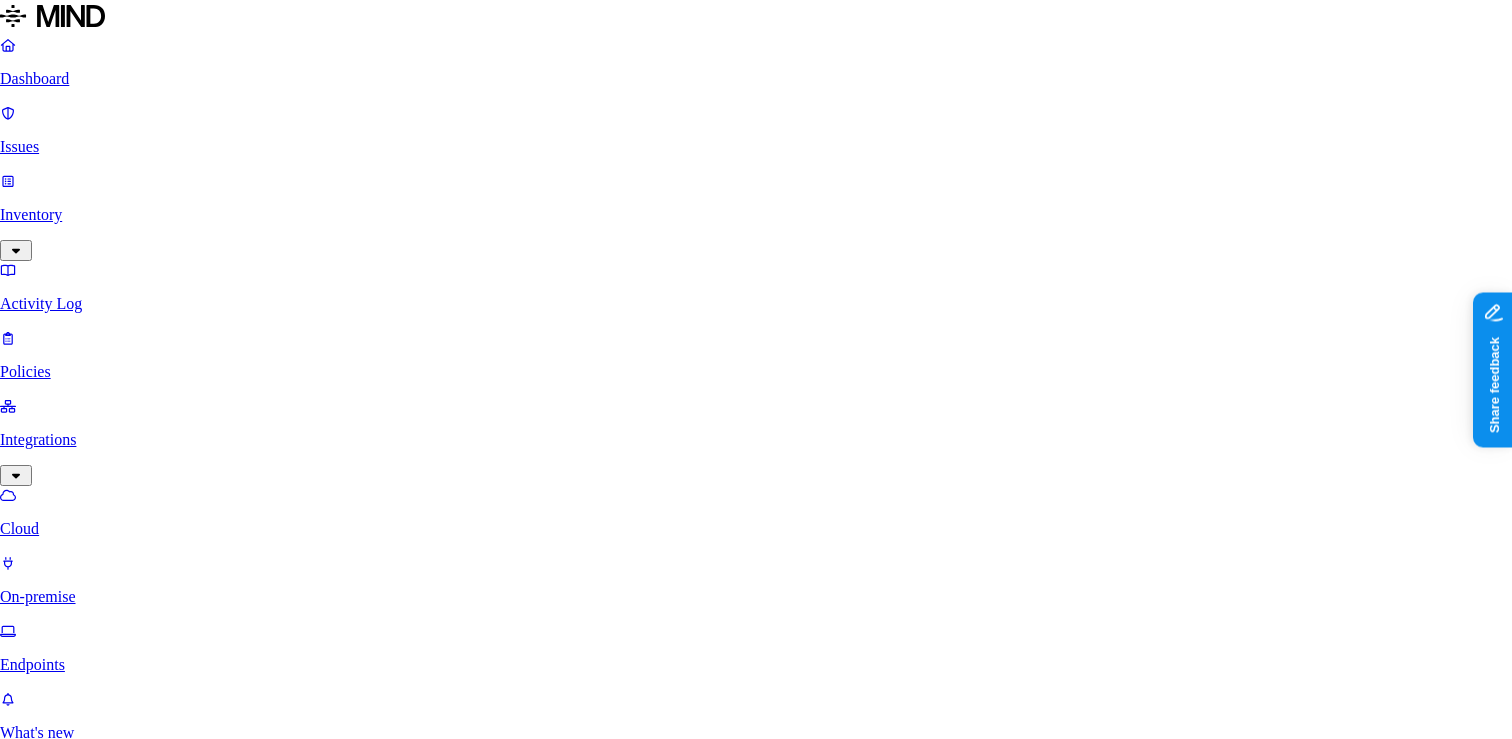 scroll, scrollTop: 0, scrollLeft: 0, axis: both 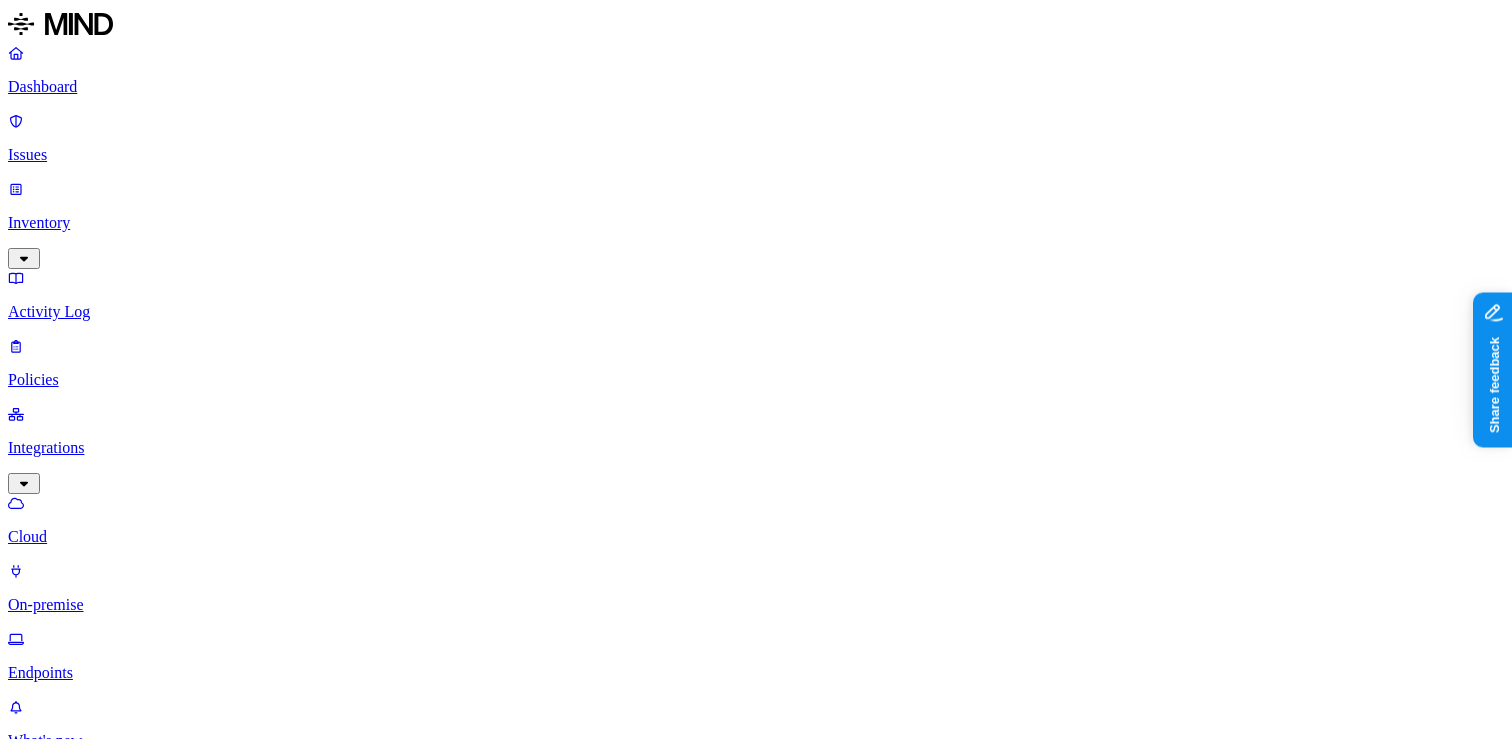 click on "On-premise" at bounding box center [756, 605] 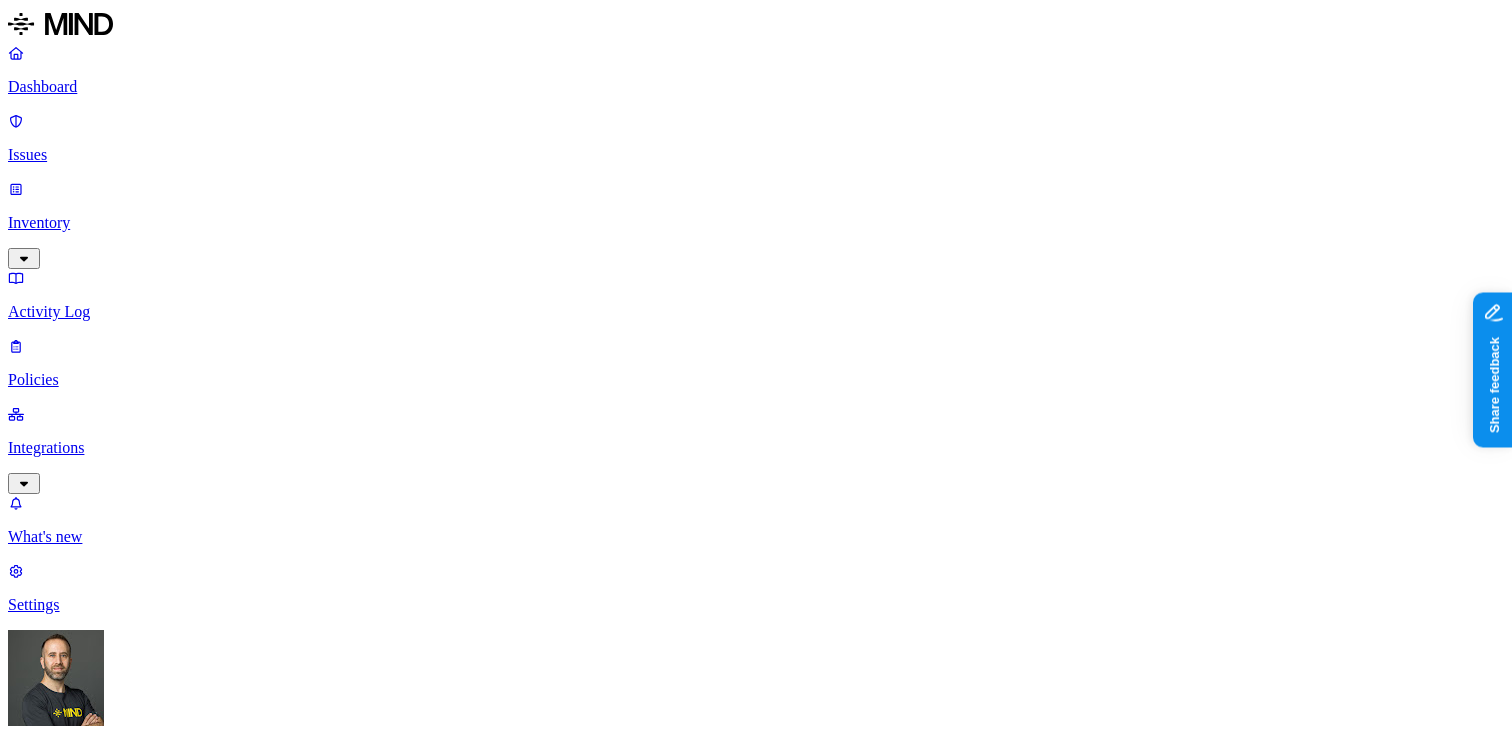 click on "Integrations" at bounding box center (756, 448) 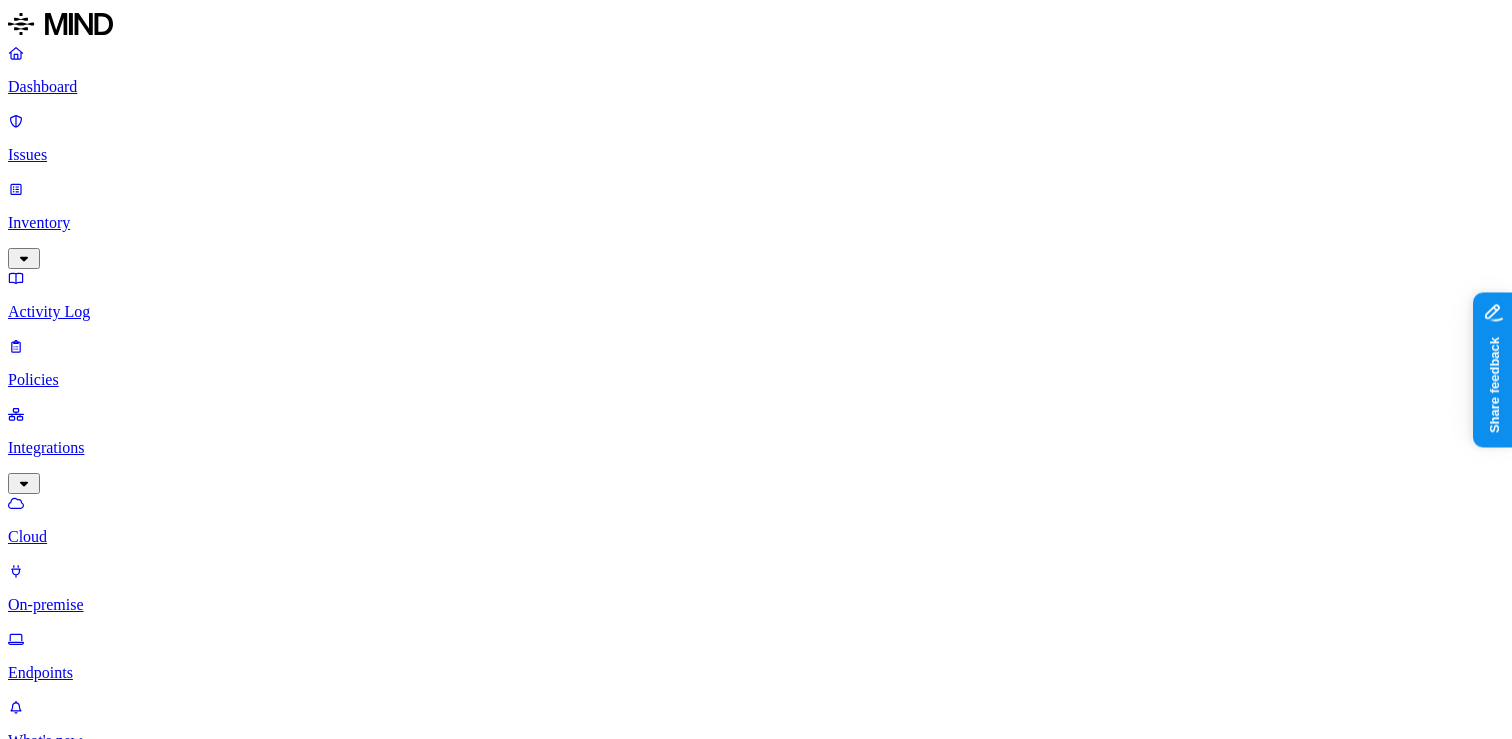 click on "On-premise" at bounding box center [756, 605] 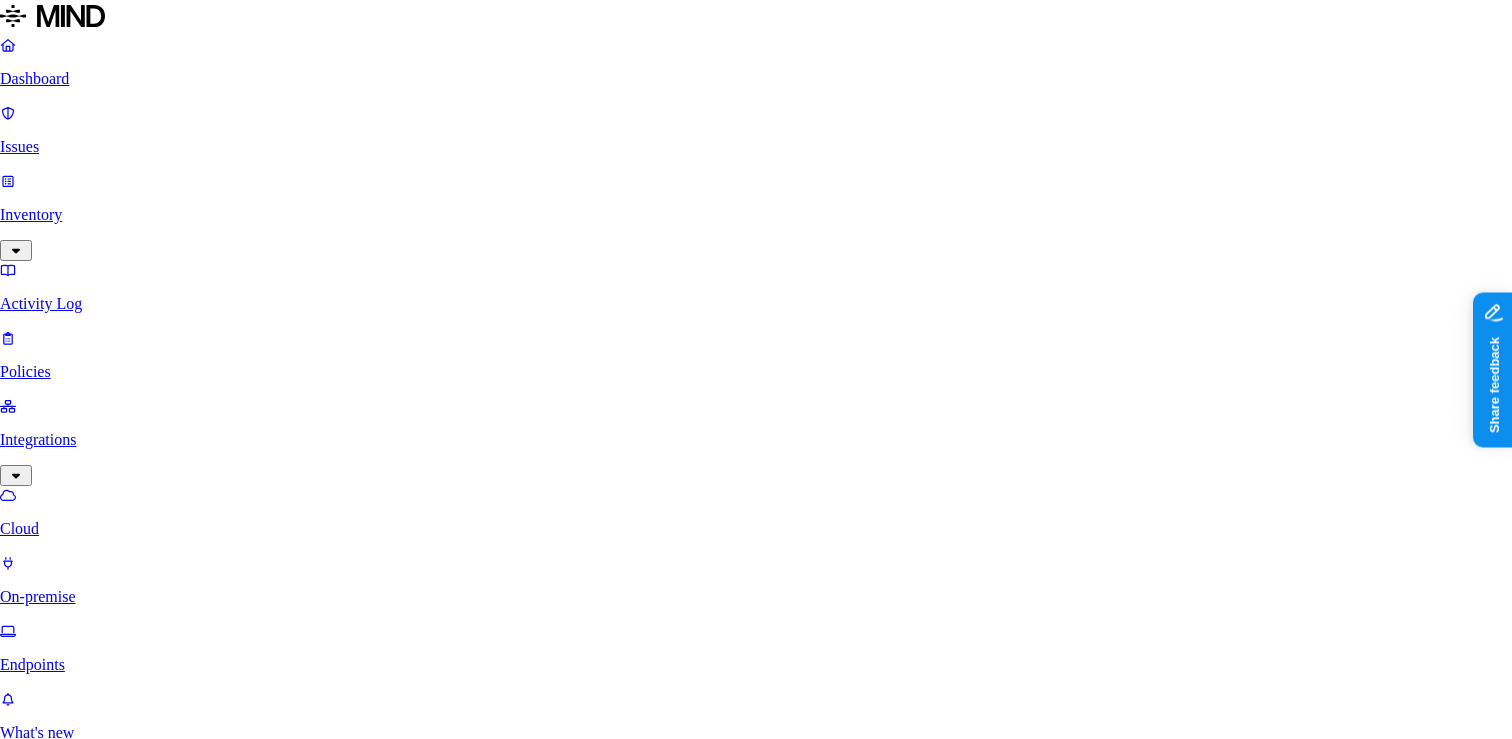 scroll, scrollTop: 476, scrollLeft: 0, axis: vertical 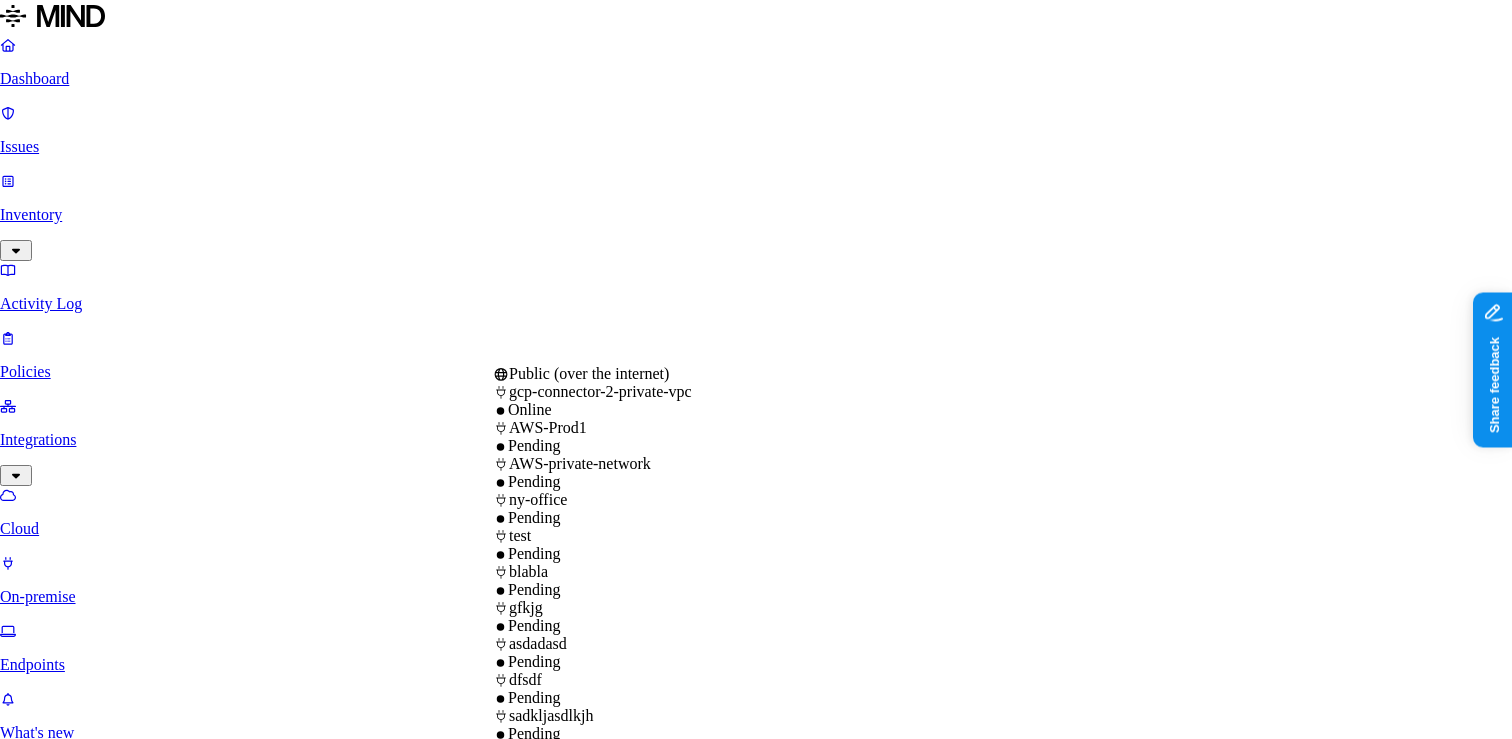 click on "Public (over the internet)" at bounding box center (88, 4445) 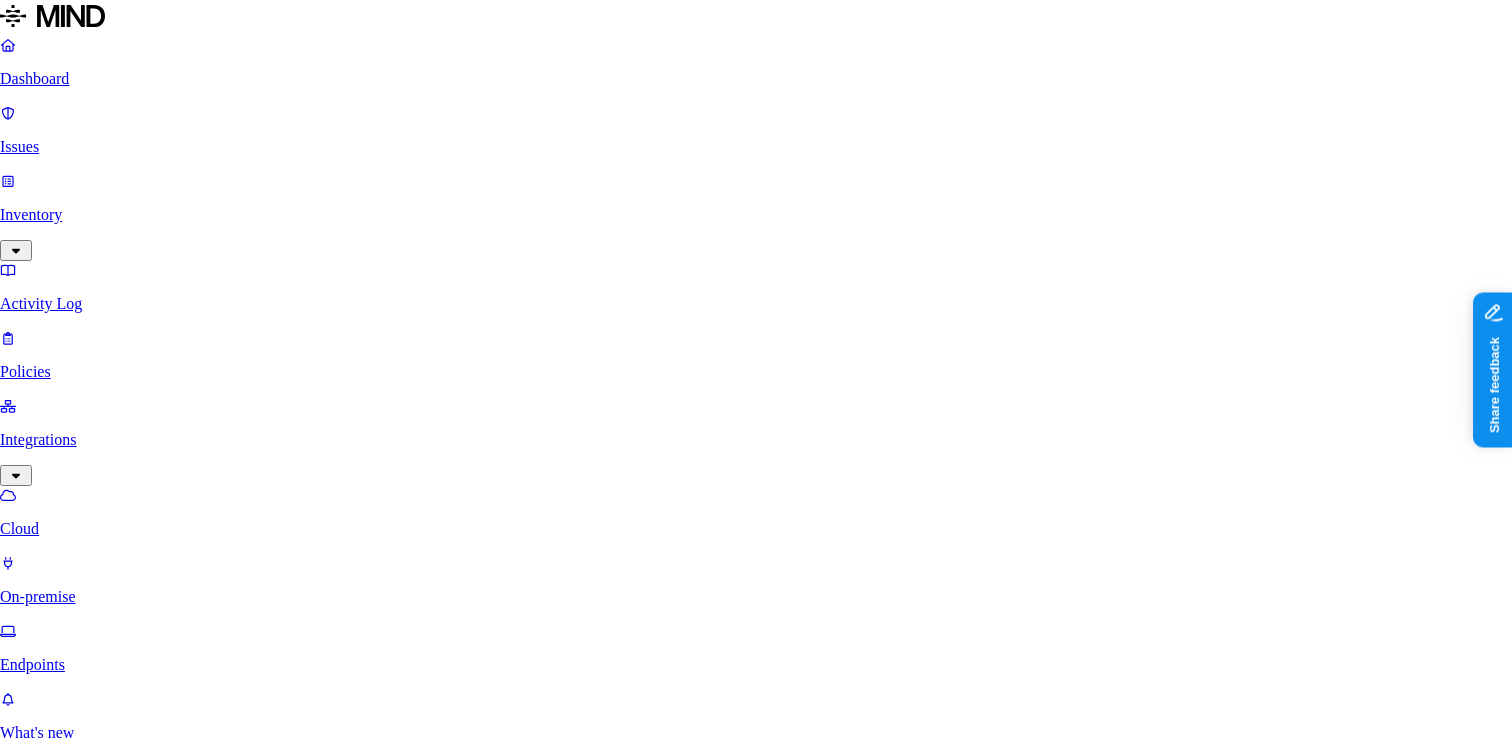 scroll, scrollTop: 103, scrollLeft: 0, axis: vertical 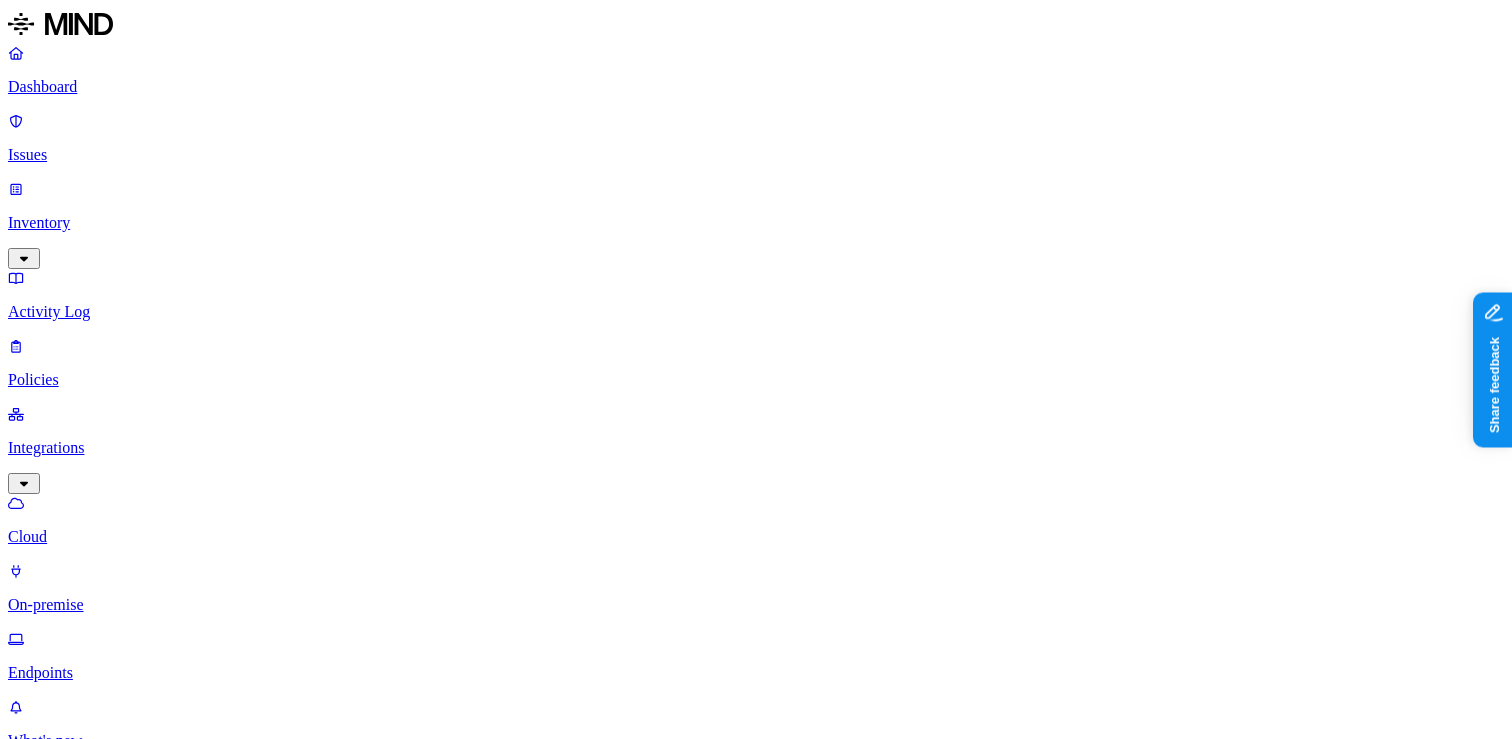click on "Cloud applications Box Online ACME Box Box Online ACME Box 2 Confluence Failure ACME Confluence Egnyte Online ACME egnyte File Share Failure ACME onprem file share File Share gcp-connector-2-private-vpc Online GCP ACME DC File Share gcp-connector-2-private-vpc Failure test-health File Share gcp-connector-2-private-vpc Failure test-health3 File Share Adding failed yoav New File Share (SMB) Integration File Share gcp-connector-2-private-vpc Initializing yoav smb integratiion  GitHub Online ACME Github Google Drive Online ACME Google Drive Google Drive Adding failed ACME Google Drive 2 Office 365 Online ACME Office365 Communication Microsoft Teams Online ACME Teams Slack Online MIND ACME Custom Custom Secret Online blbla Custom Secret Online yoav Custom Integration" at bounding box center [756, 2656] 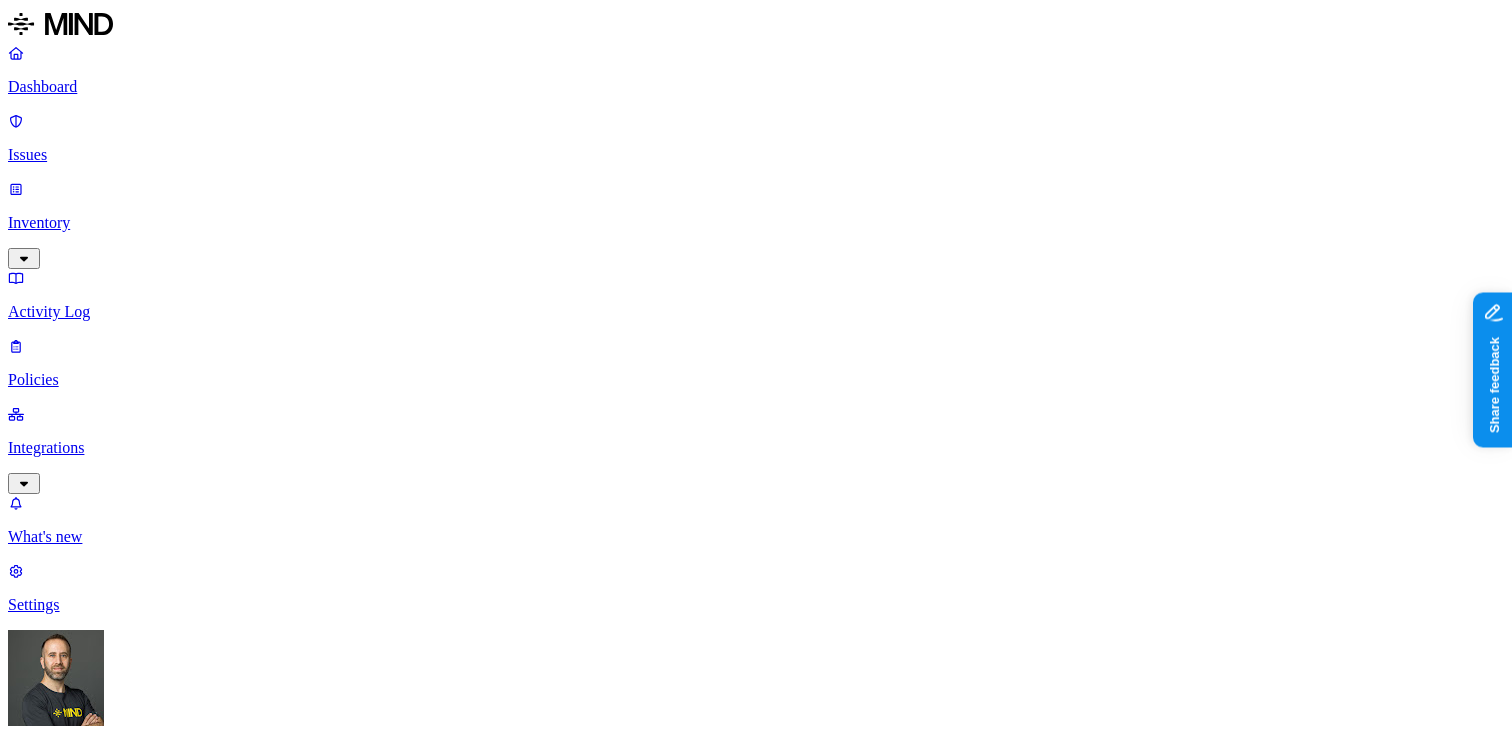 click on "2.68K" at bounding box center (776, 2282) 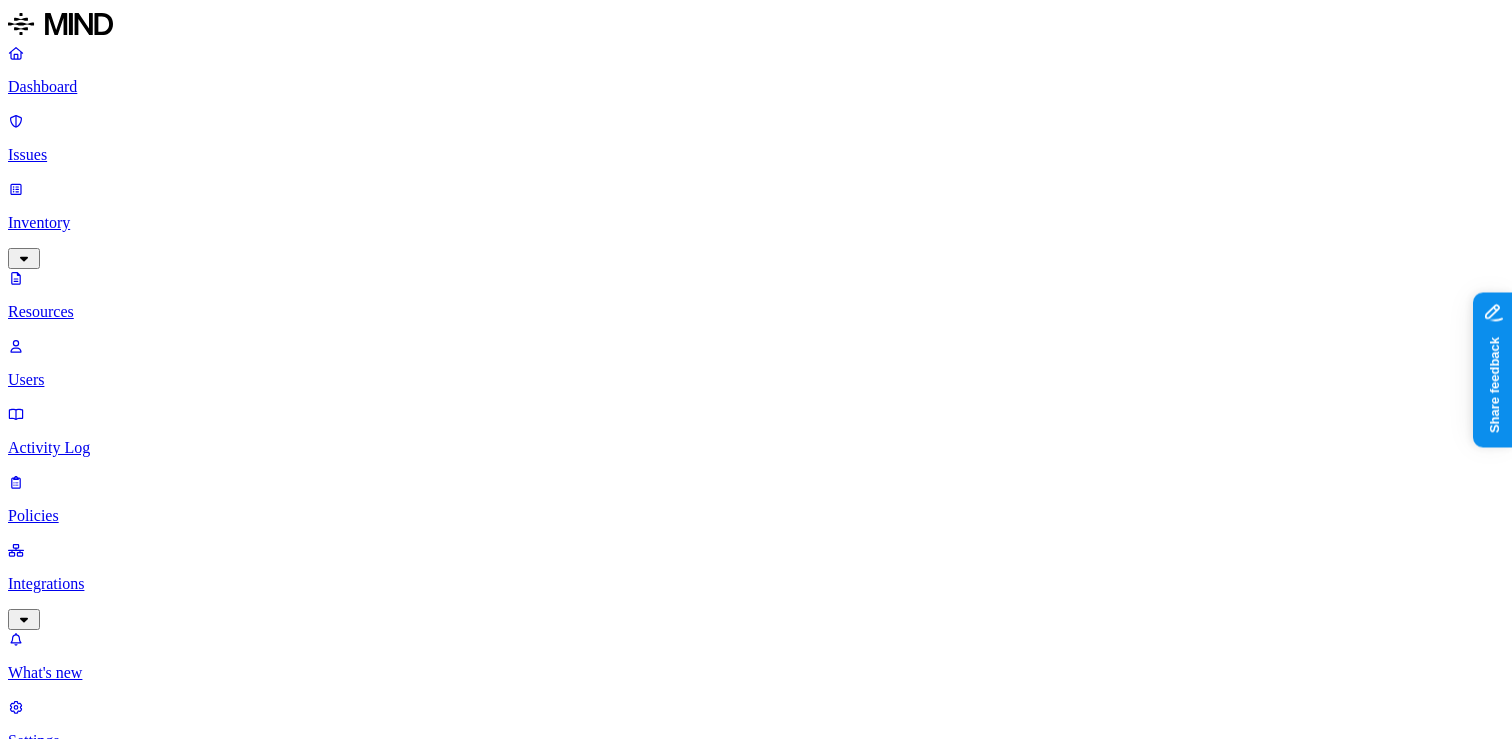 click on "Simplified-acquisition-procedures-.pdf" at bounding box center [2571, 2626] 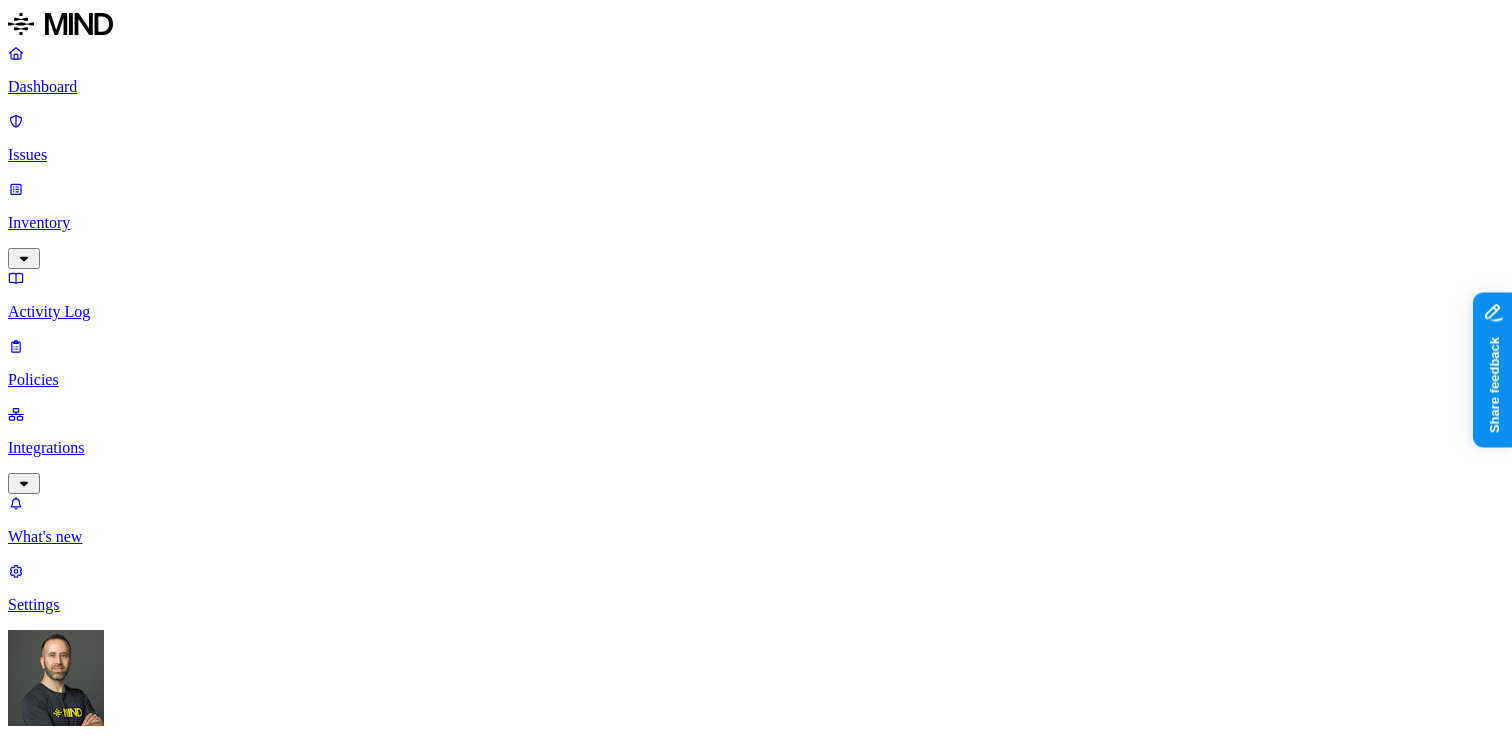 scroll, scrollTop: 0, scrollLeft: 0, axis: both 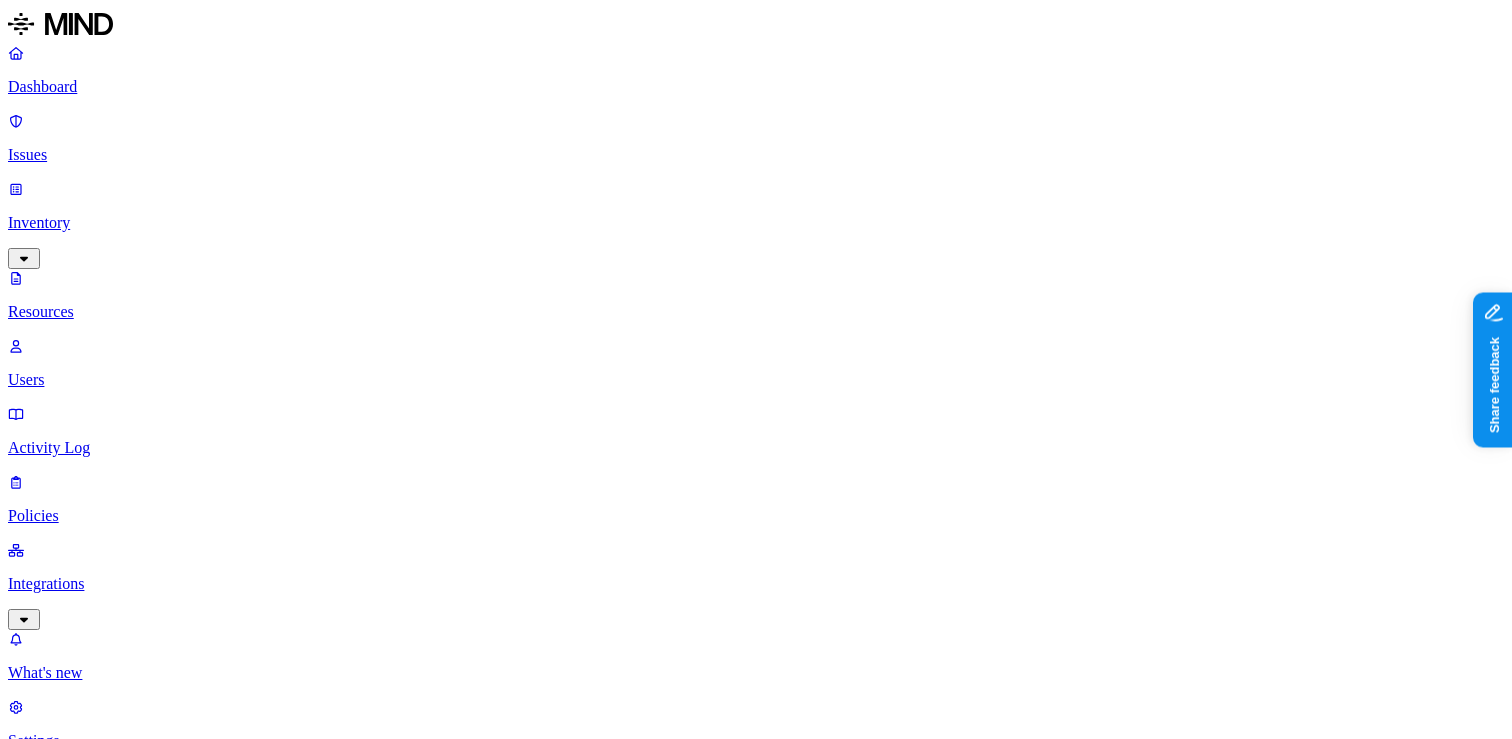 click on "Dashboard" at bounding box center (756, 87) 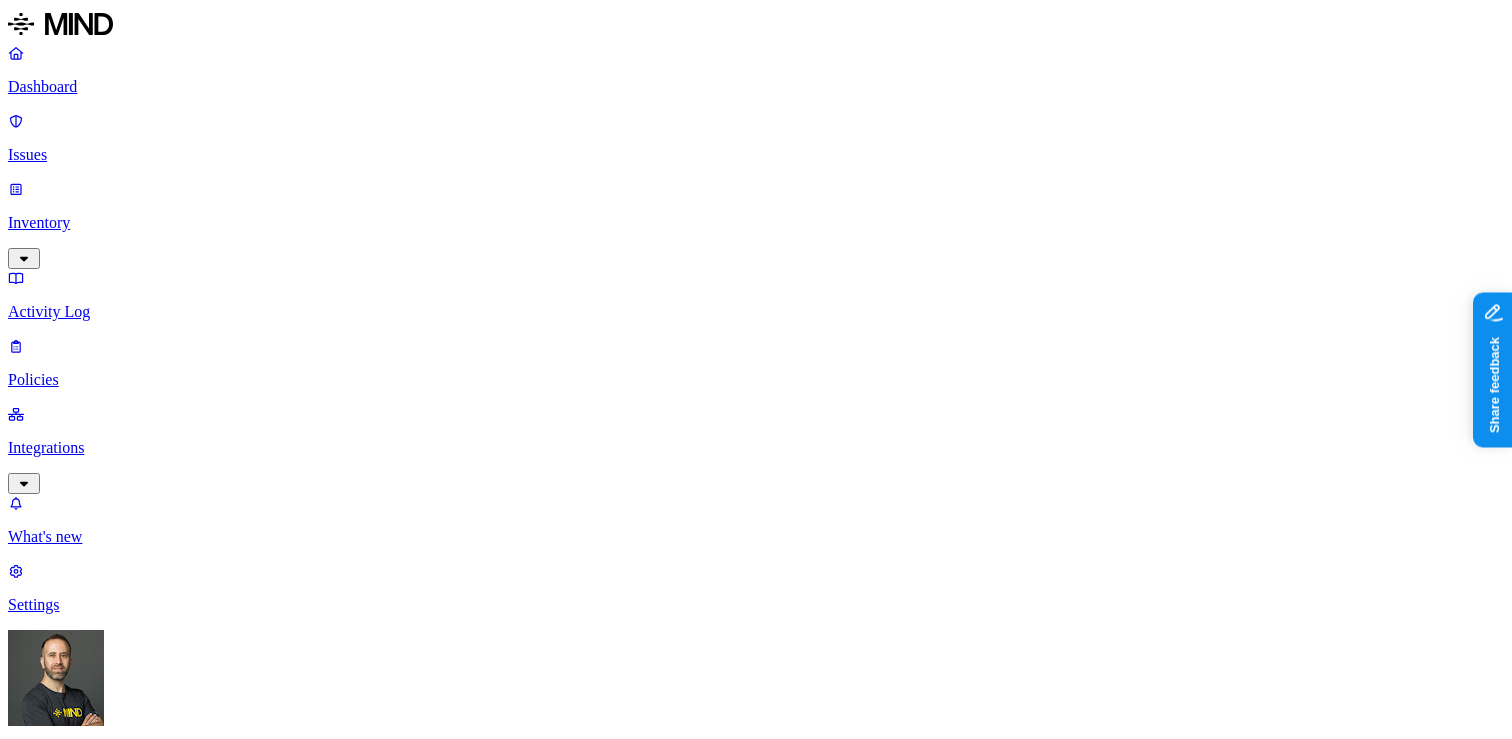 click on "SSN 38" at bounding box center [796, 2543] 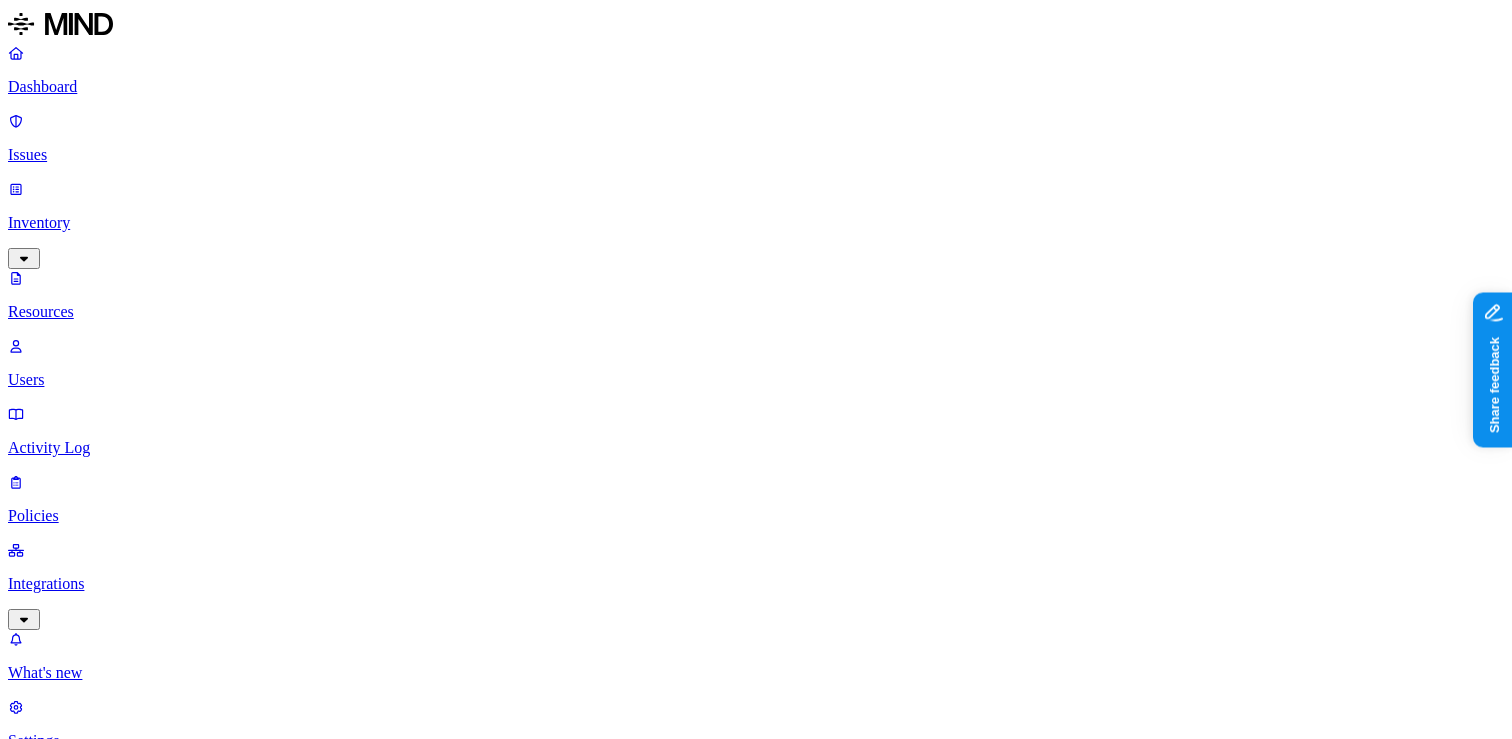 drag, startPoint x: 511, startPoint y: 145, endPoint x: 644, endPoint y: 146, distance: 133.00375 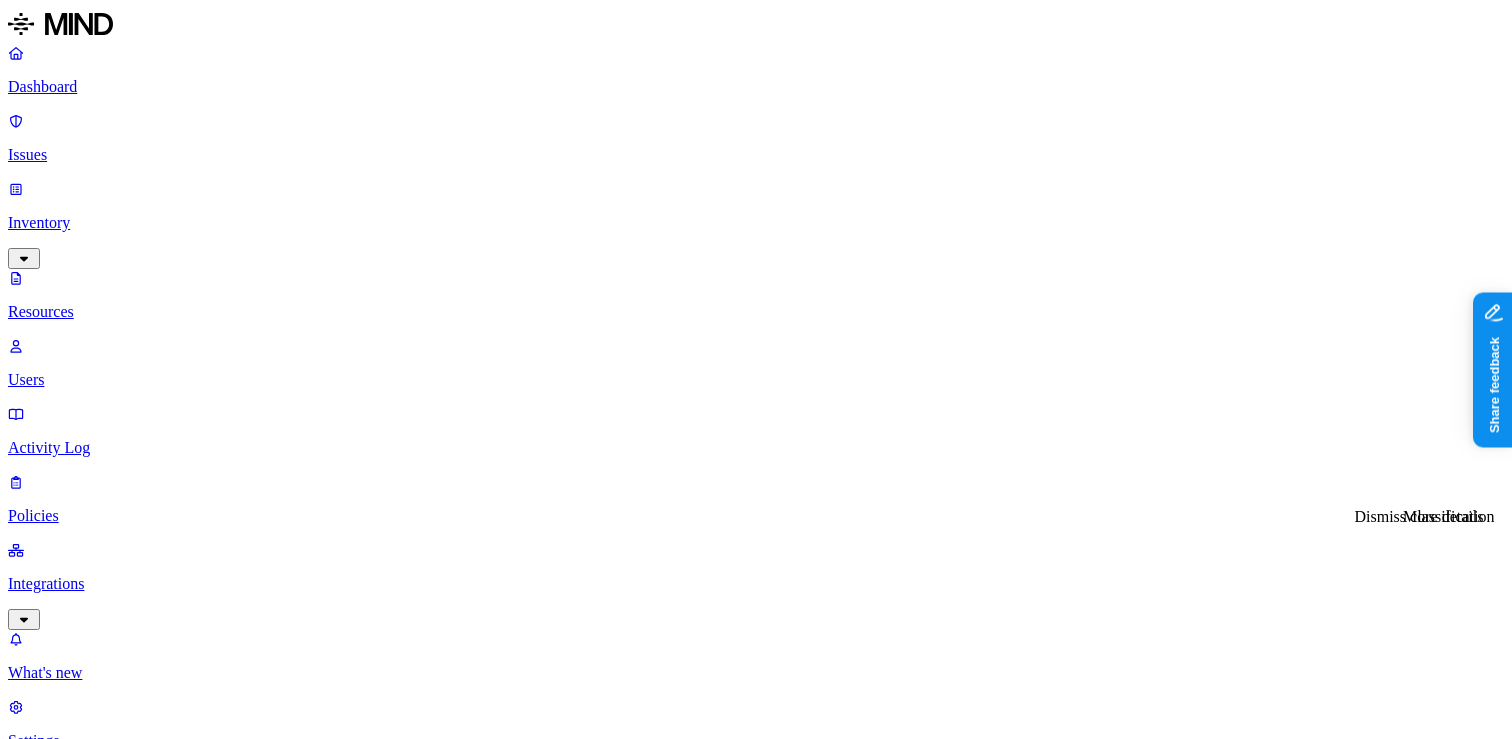 click 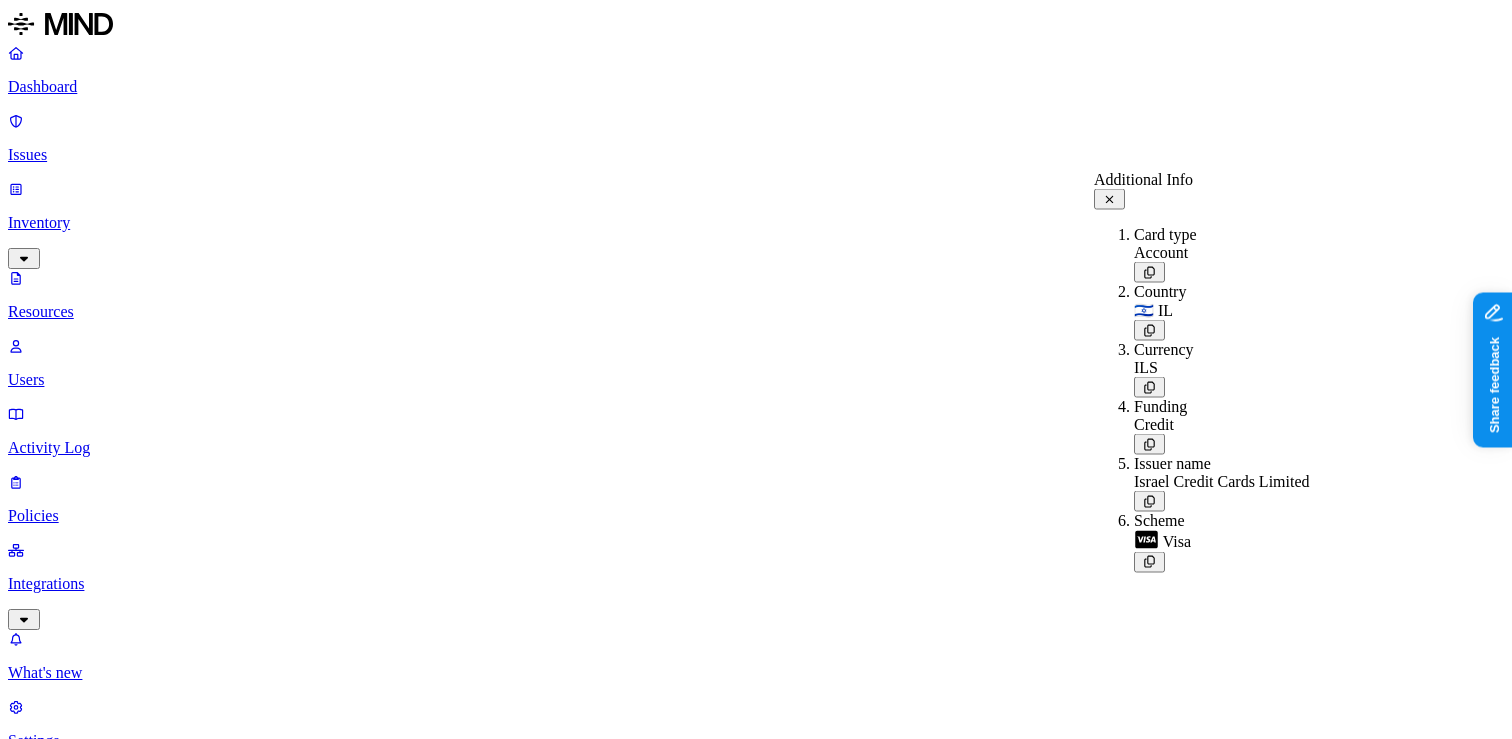 click on "Credit card ****-****-****-6184 1" at bounding box center (208, 12991) 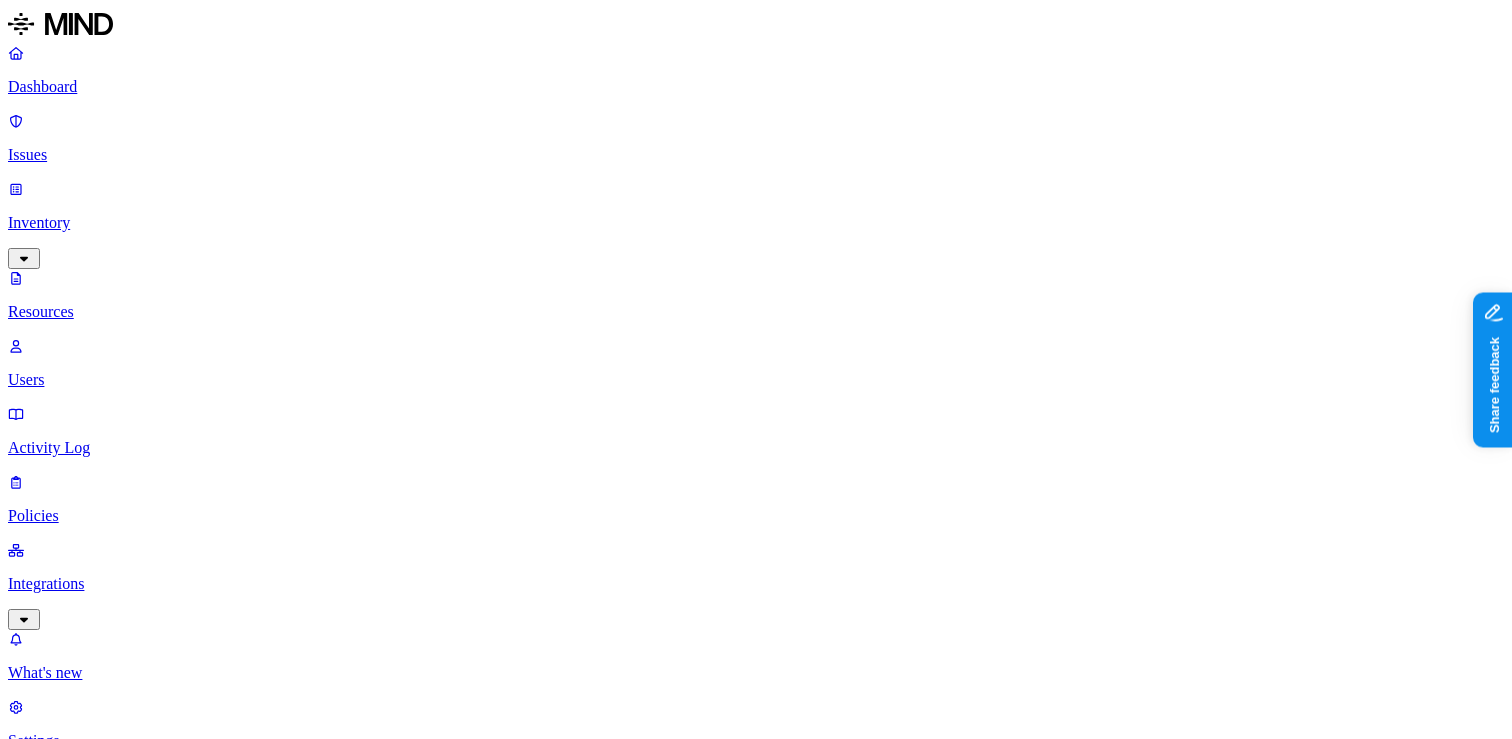 click on "Resources" at bounding box center [756, 1004] 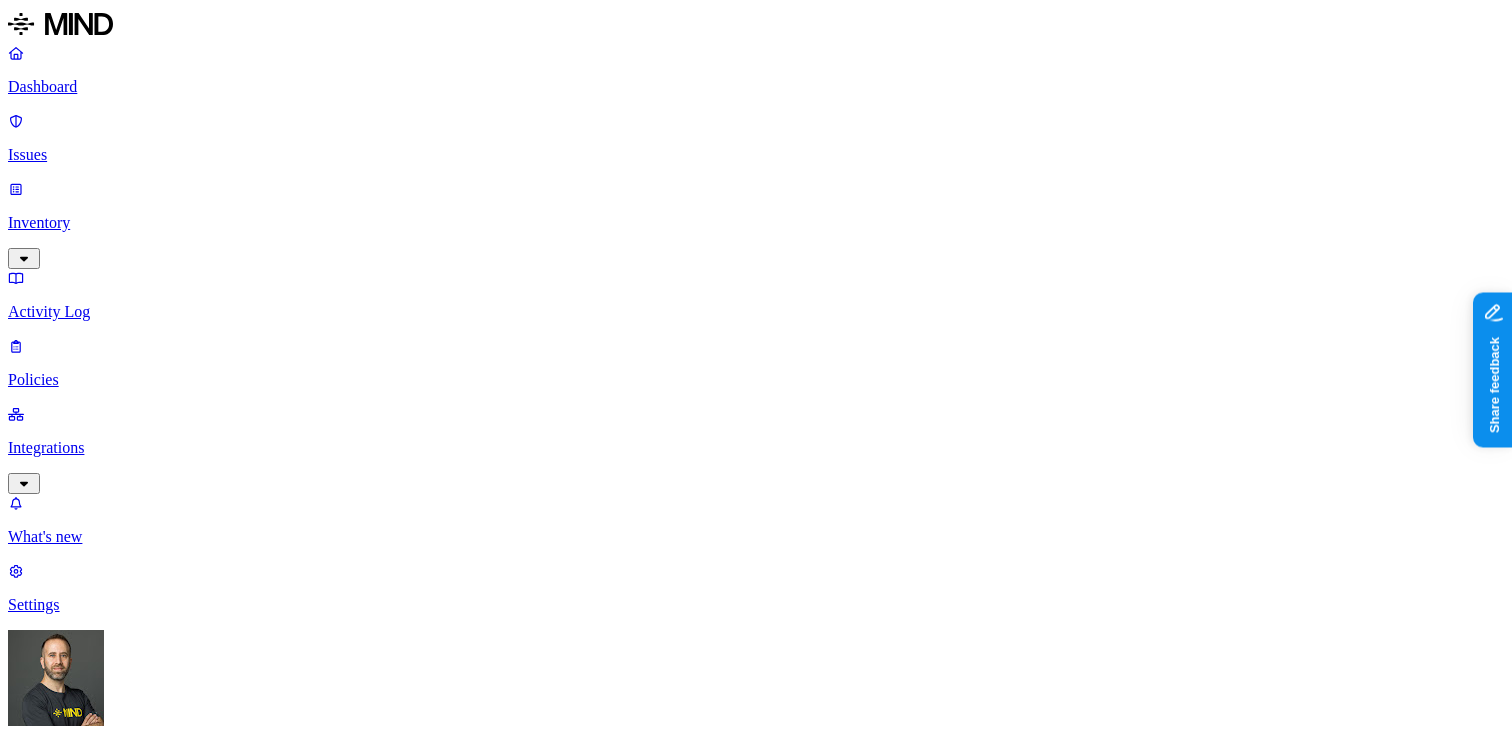 click on "AWS credentials" at bounding box center (142, 3133) 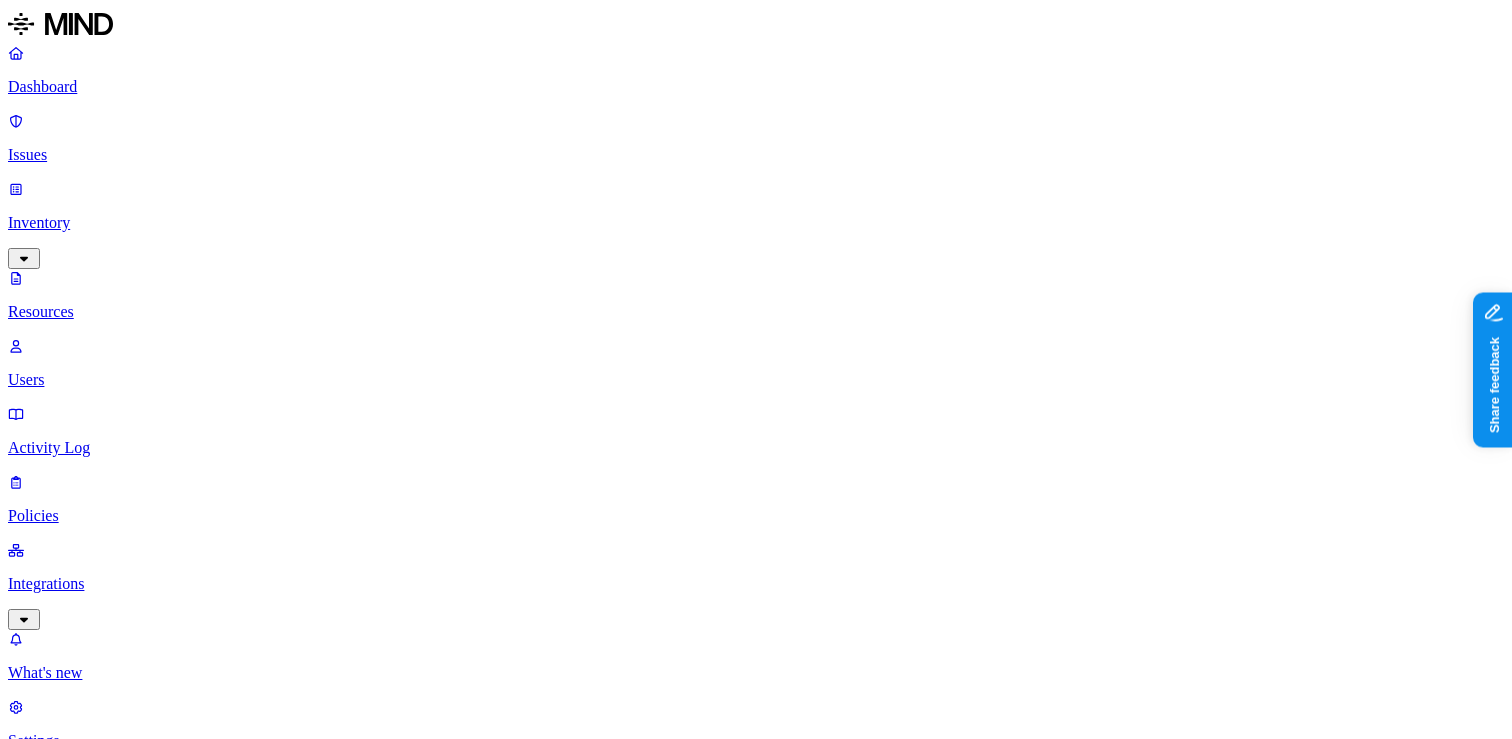 click on "–" at bounding box center [2819, 1618] 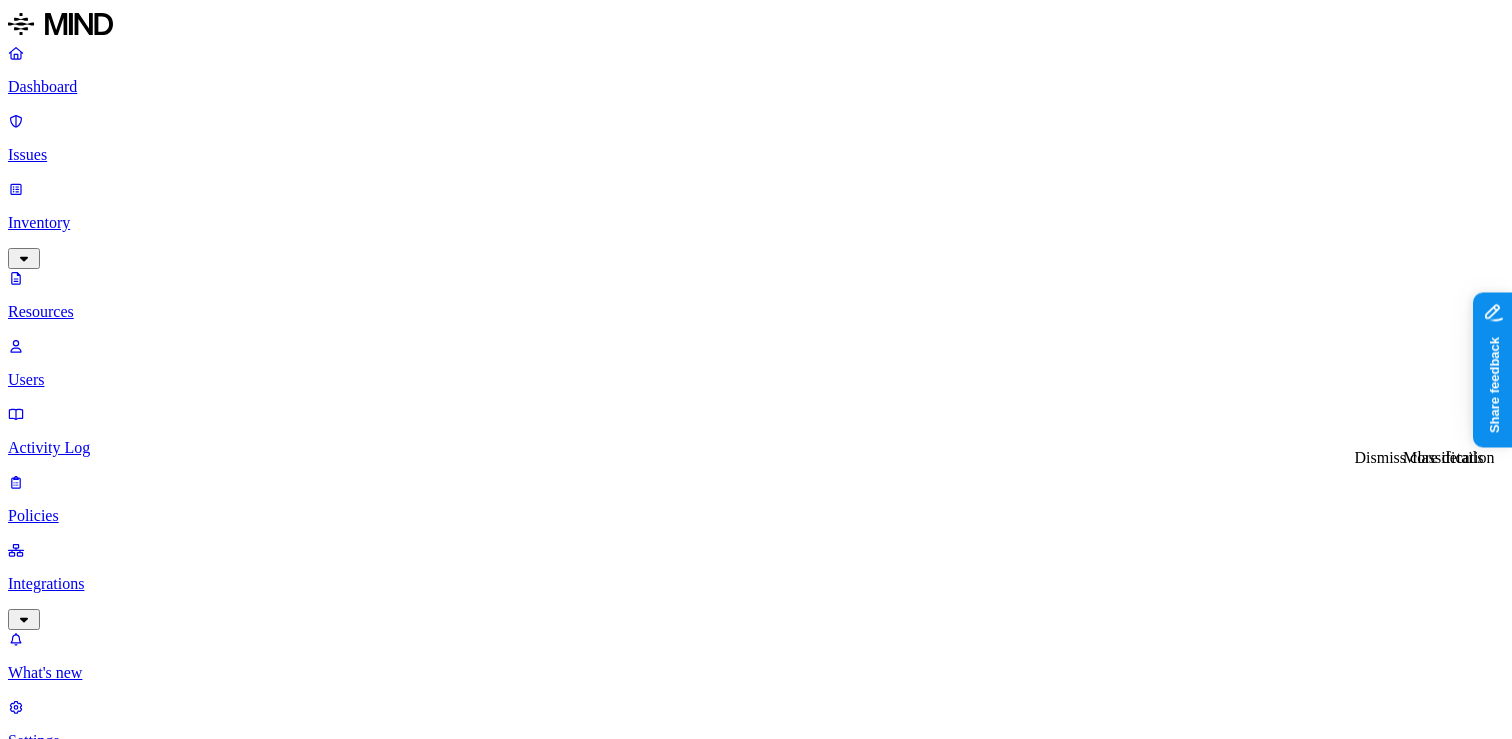 click 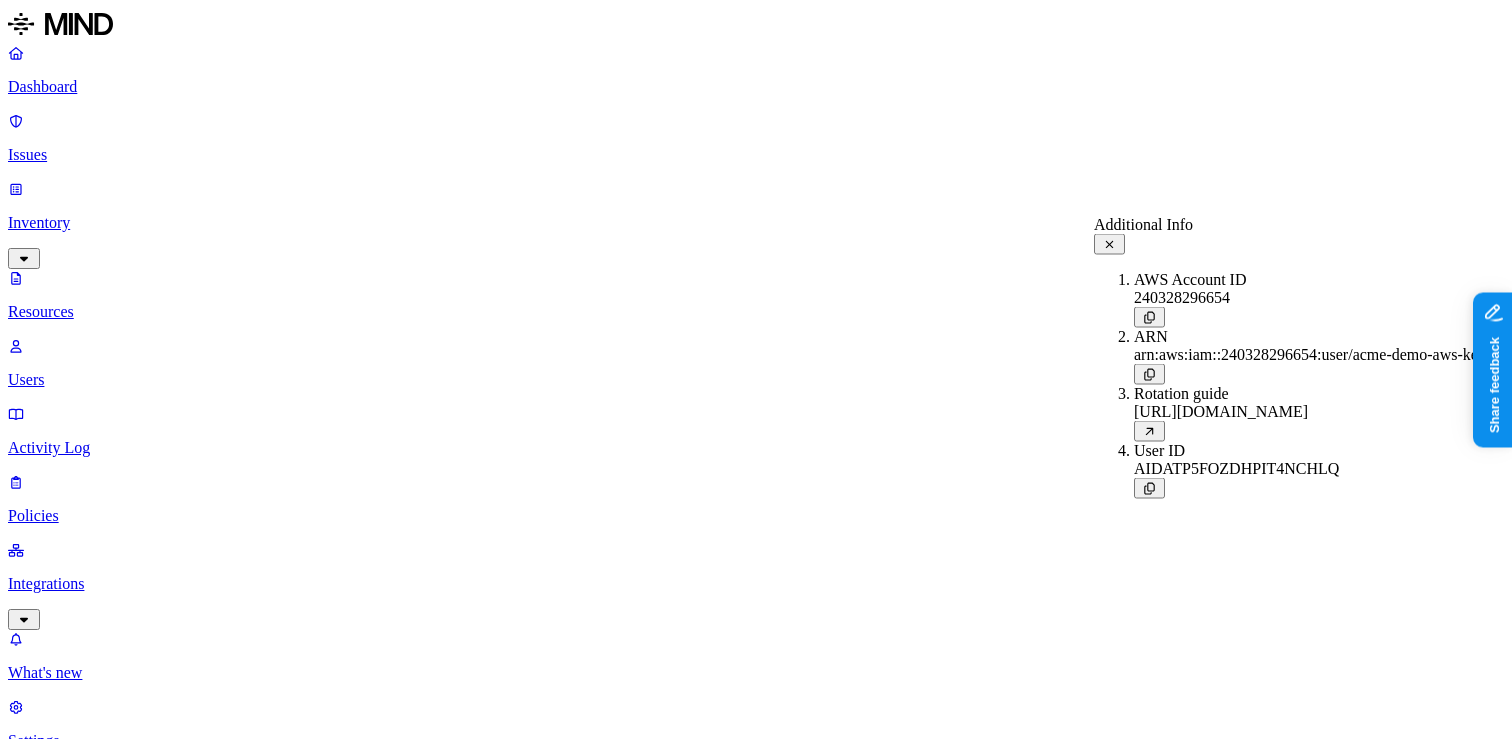 click at bounding box center [1310, 317] 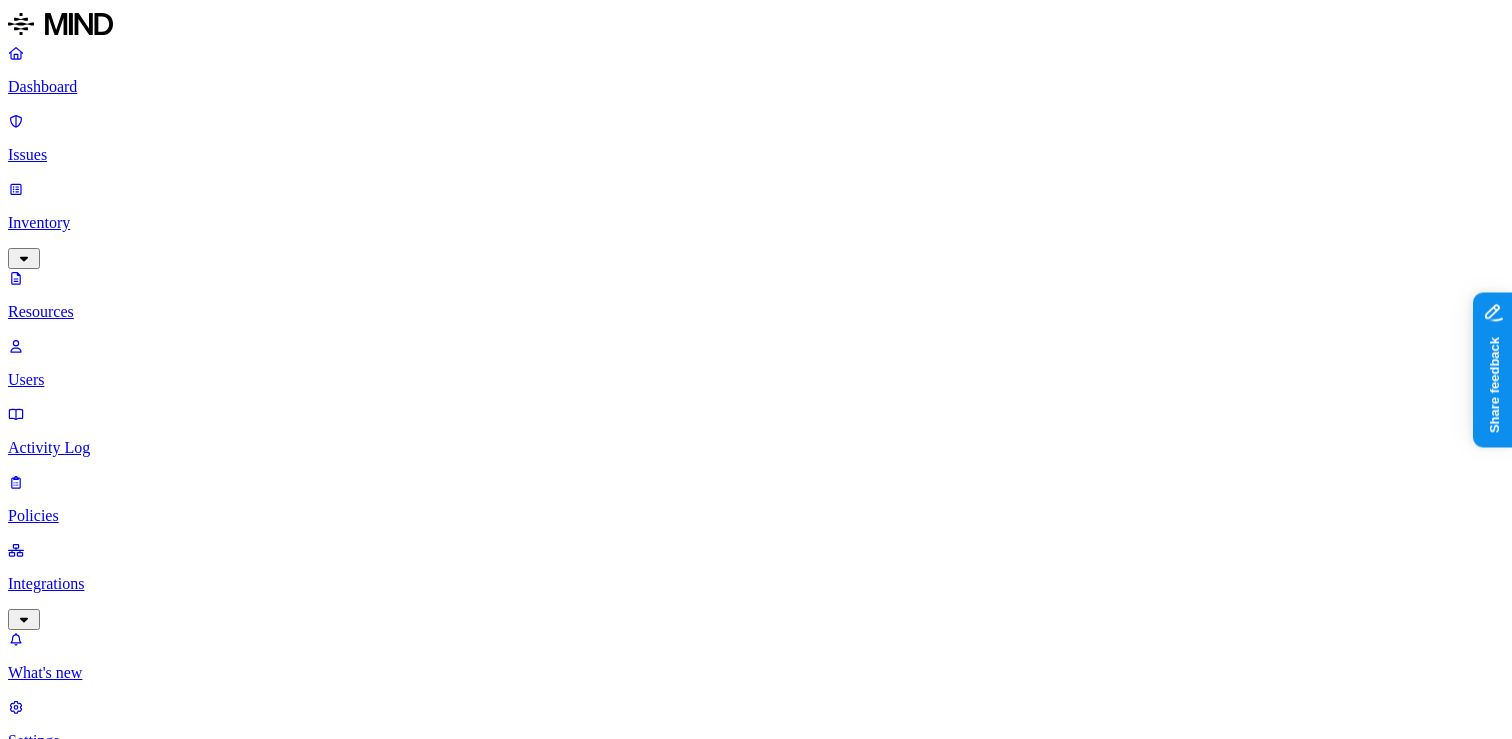 click on "Resources" at bounding box center (756, 1004) 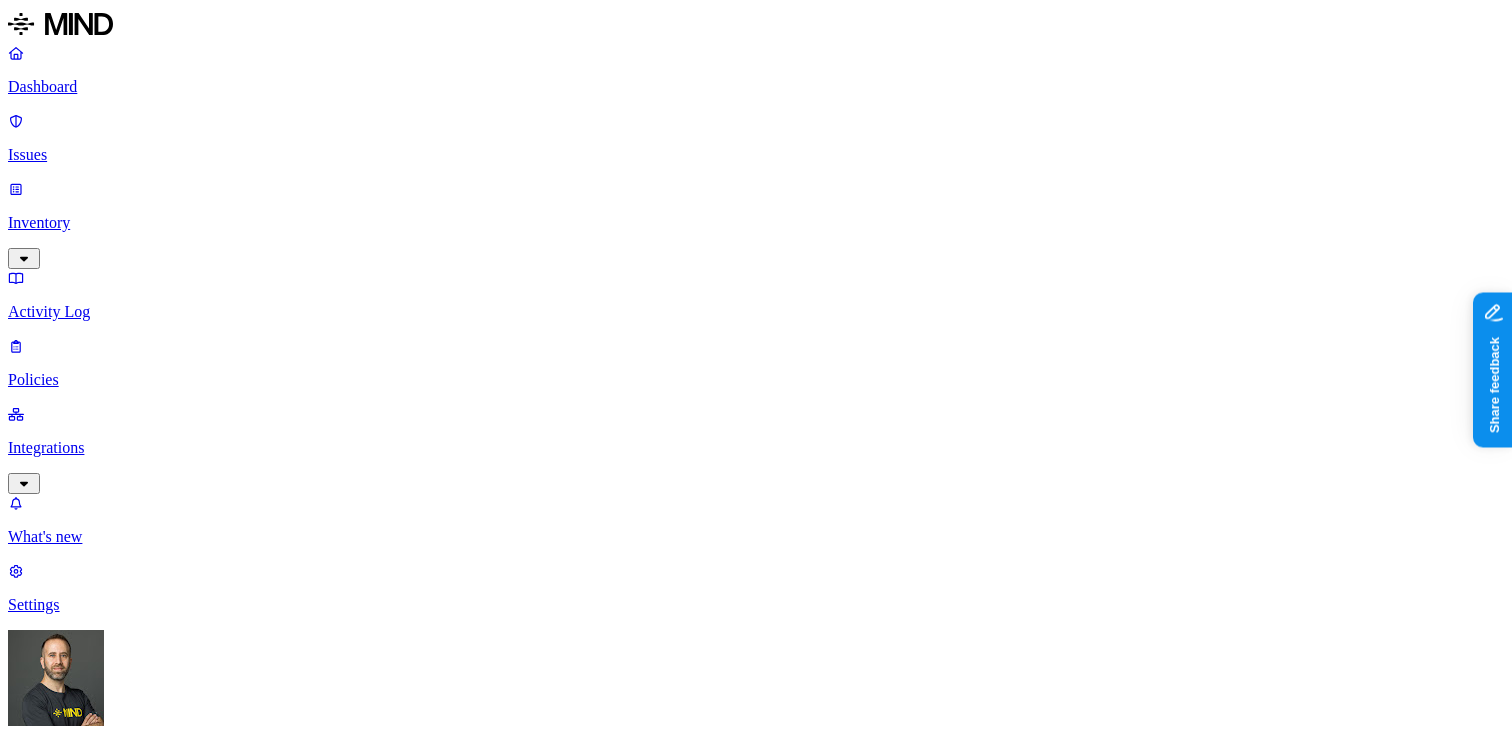 scroll, scrollTop: 101, scrollLeft: 0, axis: vertical 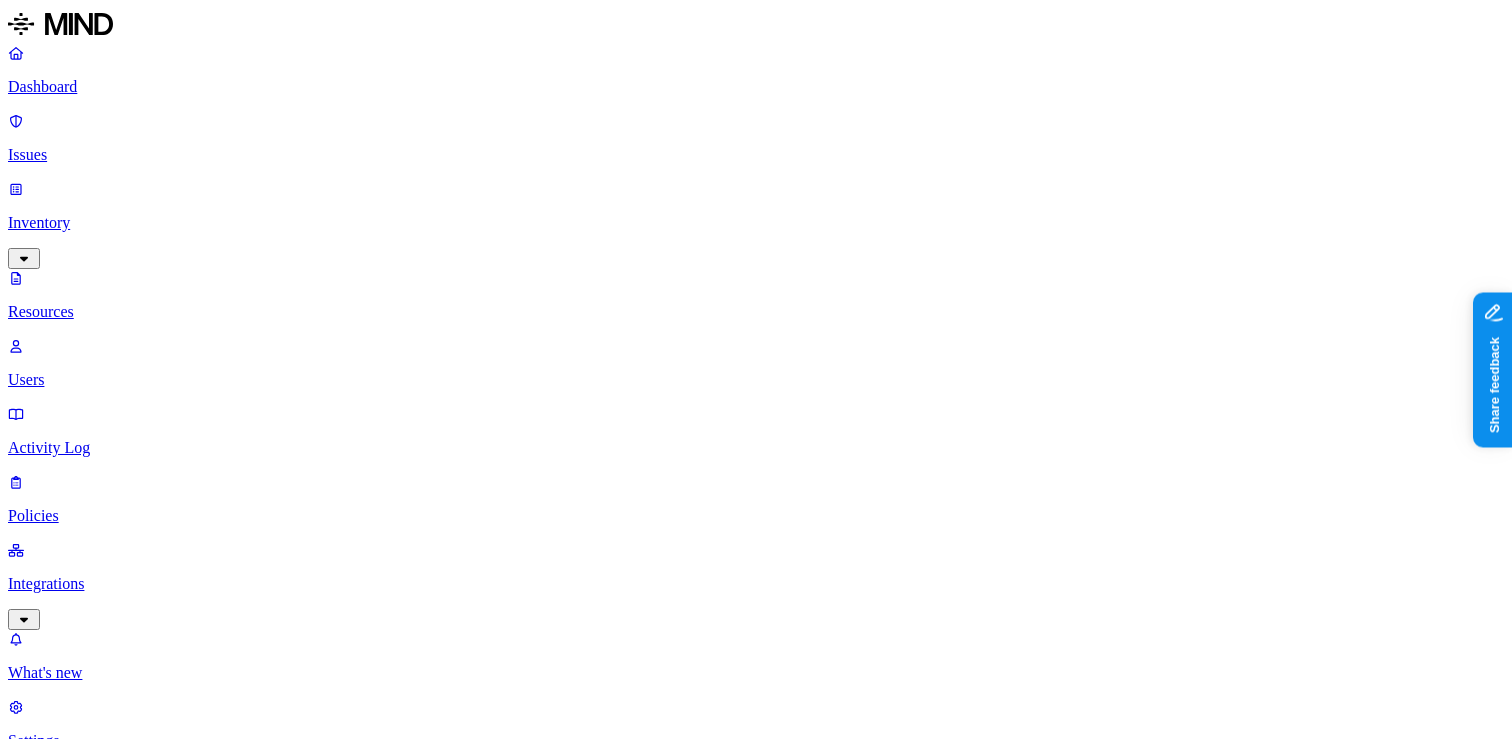 click on "Classification" at bounding box center (63, 1111) 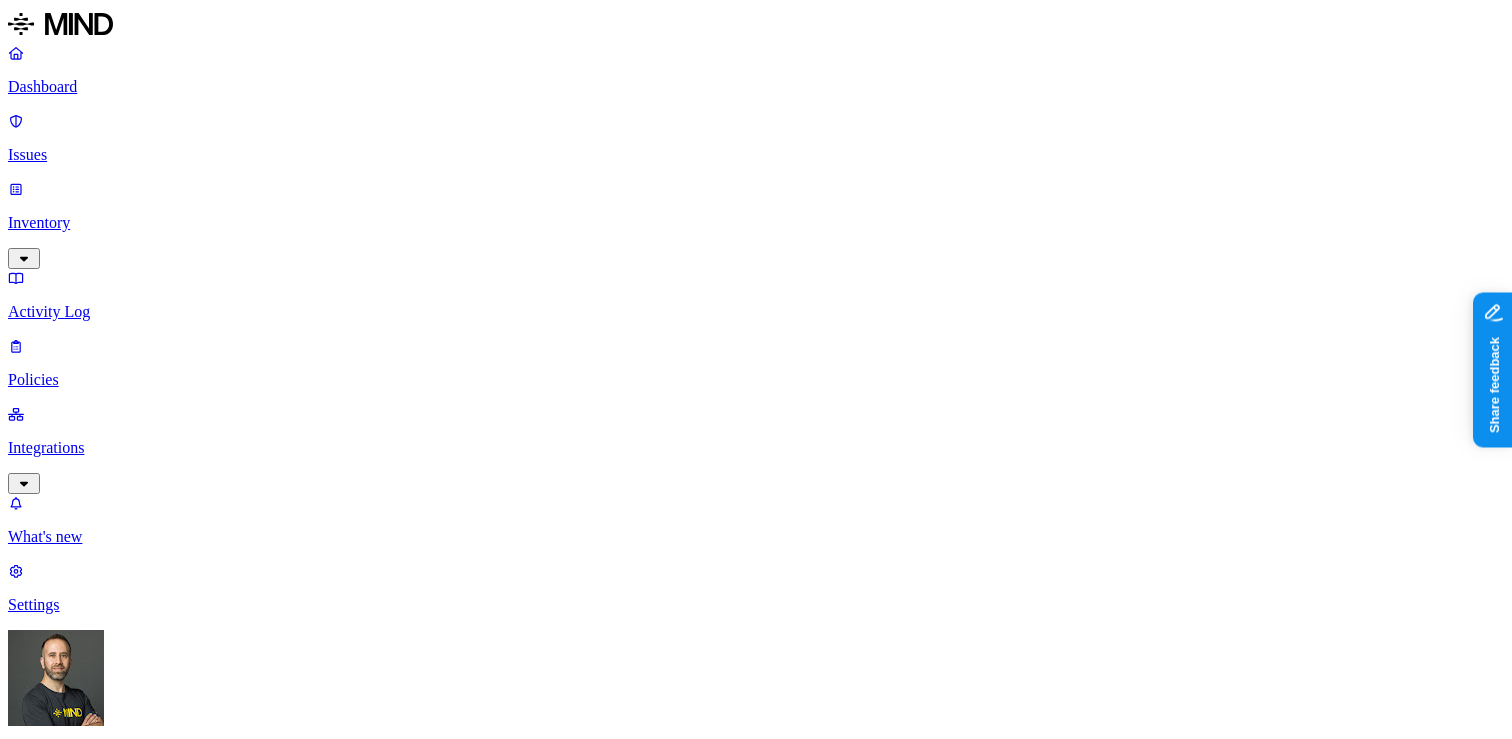 click on "Detection" at bounding box center [119, 2146] 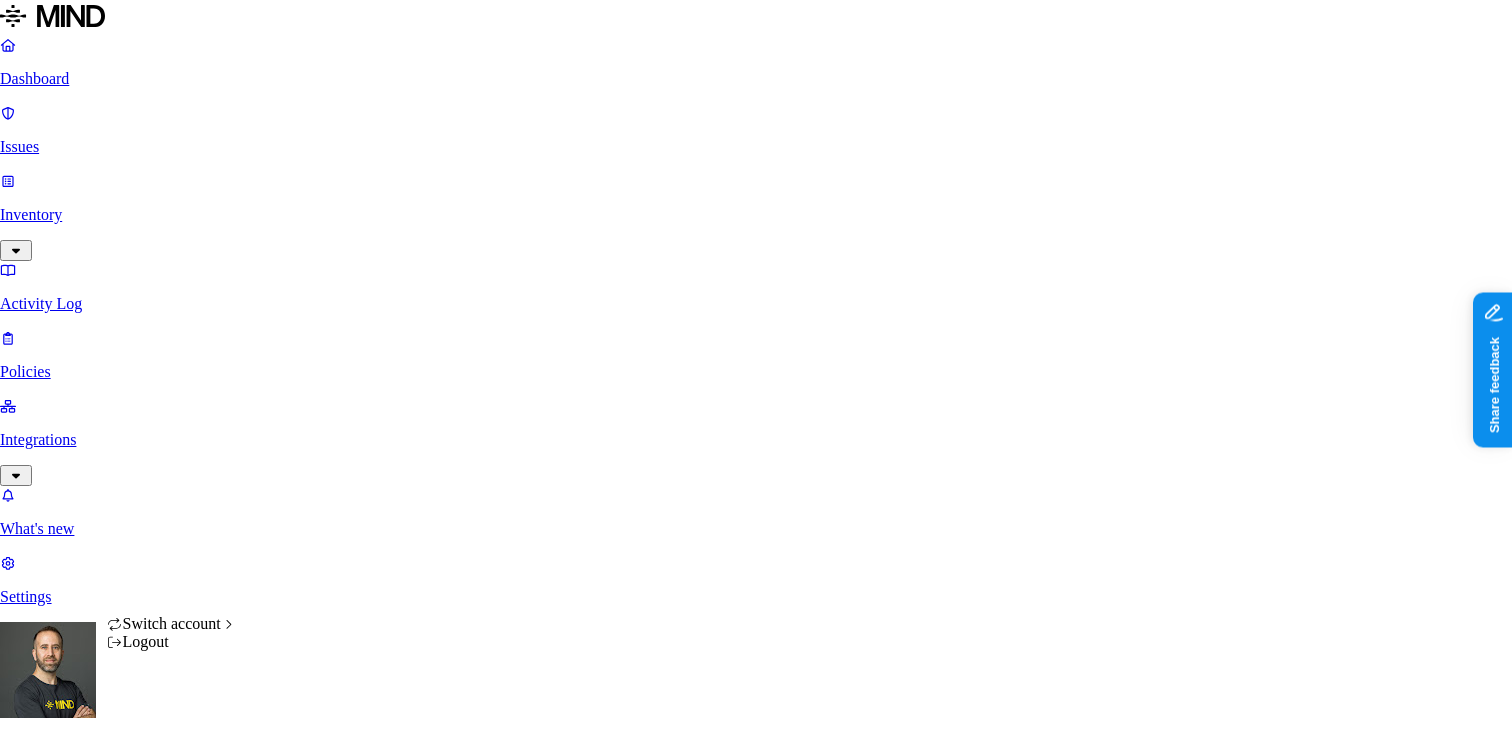 click on "Dashboard Issues Inventory Activity Log Policies Integrations What's new 1 Settings Tom Mayblum ACME Dashboard 10 Discovery Detection Prevention Timeframe: Last 30 days   |   Last update: 04:54 PM Active issues High Medium Low 1.58K Issues by risk category 1.58K Exposure Open issues trend Opened vs resolved issues Open Resolved Top issues Policy # issues Risk category Mind test file resource 1.55K Exposure Resource shared externally by risky user 4 Exposure CUI shared with external user 1 Exposure SSN shared with external user 1 Exposure Credit card number shared with external user 1 Exposure SSN detected in resource 6 Exposure Resource with SSN accessed 6 Exposure Credit card detected in resource 5 Exposure Secrets detected in resource 3 Exposure Resource shared with external user 6 Exposure PII data shared with external user 2 Exposure Top resources with issues Resource Sensitive records # issues important transaction.docx Credit card 1 SSN 1 6 EPA-R04-OAR-2023-0220-0168_content.pdf Email address" at bounding box center [756, 1976] 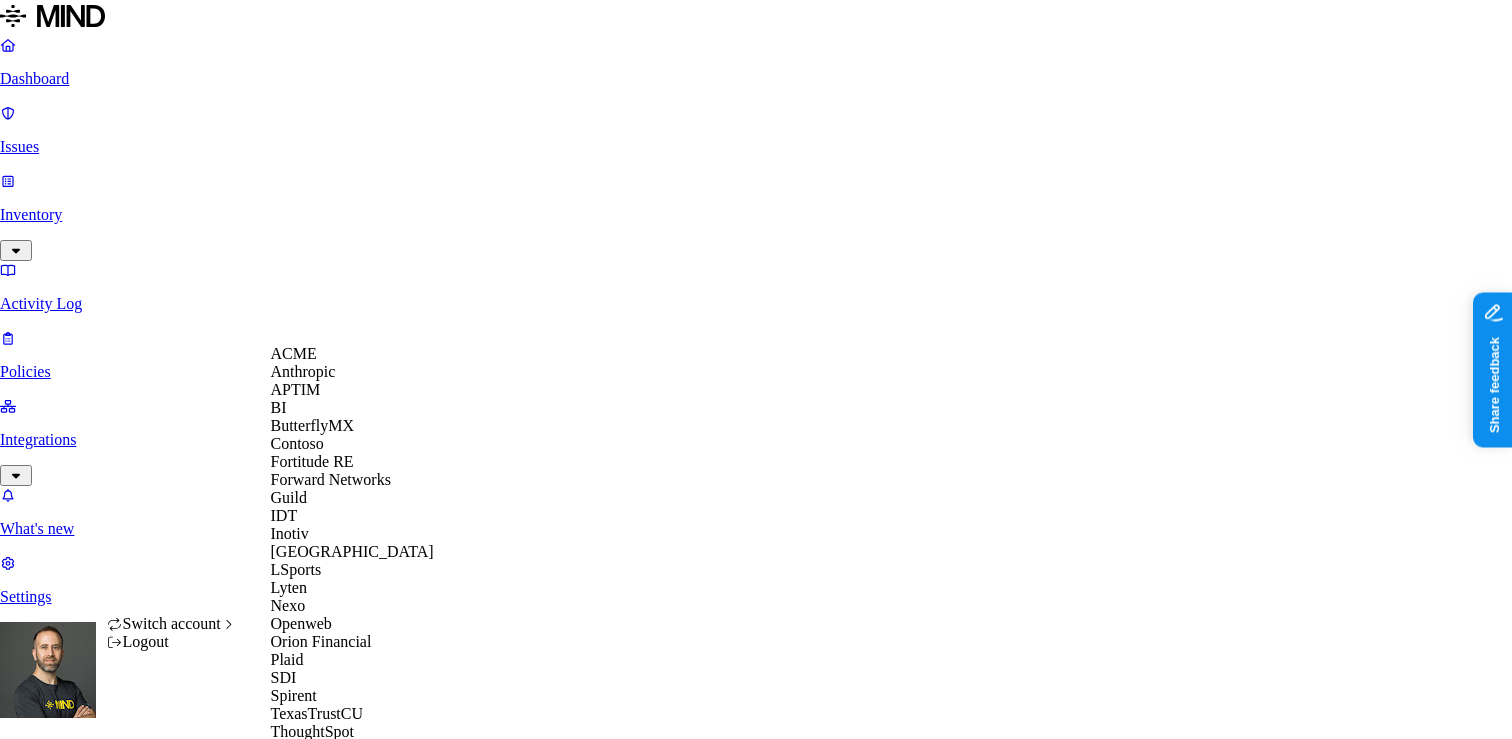 scroll, scrollTop: 560, scrollLeft: 0, axis: vertical 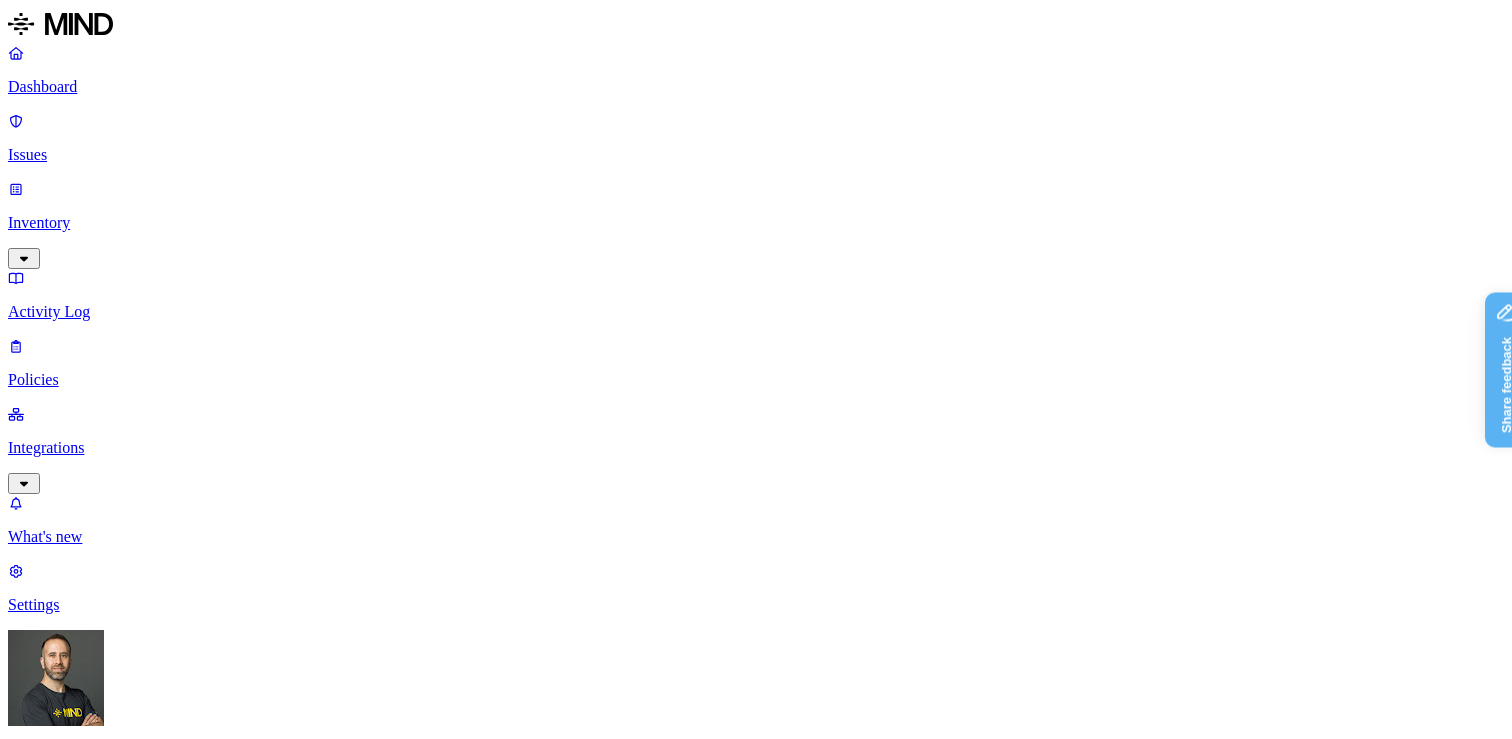 click on "Detection" at bounding box center [119, 1138] 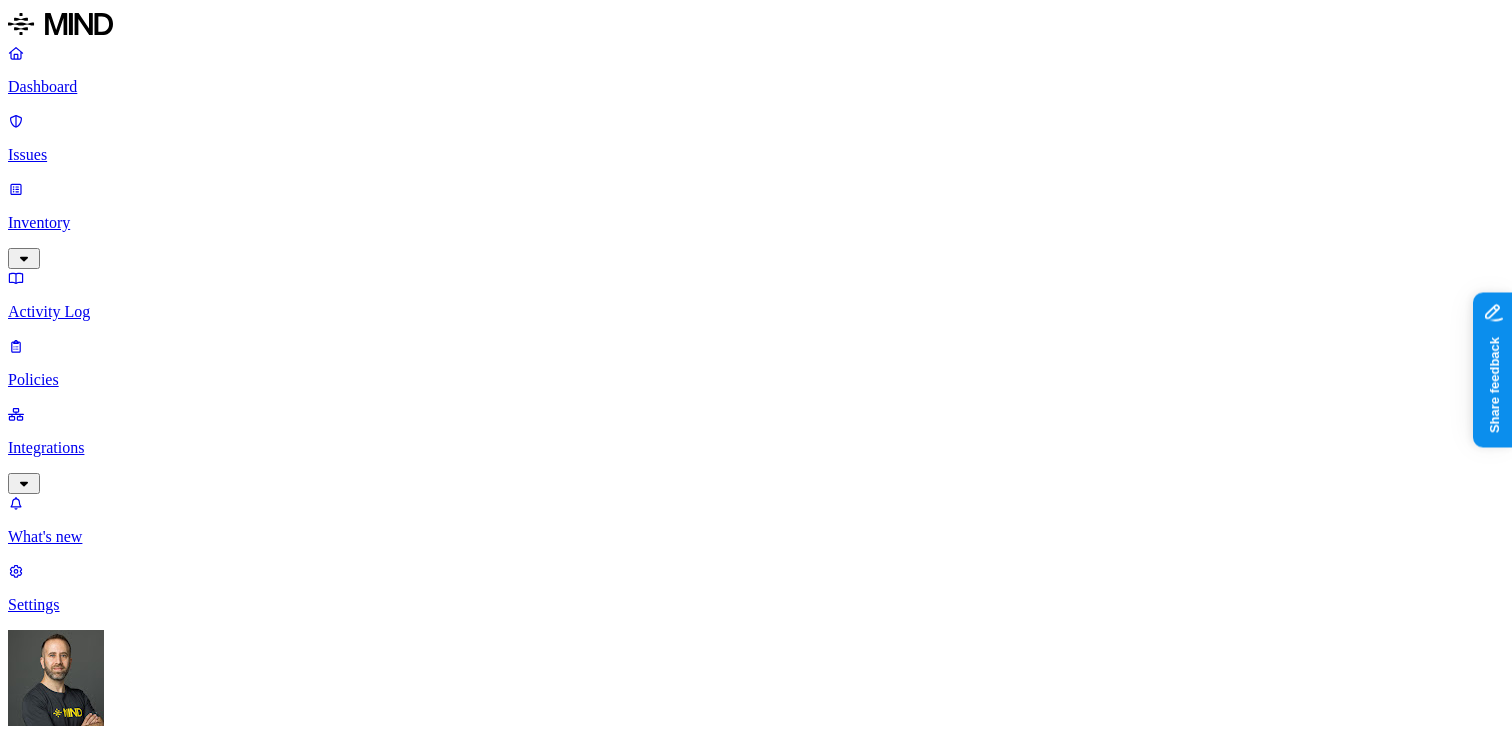 scroll, scrollTop: 159, scrollLeft: 0, axis: vertical 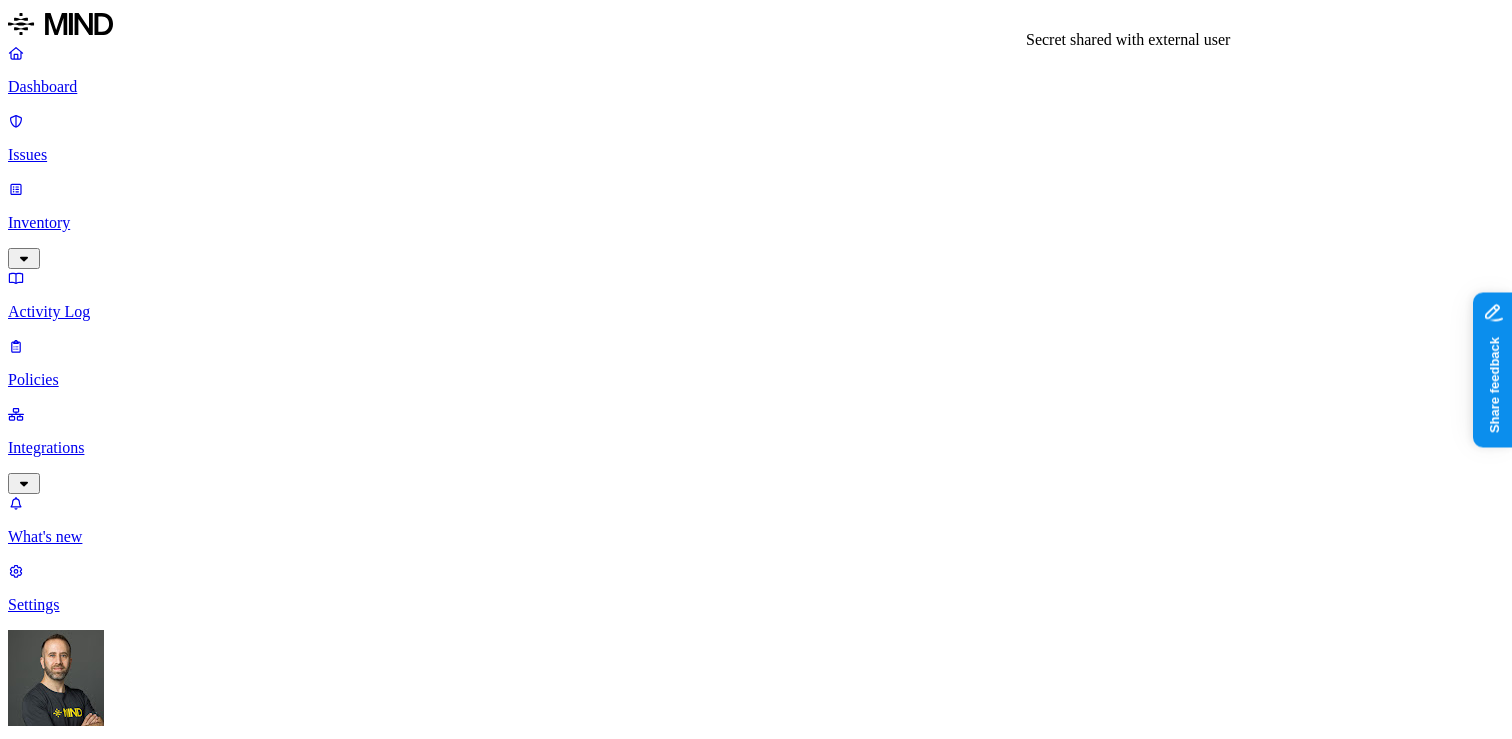 click on "Secret shared with external user" at bounding box center (756, 2129) 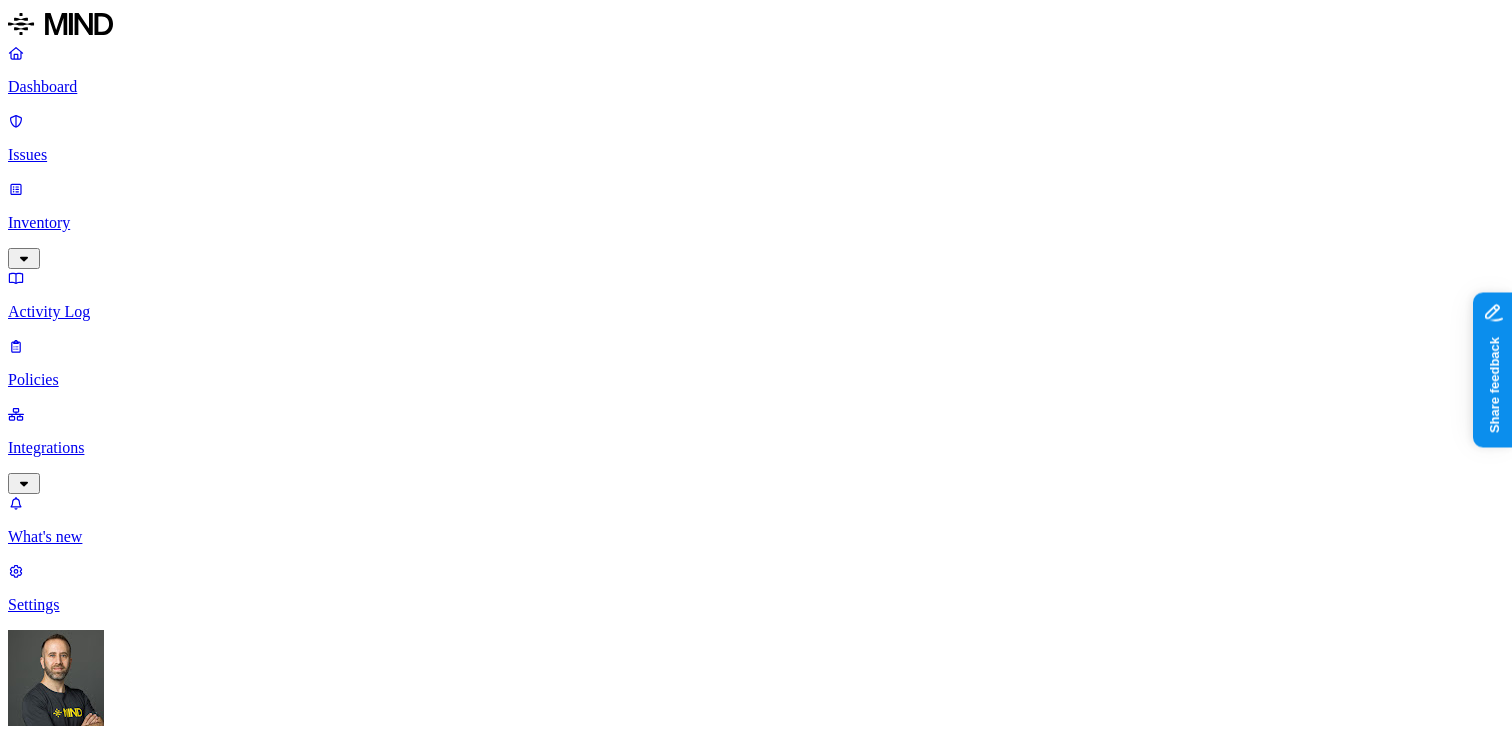 click on "Secret shared with external user" at bounding box center (756, 2129) 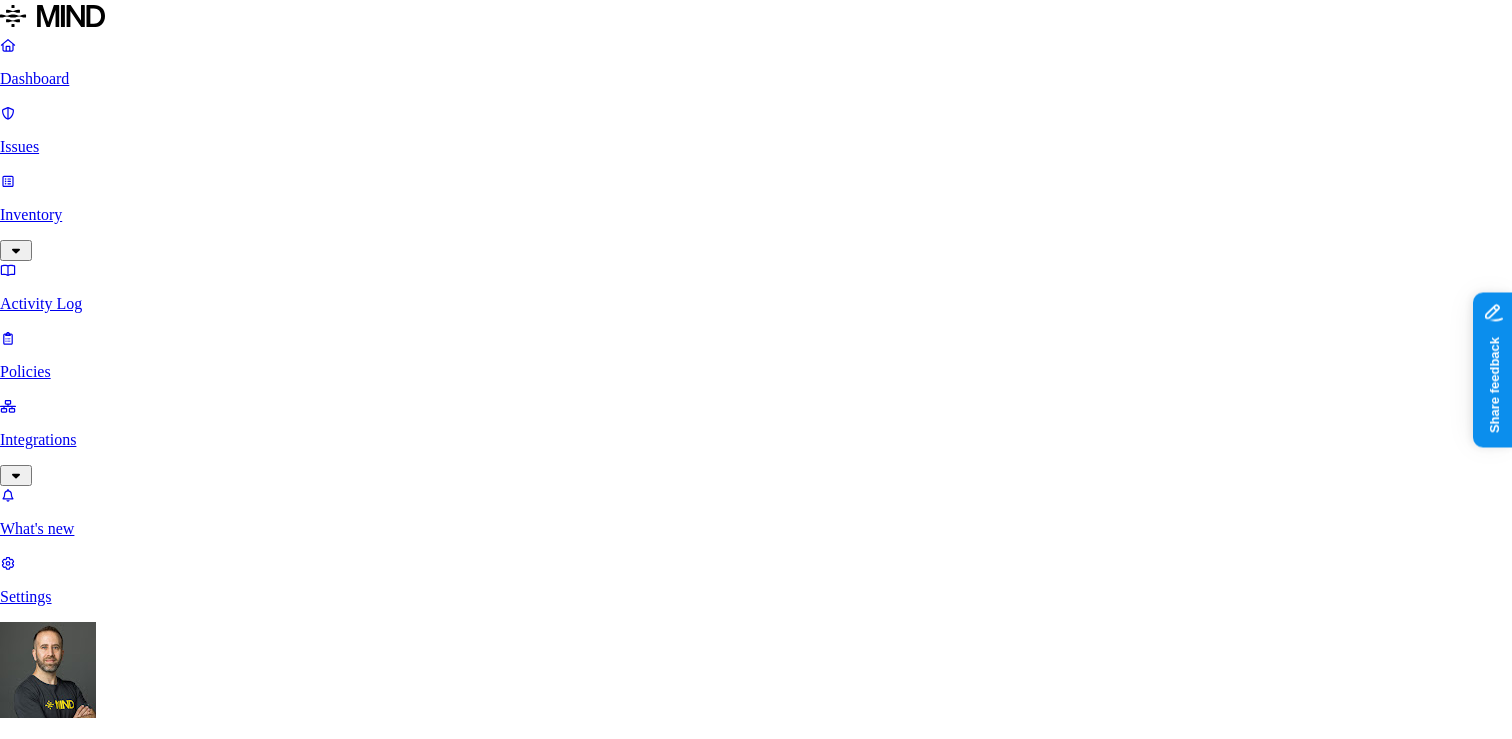 click on "Select reason" at bounding box center [57, 3113] 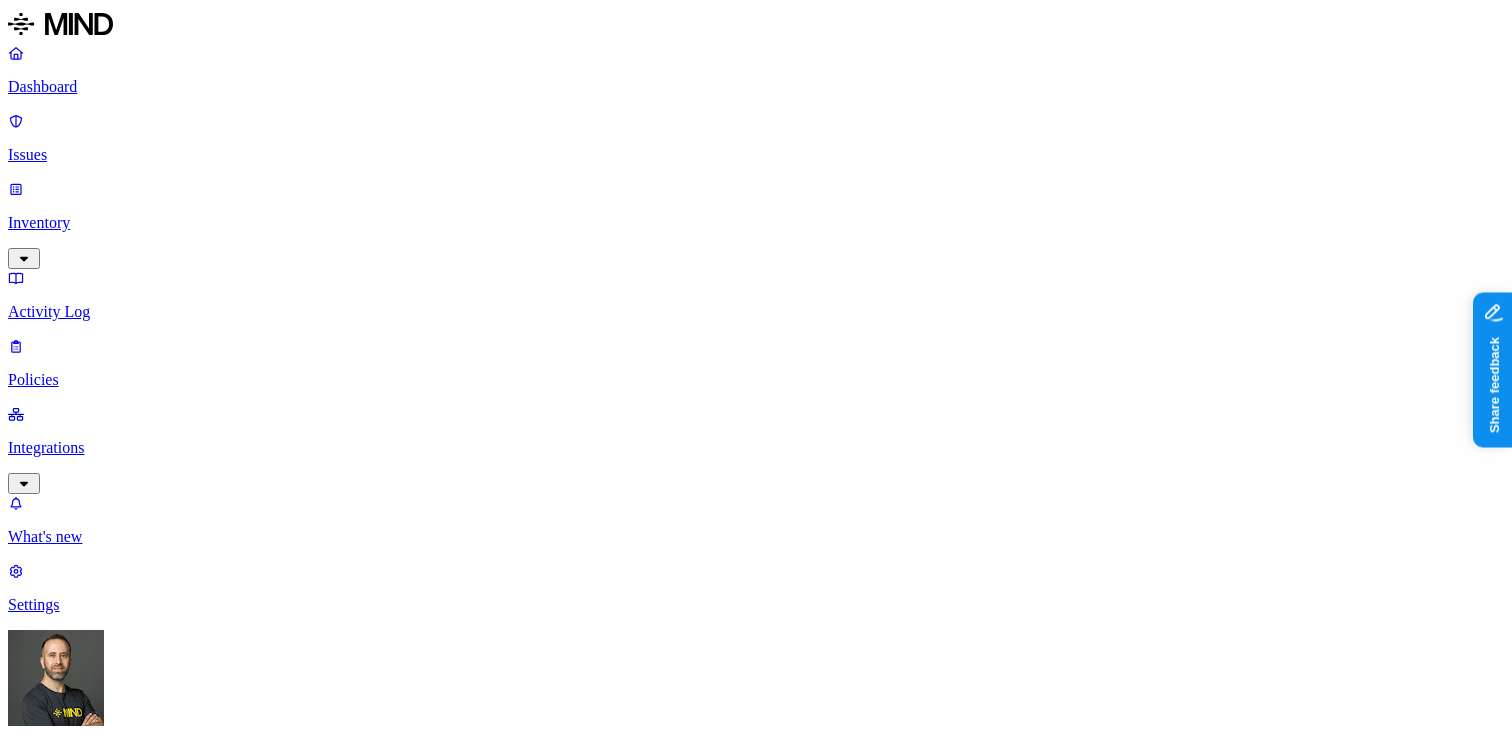 click on "Secrets" at bounding box center [532, 1445] 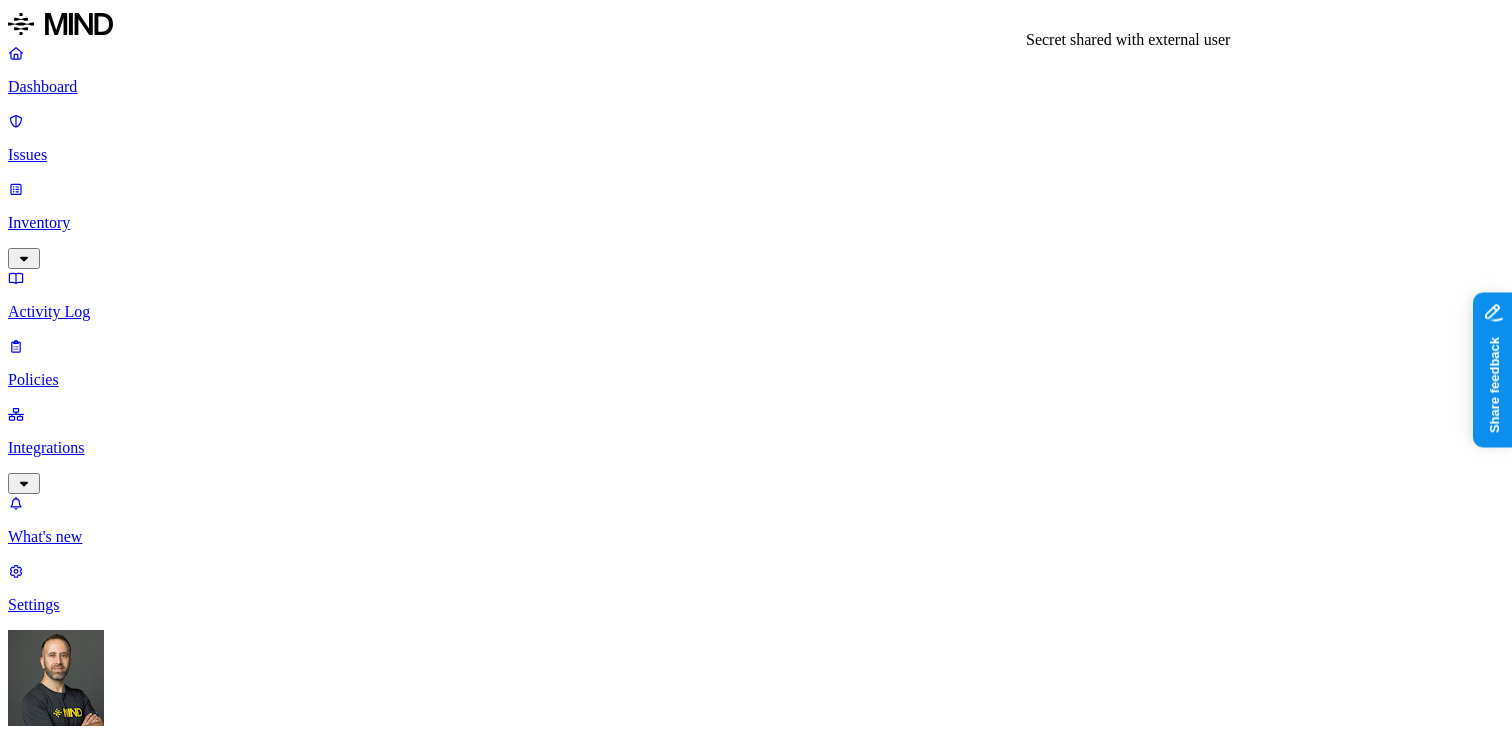 click on "Secret shared with external user" at bounding box center [756, 7127] 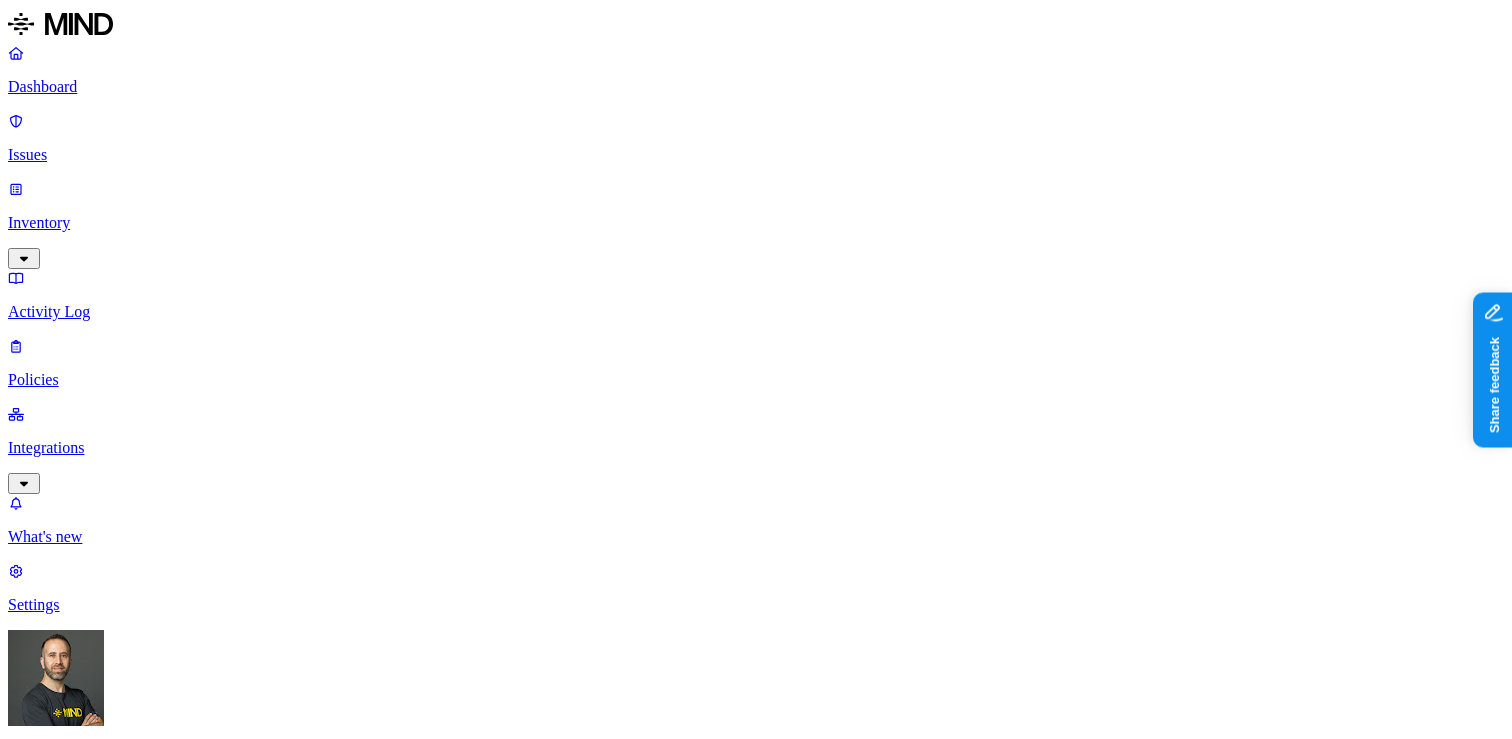 click on "Issue" at bounding box center [756, 7168] 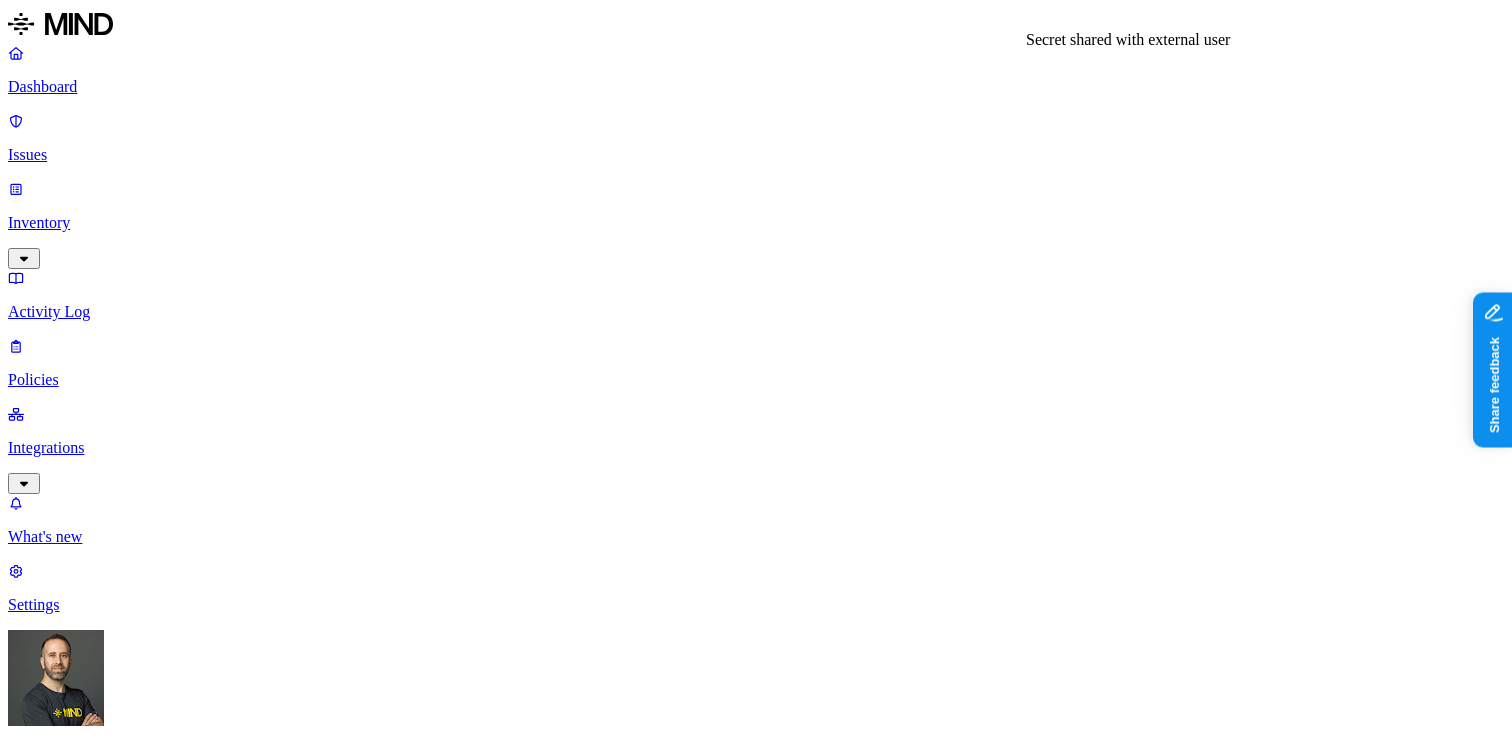 click on "Secret shared with external user" at bounding box center (756, 7127) 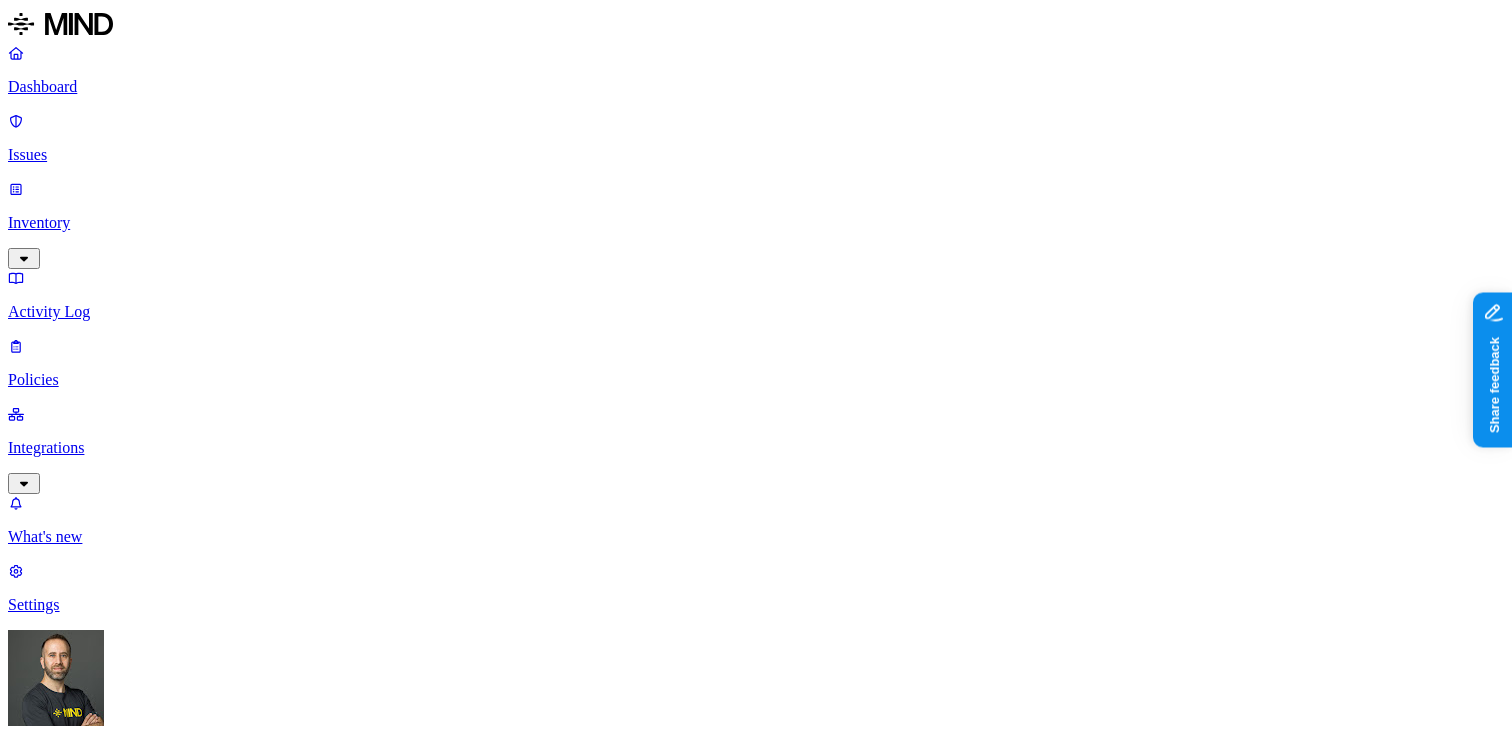 click on "Secret shared with external user" at bounding box center (756, 7127) 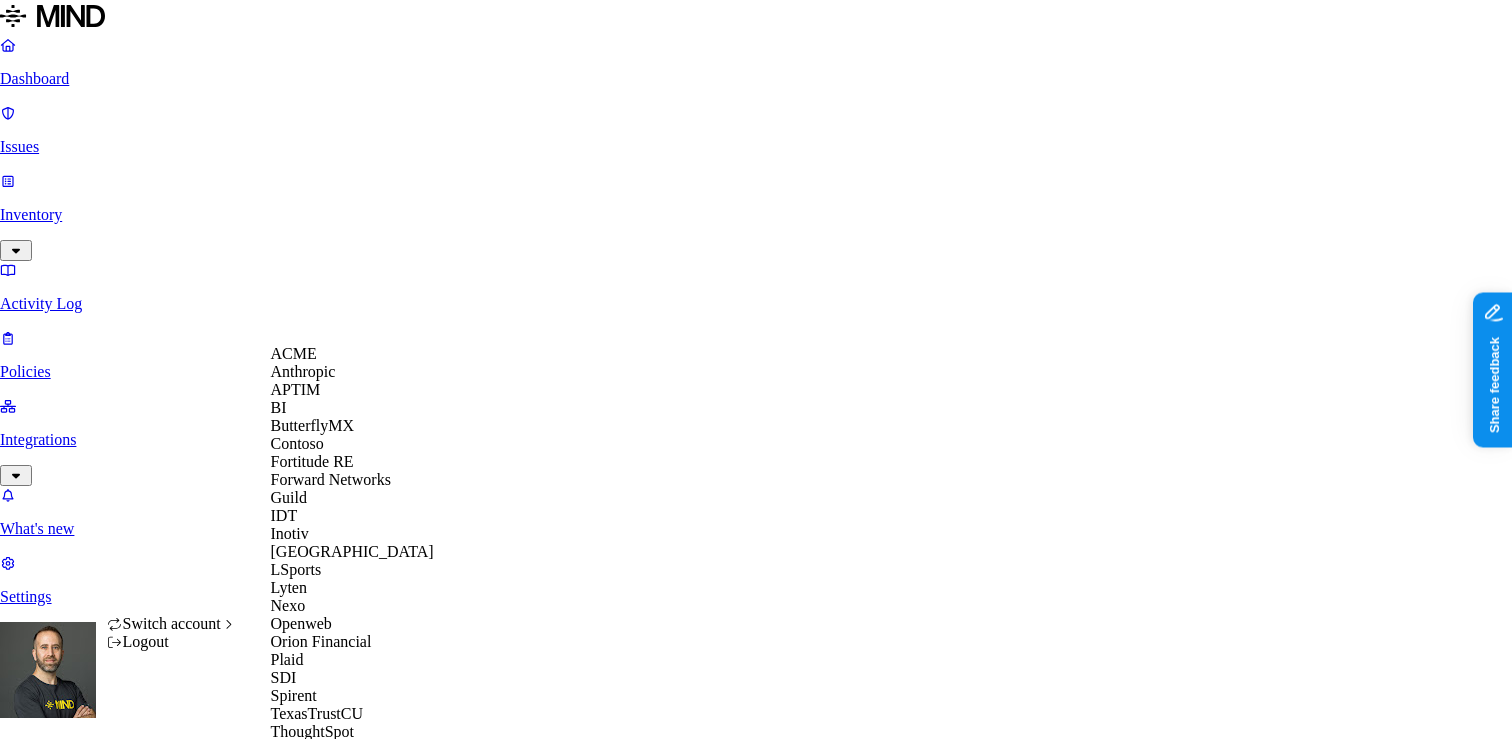 click on "ACME" at bounding box center [294, 353] 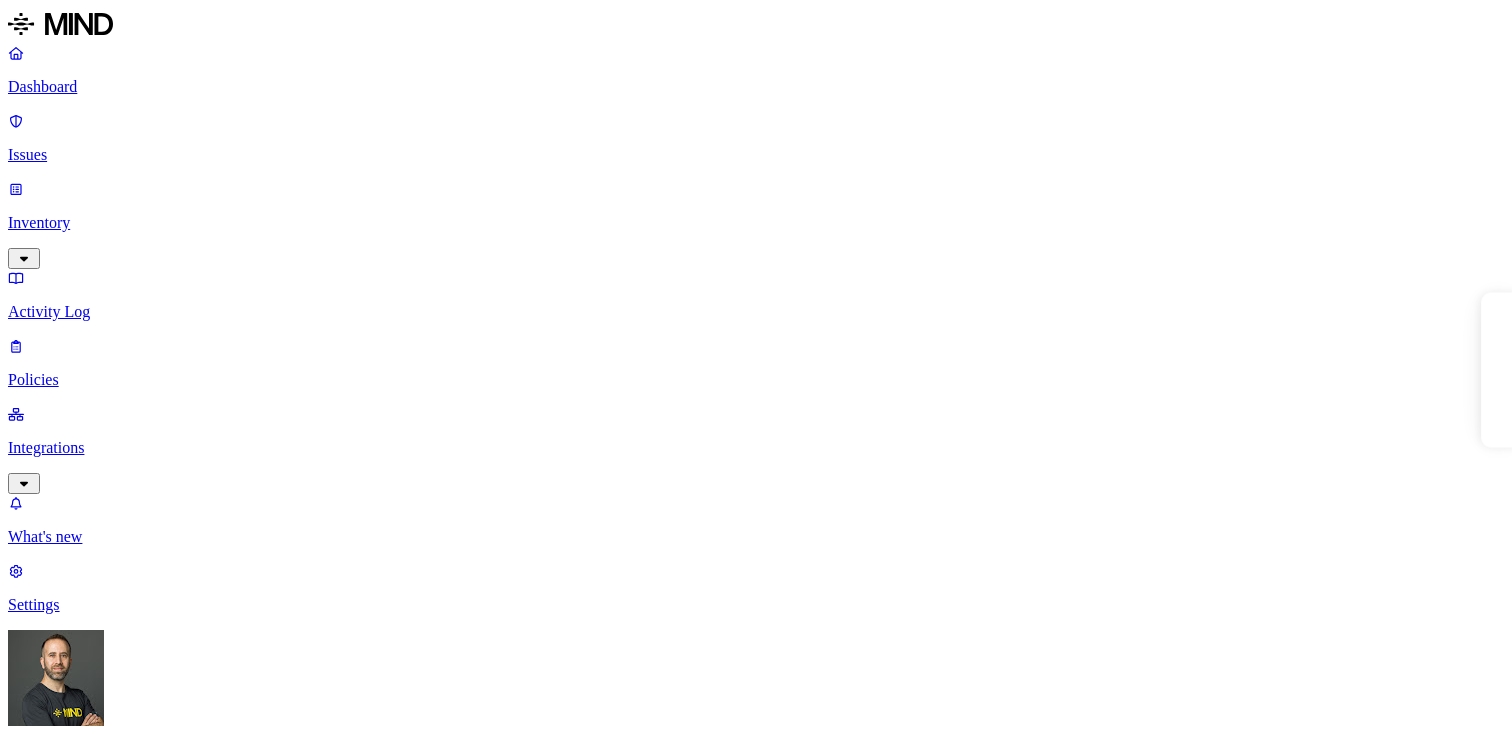 scroll, scrollTop: 0, scrollLeft: 0, axis: both 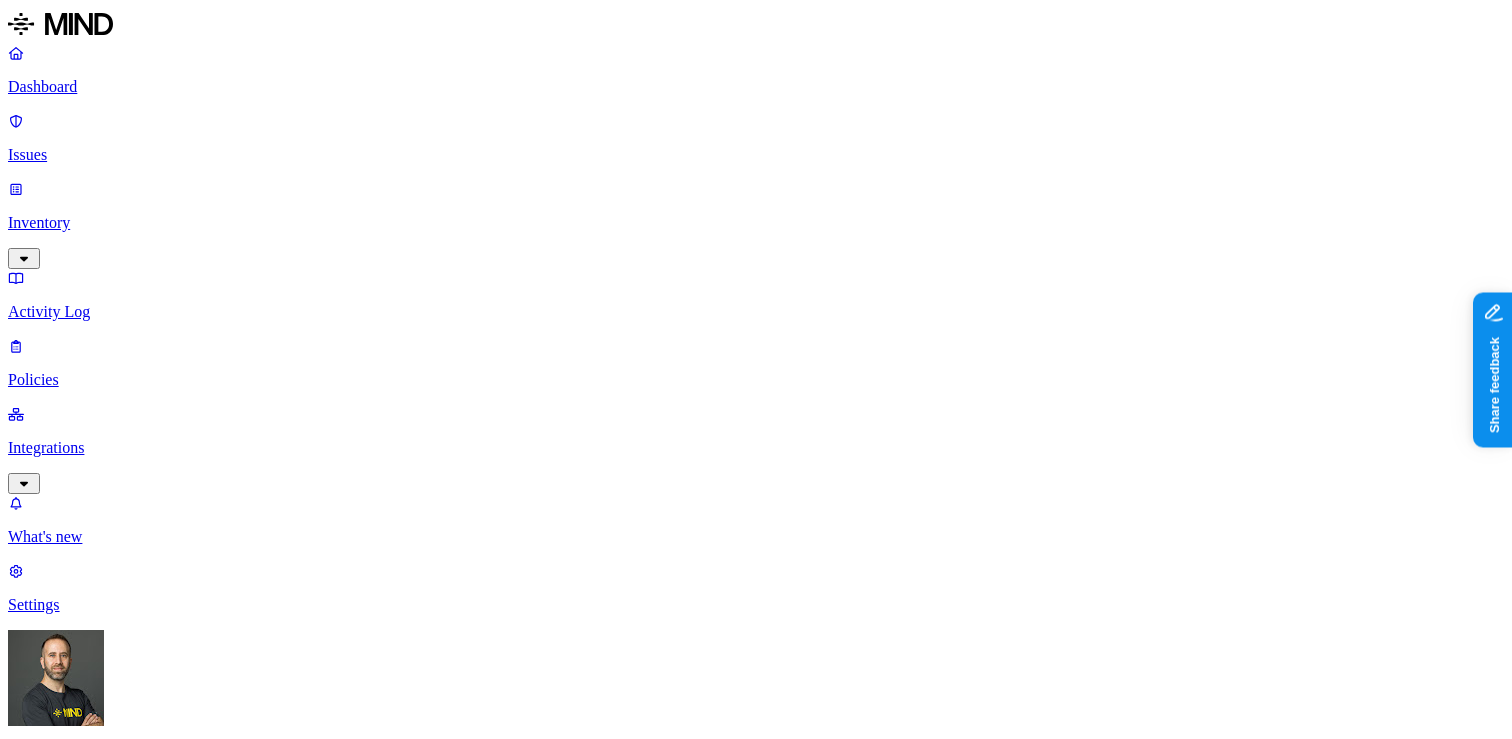 click on "Dashboard" at bounding box center (756, 87) 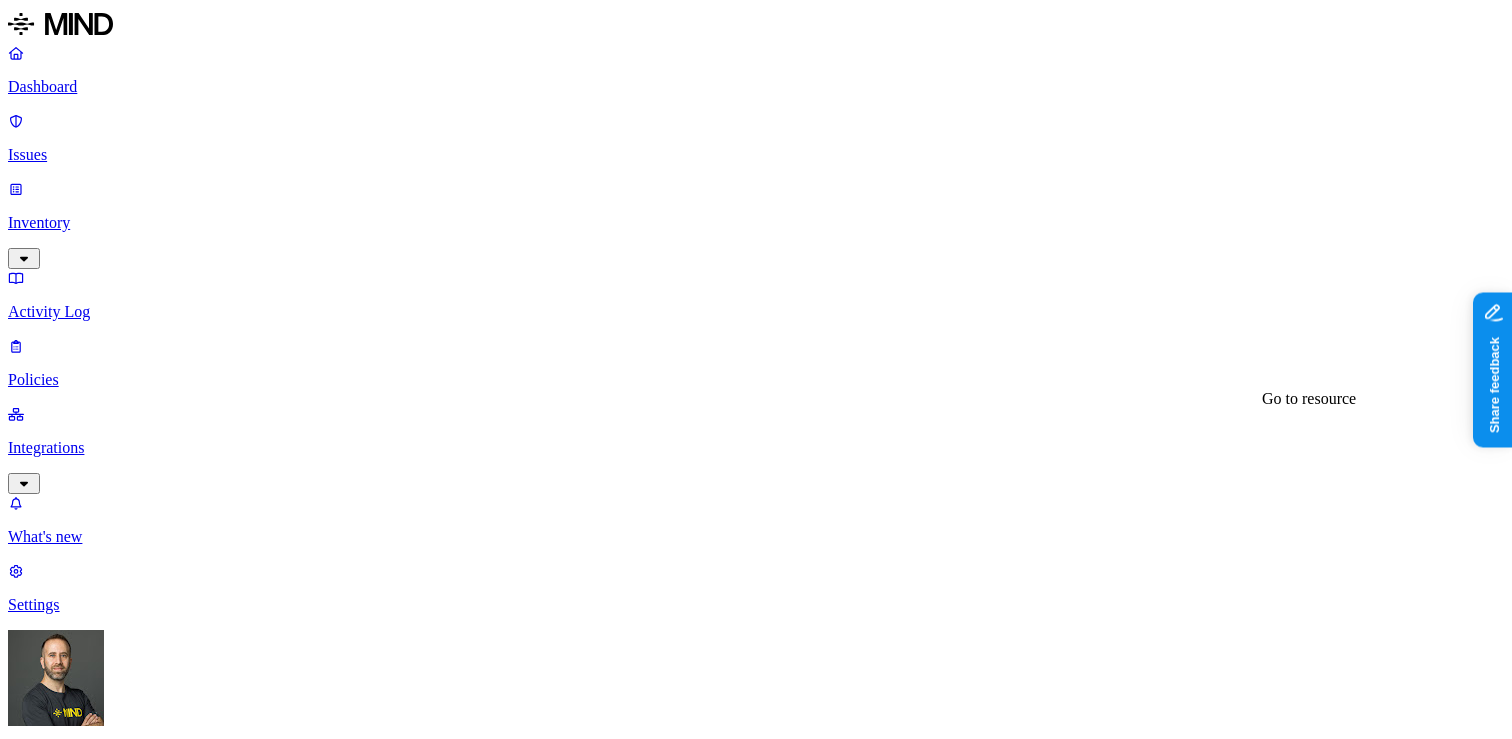 click on "important transaction.docx" at bounding box center [756, 3645] 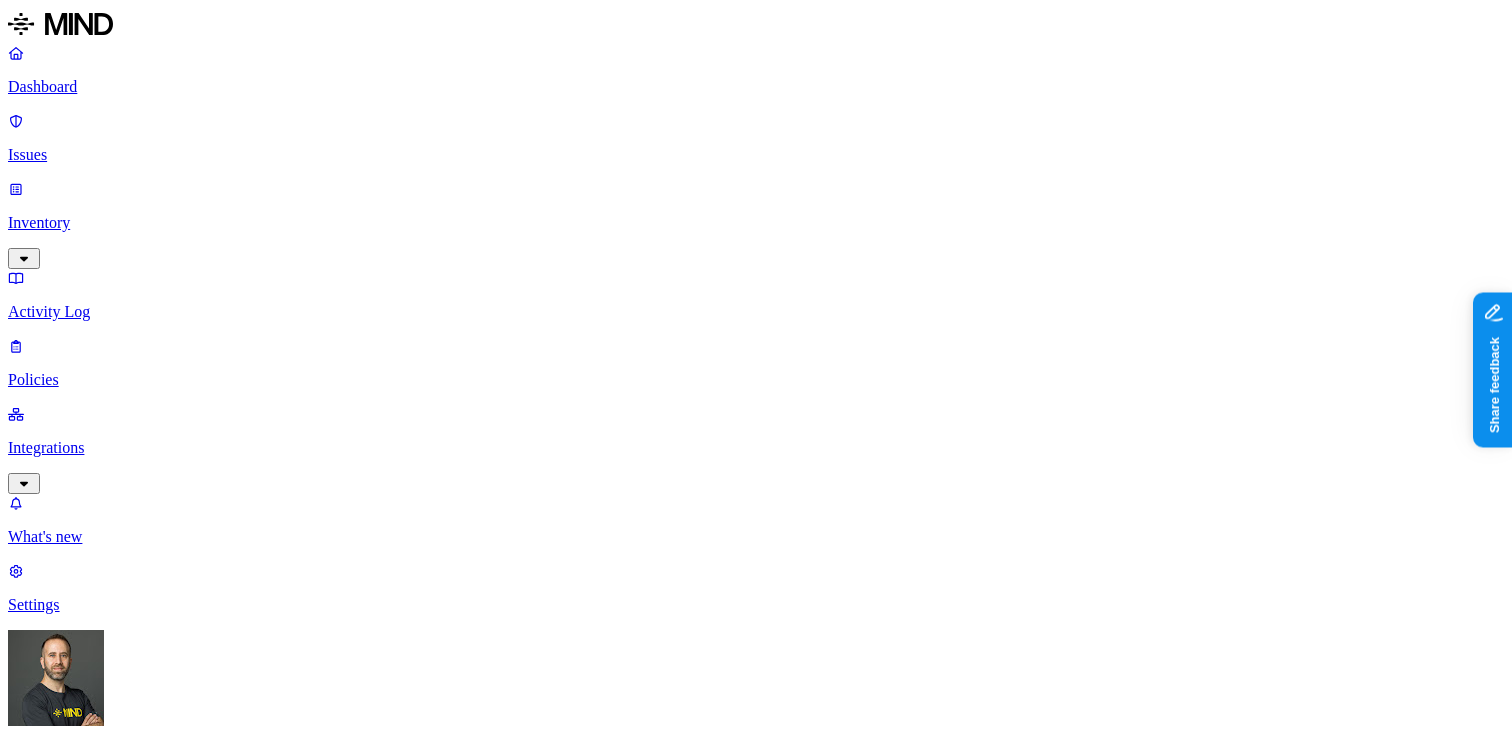 scroll, scrollTop: 0, scrollLeft: 0, axis: both 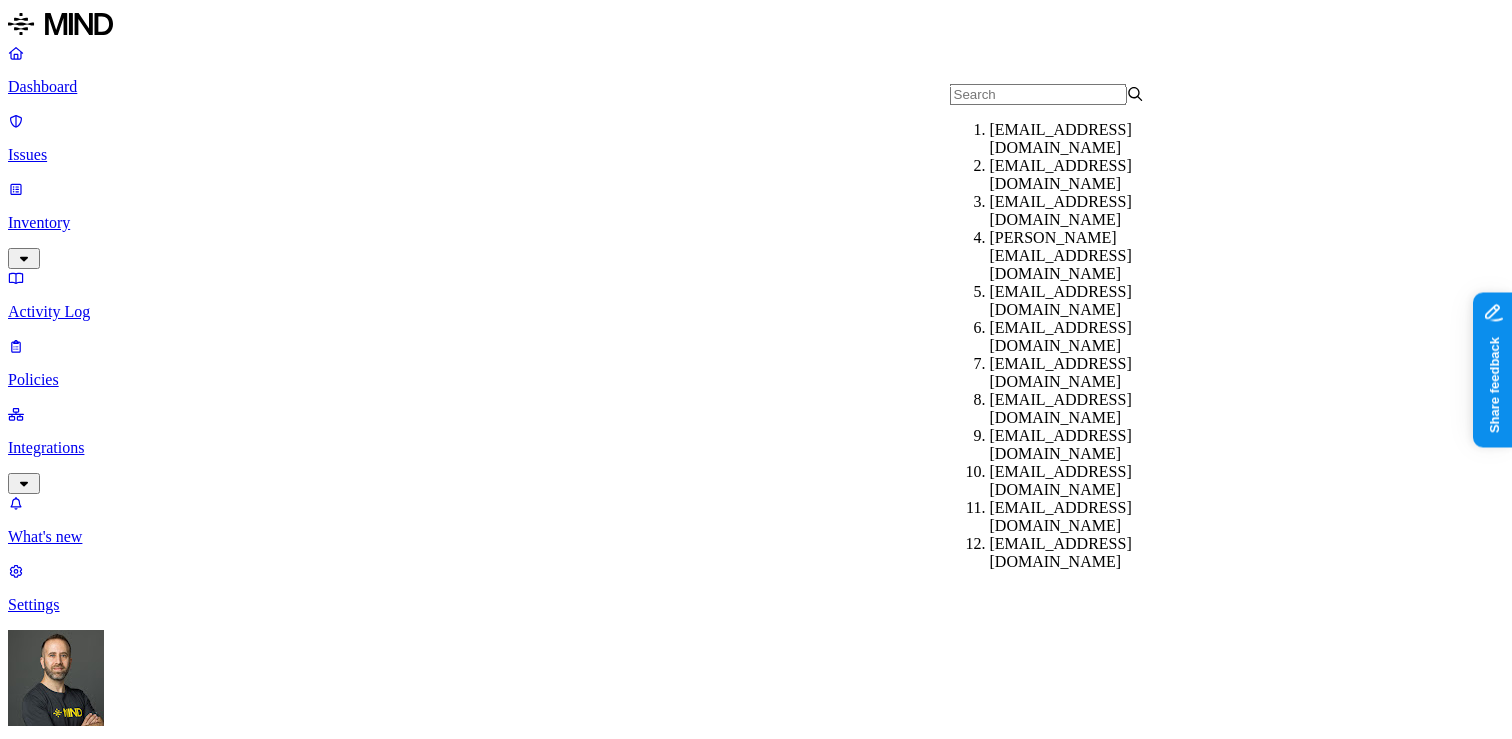 click at bounding box center (1038, 94) 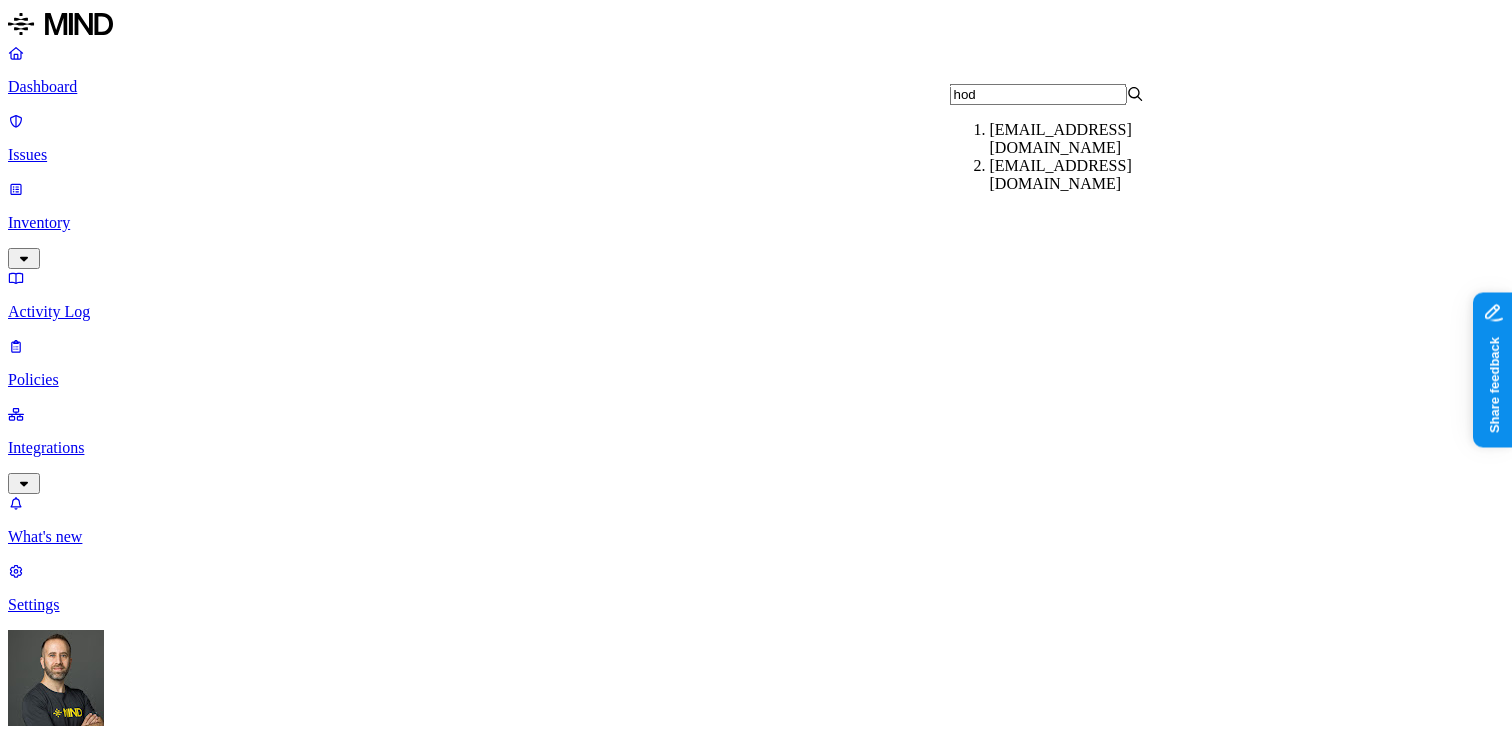type on "hod" 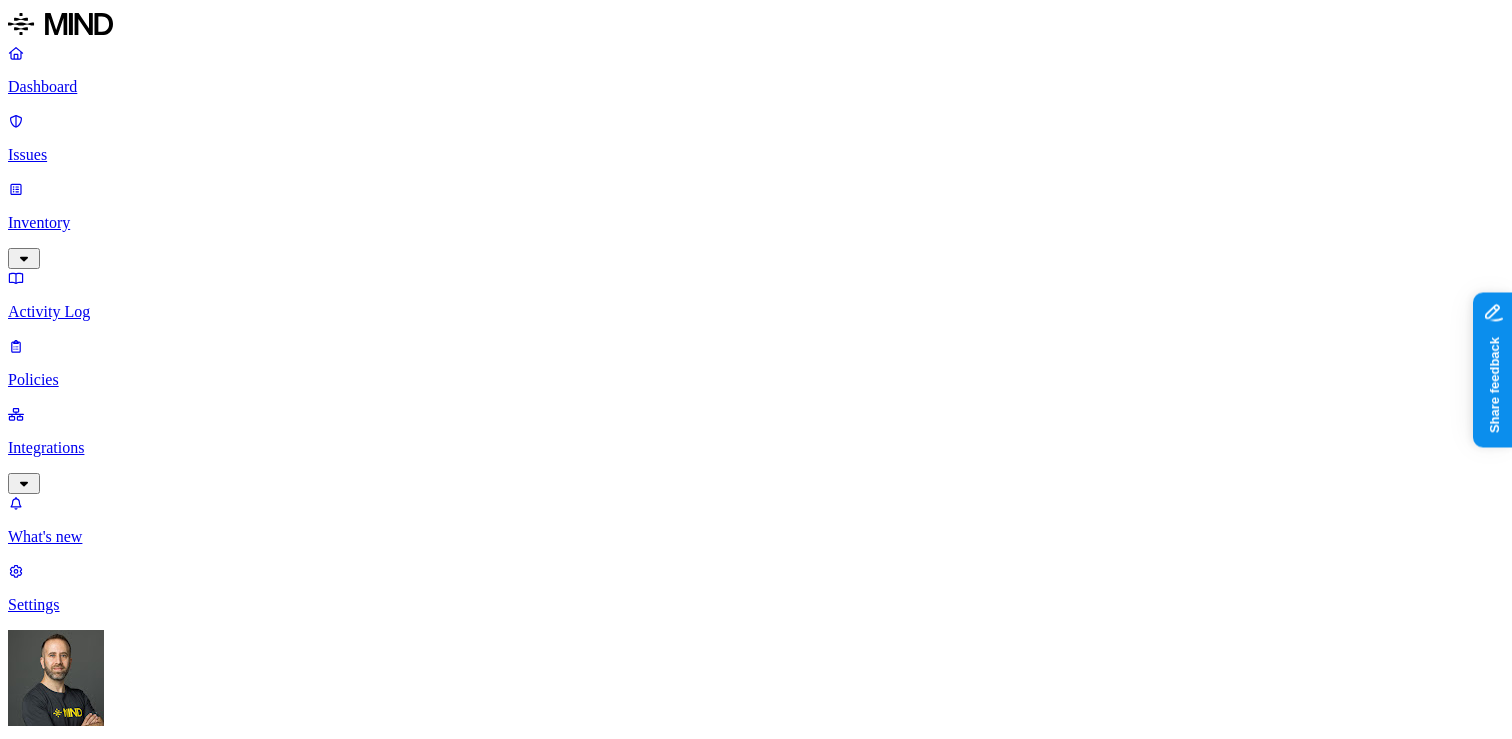 click on "Issues: All issues" at bounding box center [756, 924] 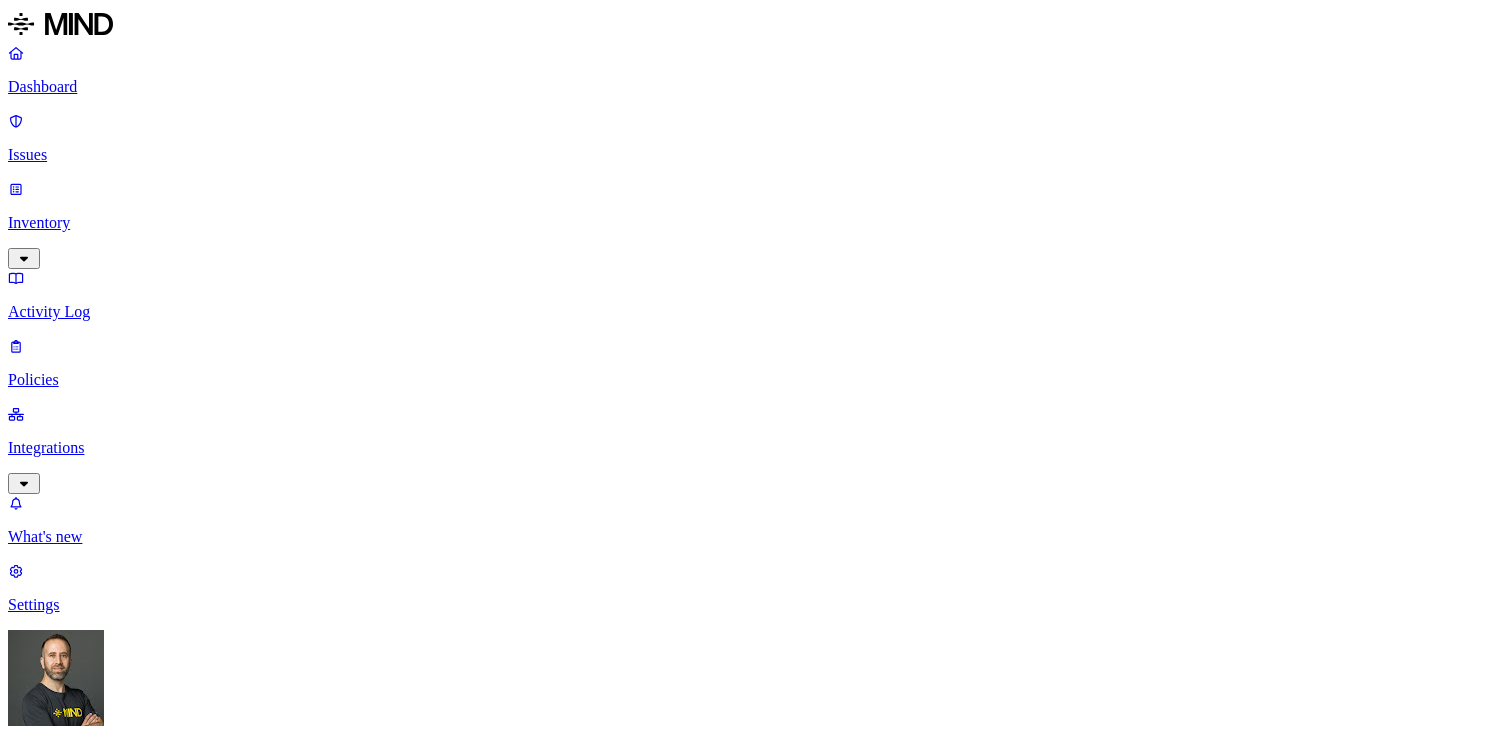 scroll, scrollTop: 0, scrollLeft: 0, axis: both 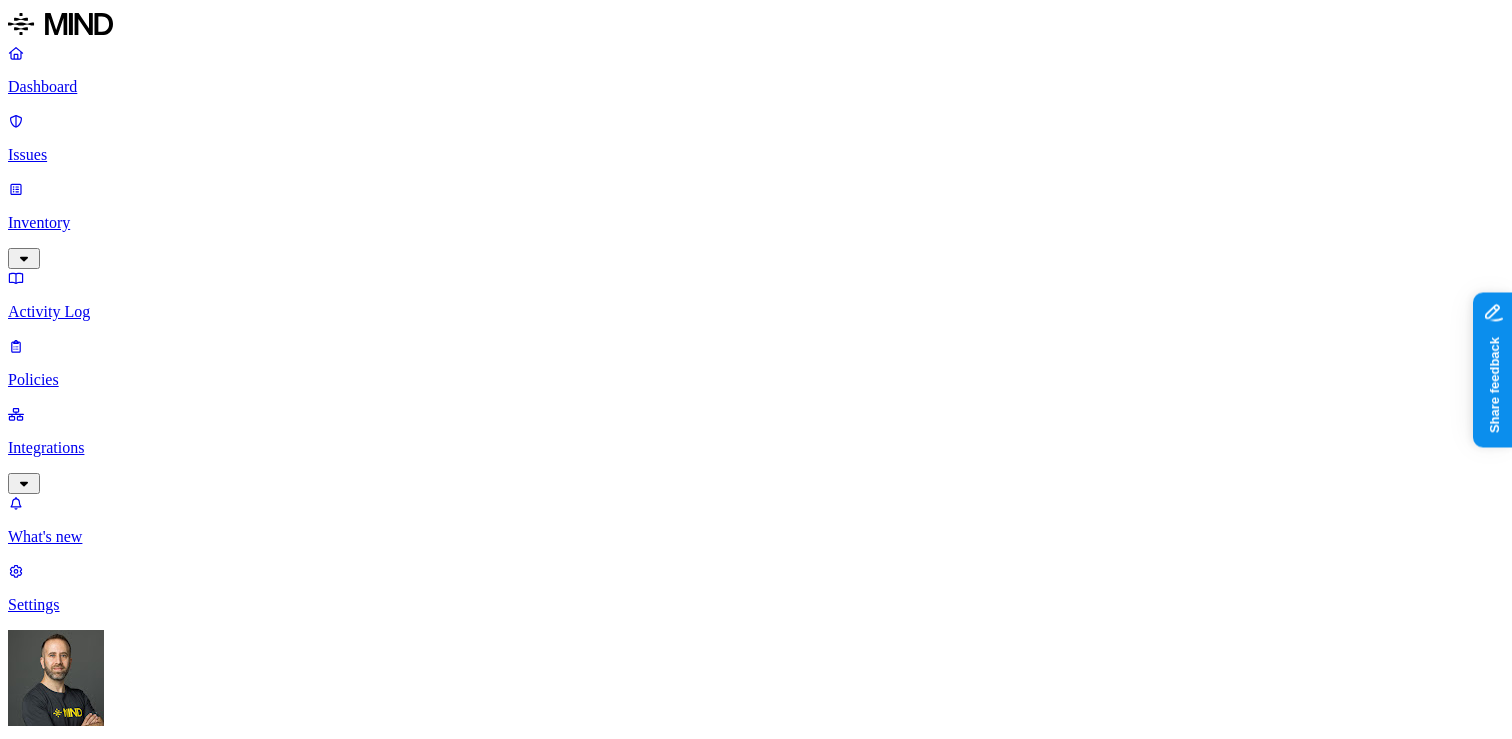 click on "File owner replied “it’s justified”" at bounding box center [114, 2536] 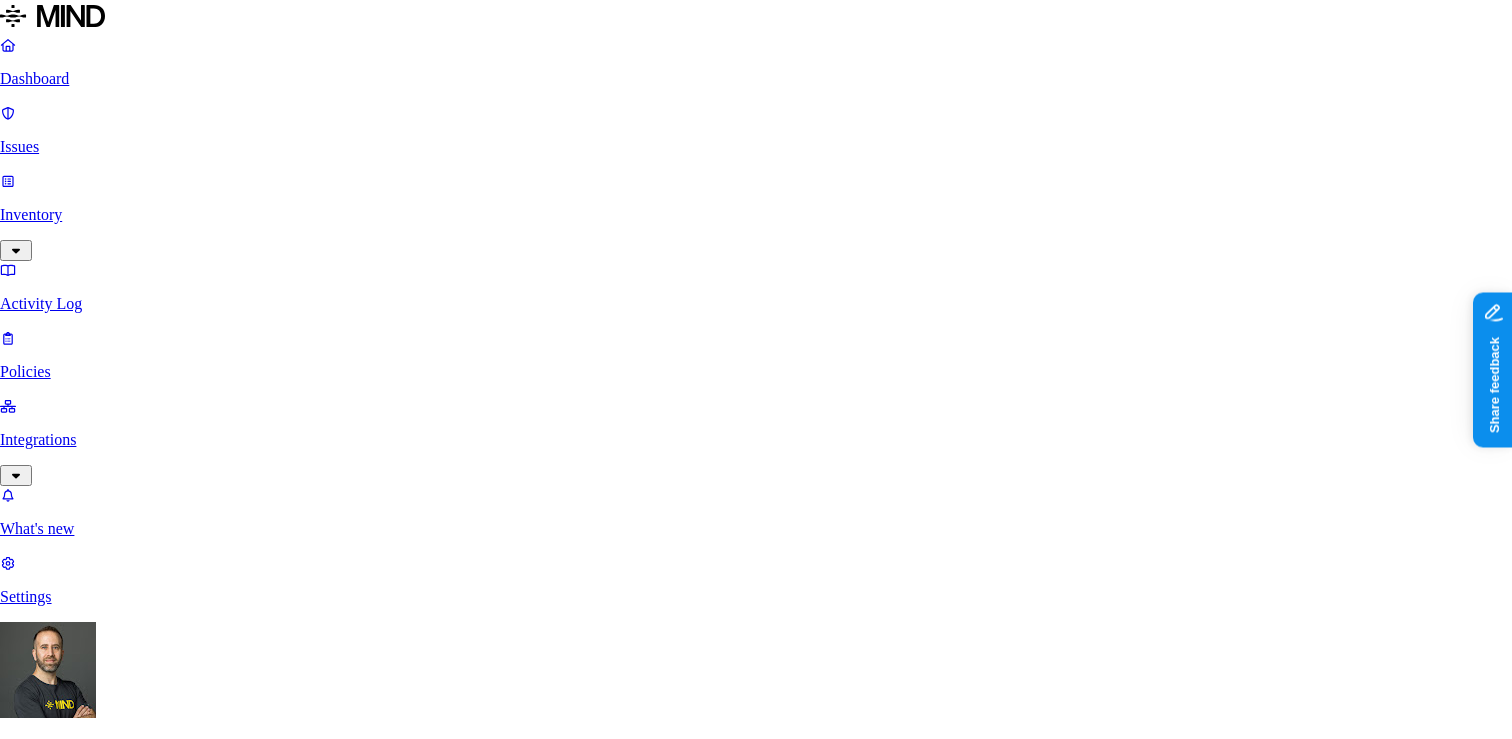 click on "Select reason" at bounding box center (57, 3062) 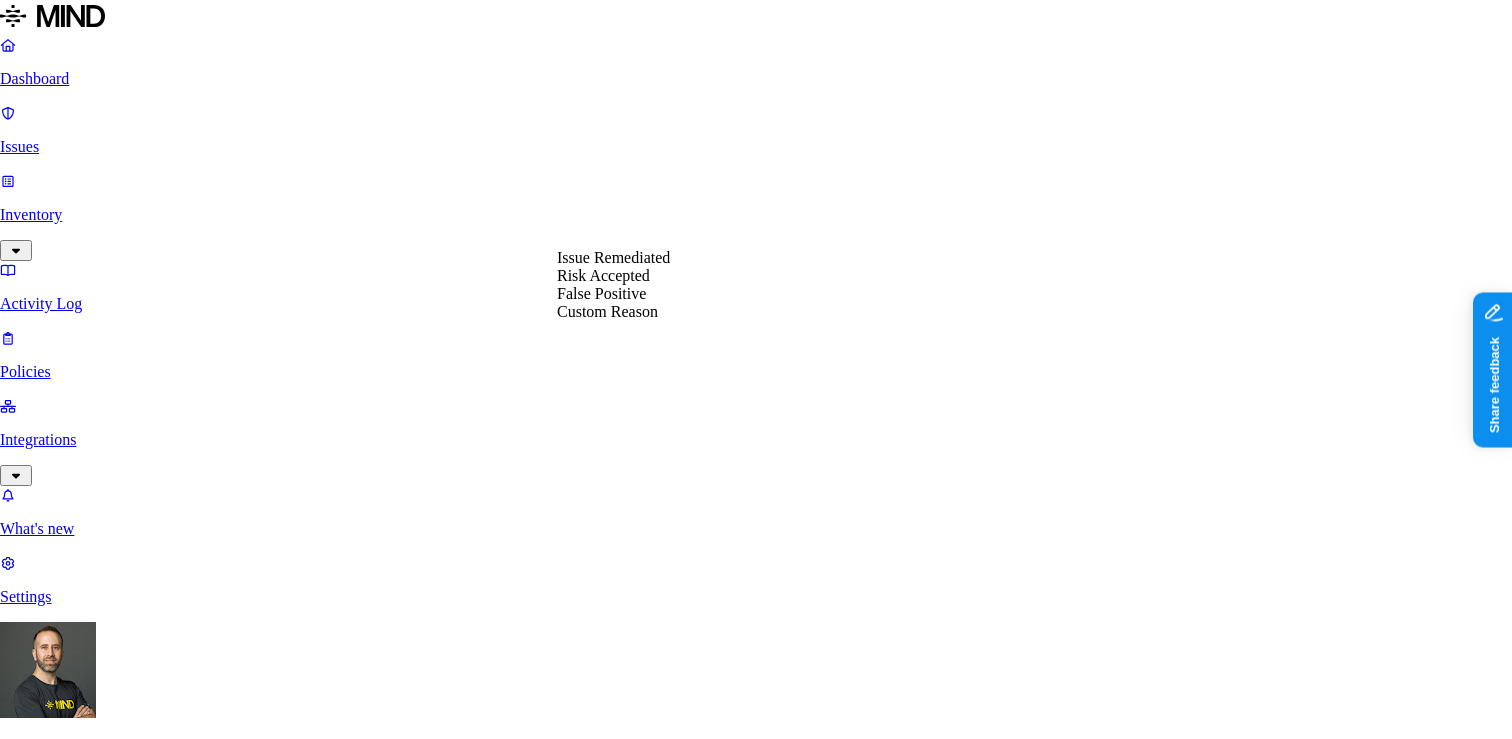 select on "Risk Accepted" 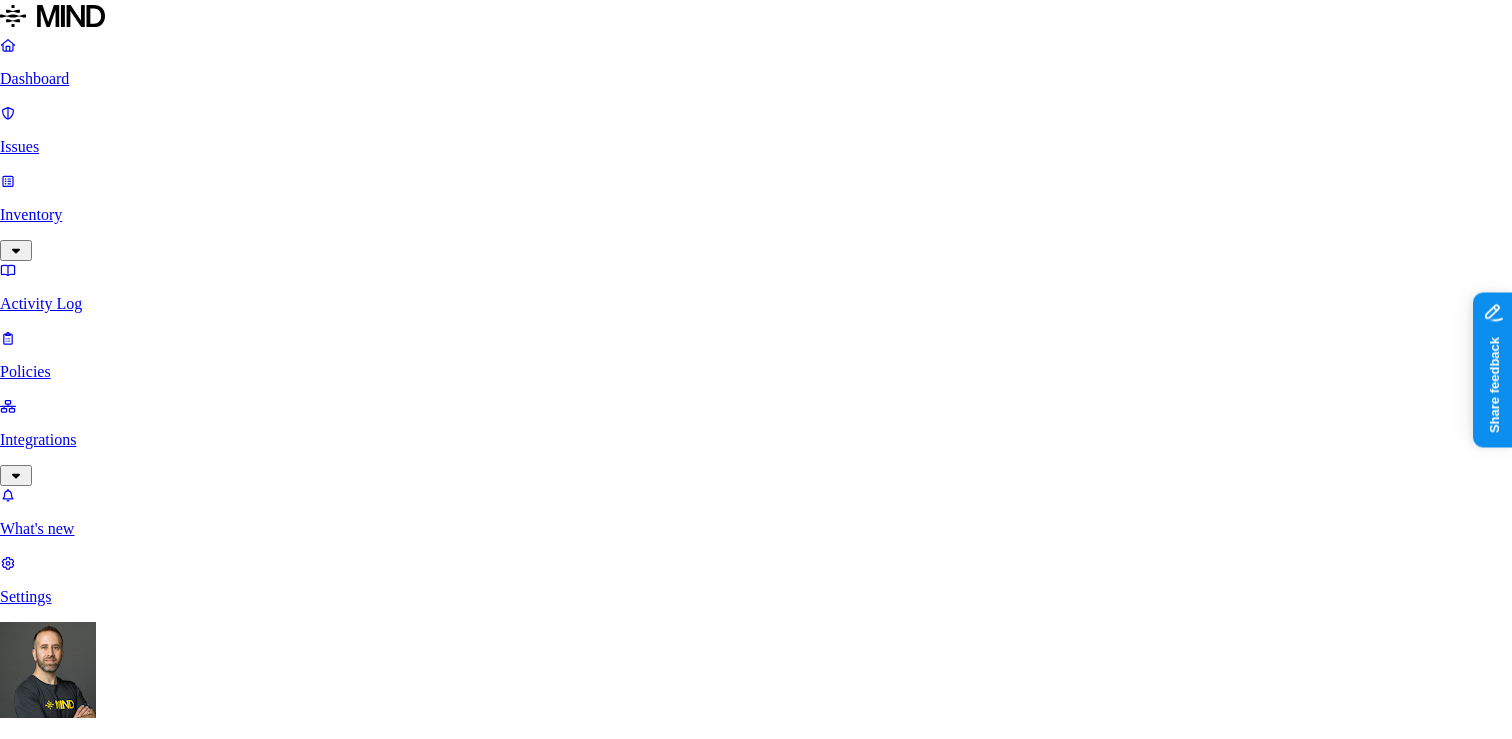 click on "Done" at bounding box center (82, 3083) 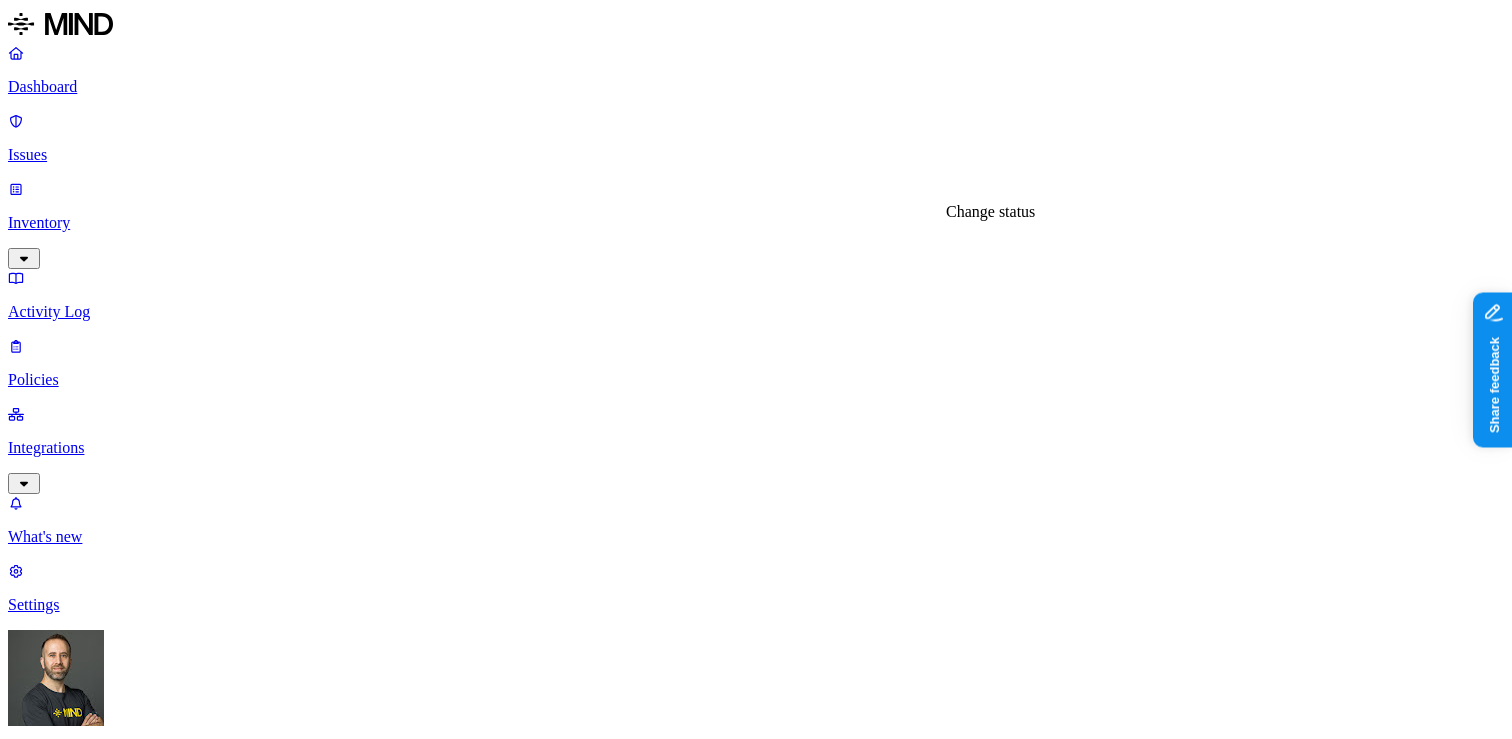 click on "Mind test file resource test file.txt Cloud High Exposure [DATE] [EMAIL_ADDRESS][DOMAIN_NAME] Open Monitored Credit card number shared with external user sensetive.txt Cloud High Exposure [DATE] [EMAIL_ADDRESS][DOMAIN_NAME] Open Monitored Suspicious downloads by a risky user Hod Bin Noon Cloud High Insider threat [DATE] [EMAIL_ADDRESS][DOMAIN_NAME] Open Monitored Suspicious downloads by a risky user Hod Bin Noon Cloud High Insider threat [DATE] [EMAIL_ADDRESS][DOMAIN_NAME] Open Monitored SSN shared with external user Test Share link.docx Cloud High Exposure [DATE] [EMAIL_ADDRESS][DOMAIN_NAME] Open Monitored" at bounding box center [764, 1348] 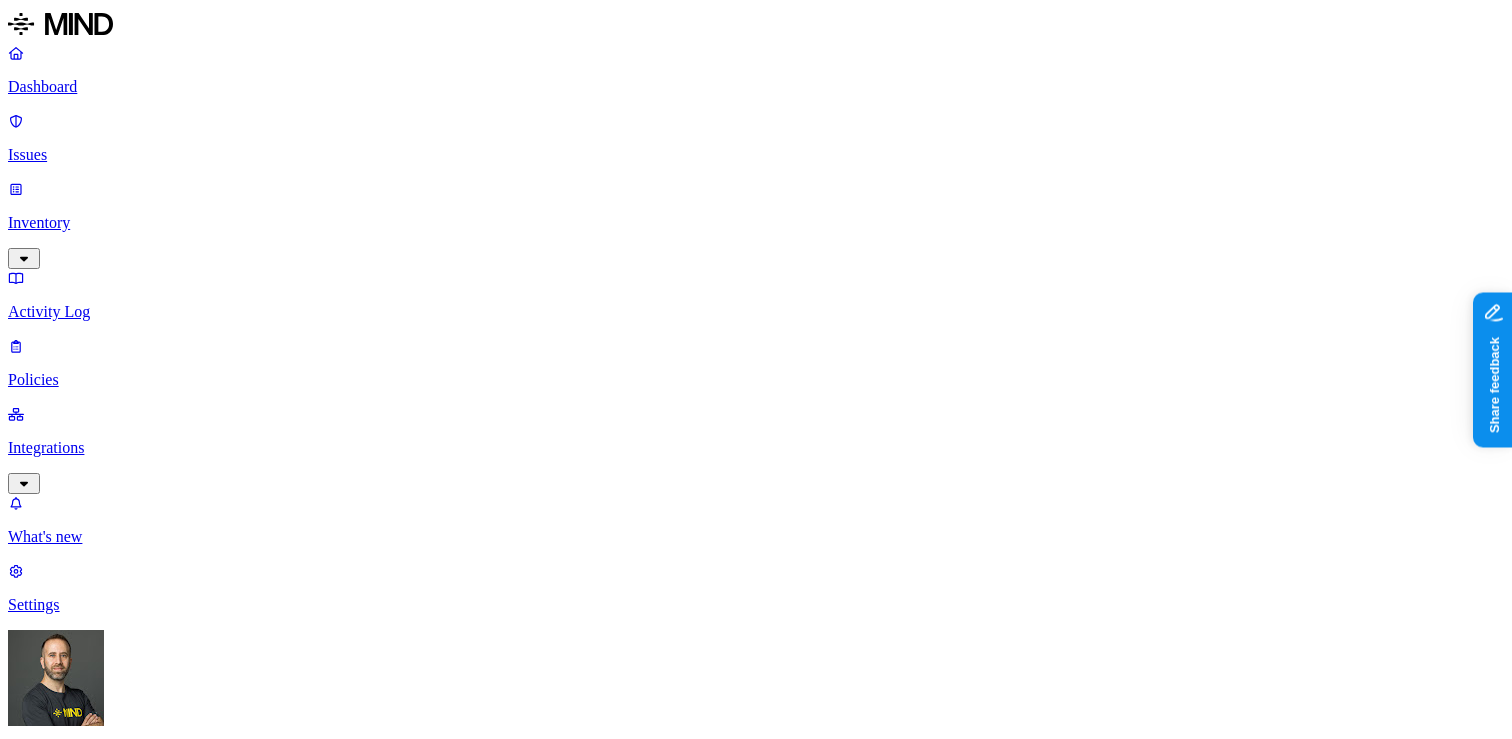 click on "Dashboard" at bounding box center (756, 87) 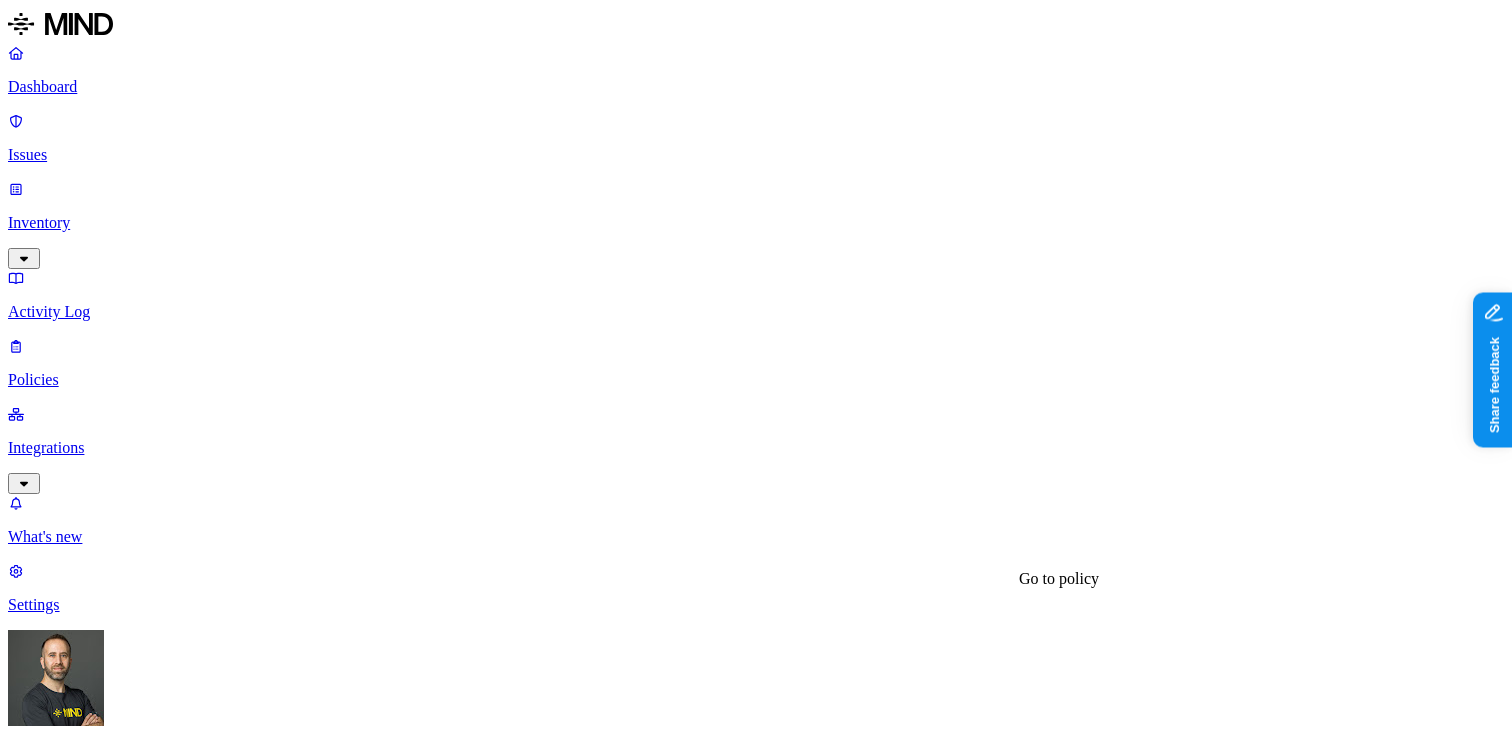 click on "CUI shared with external user" at bounding box center [120, 3275] 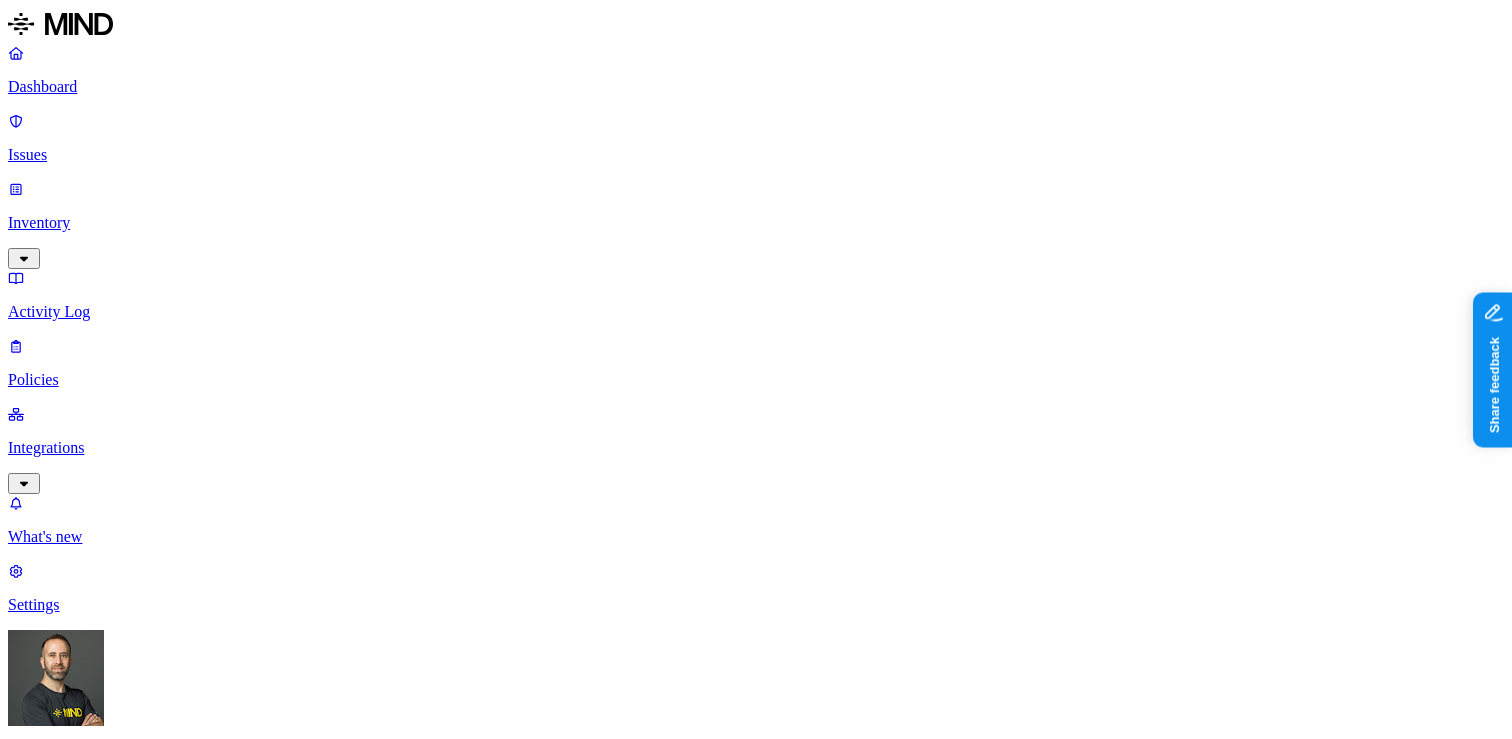 click on "Policies" at bounding box center [756, 380] 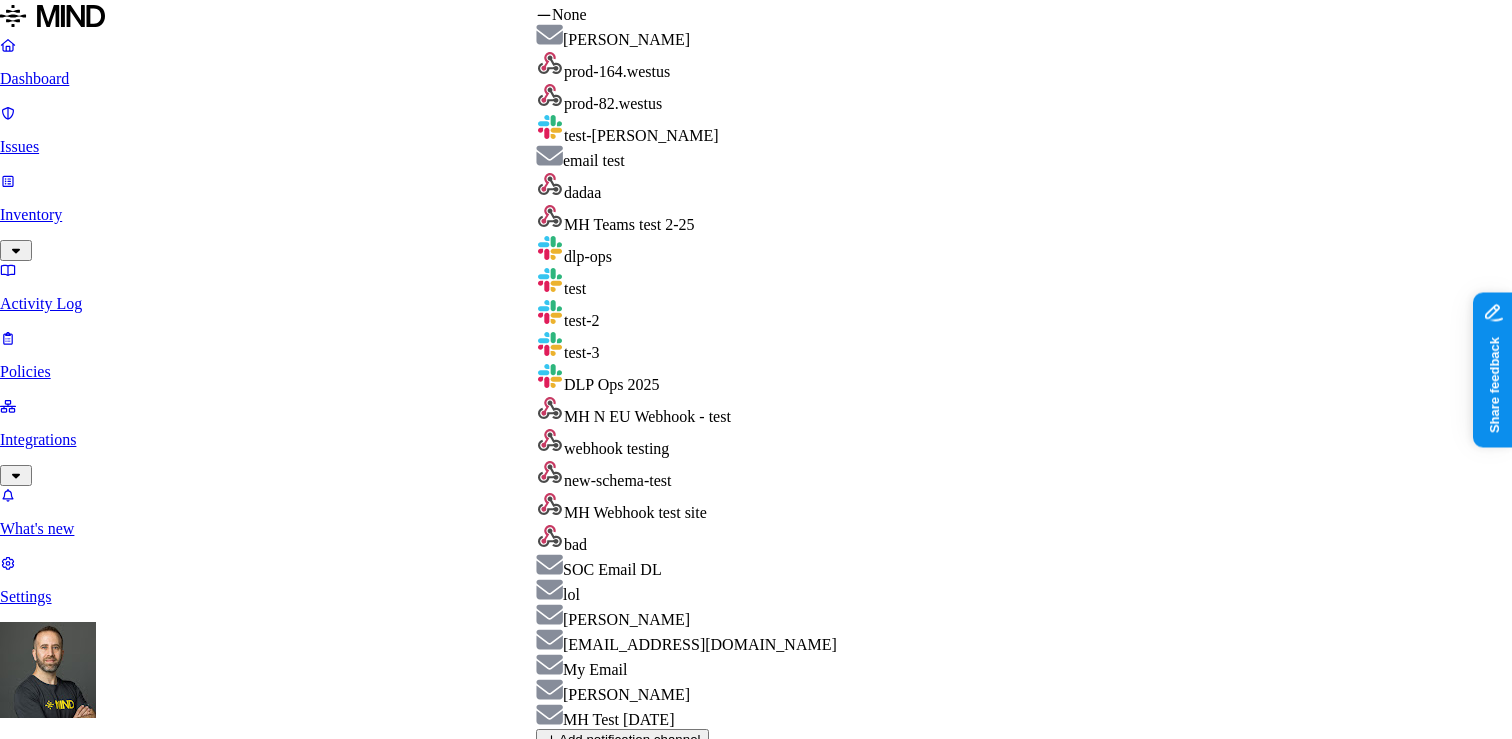 click on "Dashboard Issues Inventory Activity Log Policies Integrations What's new 1 Settings [PERSON_NAME] ACME Credit card number shared with external user Cloud Exposure Details Policy name Credit card number shared with external user   Severity High Low Medium High Critical   Description (Optional) Detects the external sharing of resources containing credit card numbers. Improper handling of data subject to payment information (PCI) regulation may lead to non-compliance with applicable regulations Notifications Method None None Maya Raz prod-164.westus prod-82.westus test-[PERSON_NAME] email test dadaa MH Teams test 2-25 dlp-ops test test-2 test-3 DLP Ops 2025 MH N EU Webhook - test webhook testing new-schema-test MH Webhook test site bad SOC Email DL lol itay aviran [EMAIL_ADDRESS][DOMAIN_NAME] My Email [PERSON_NAME] MH Test [DATE] Automate remediation When issue is detected / Engage assignee No action  /Engage assignee Cancel Save
None [PERSON_NAME] prod-164.westus prod-82.westus test-[PERSON_NAME] email test" at bounding box center [756, 748] 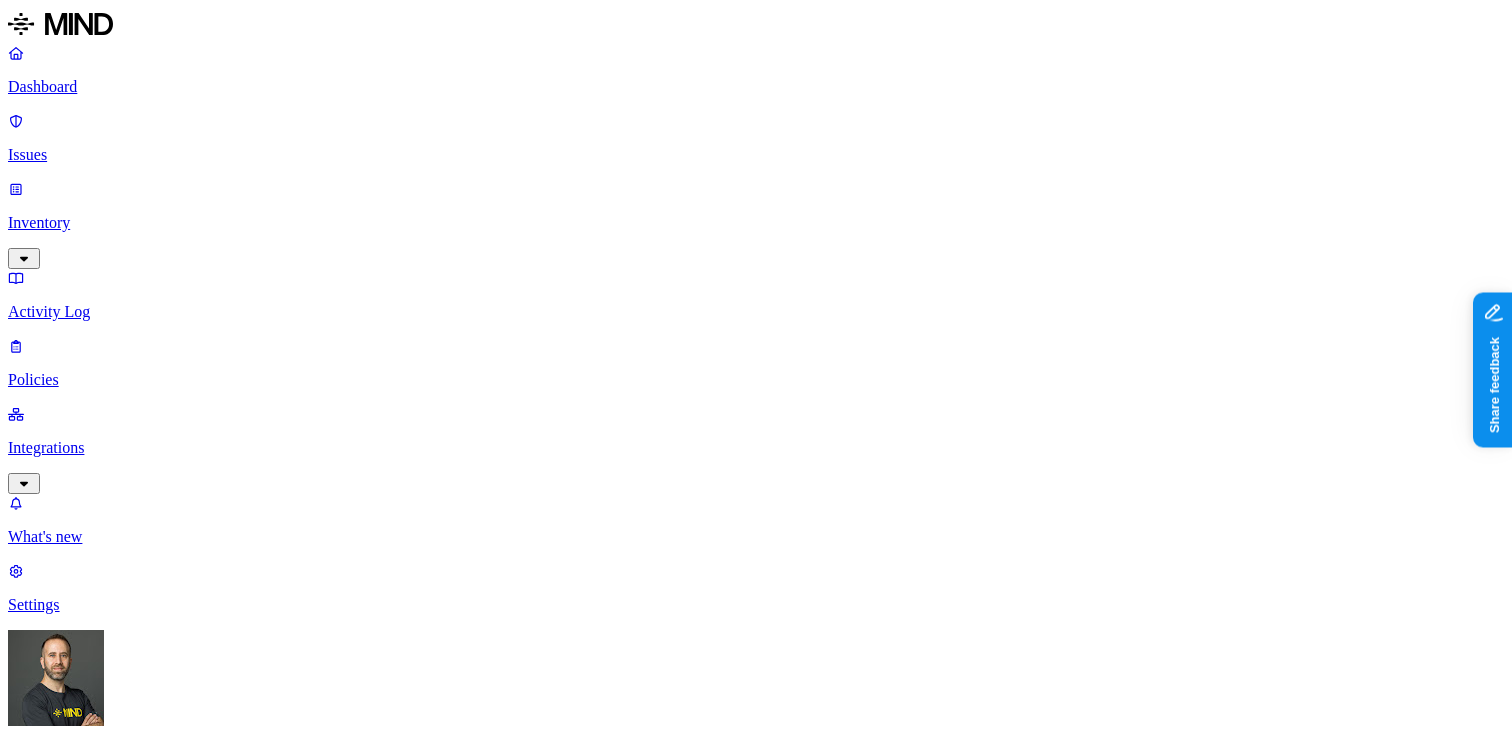 click on "Dashboard Issues Inventory Activity Log Policies Integrations What's new 1 Settings [PERSON_NAME] ACME Credit card number shared with external user Cloud Exposure Details Policy name Credit card number shared with external user   Severity High Low Medium High Critical   Description (Optional) Detects the external sharing of resources containing credit card numbers. Improper handling of data subject to payment information (PCI) regulation may lead to non-compliance with applicable regulations Notifications Method None None Maya Raz prod-164.westus prod-82.westus test-[PERSON_NAME] email test dadaa MH Teams test 2-25 dlp-ops test test-2 test-3 DLP Ops 2025 MH N EU Webhook - test webhook testing new-schema-test MH Webhook test site bad SOC Email DL lol itay aviran [EMAIL_ADDRESS][DOMAIN_NAME] My Email [PERSON_NAME] MH Test [DATE] Automate remediation When issue is detected / Engage assignee No action  /Engage assignee Cancel Save" at bounding box center (756, 752) 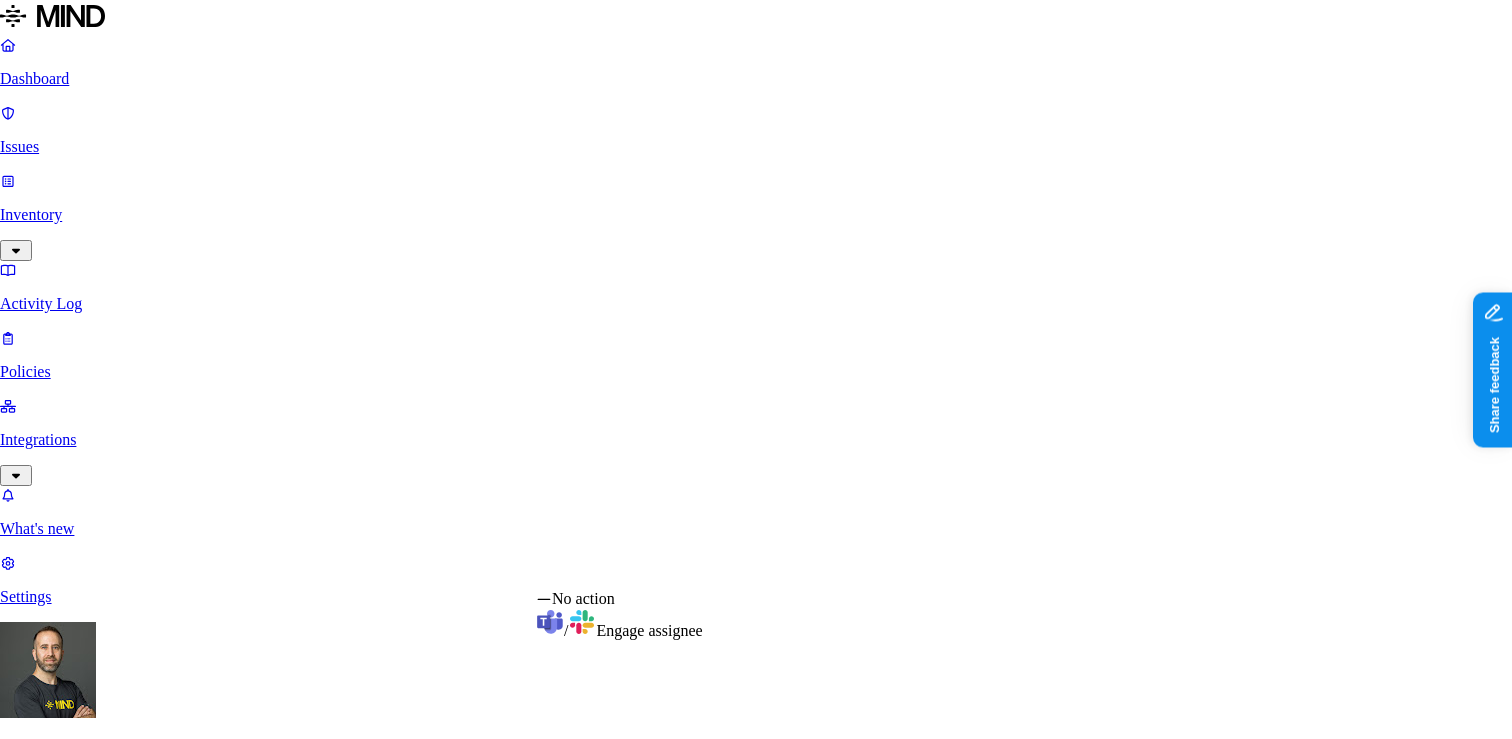 click on "Dashboard Issues Inventory Activity Log Policies Integrations What's new 1 Settings [PERSON_NAME] ACME Credit card number shared with external user Cloud Exposure Details Policy name Credit card number shared with external user   Severity High Low Medium High Critical   Description (Optional) Detects the external sharing of resources containing credit card numbers. Improper handling of data subject to payment information (PCI) regulation may lead to non-compliance with applicable regulations Notifications Method None None Maya Raz prod-164.westus prod-82.westus test-[PERSON_NAME] email test dadaa MH Teams test 2-25 dlp-ops test test-2 test-3 DLP Ops 2025 MH N EU Webhook - test webhook testing new-schema-test MH Webhook test site bad SOC Email DL lol itay aviran [EMAIL_ADDRESS][DOMAIN_NAME] My Email [PERSON_NAME] MH Test [DATE] Automate remediation When issue is detected / Engage assignee No action  /Engage assignee Cancel Save
No action  / Engage assignee" at bounding box center (756, 748) 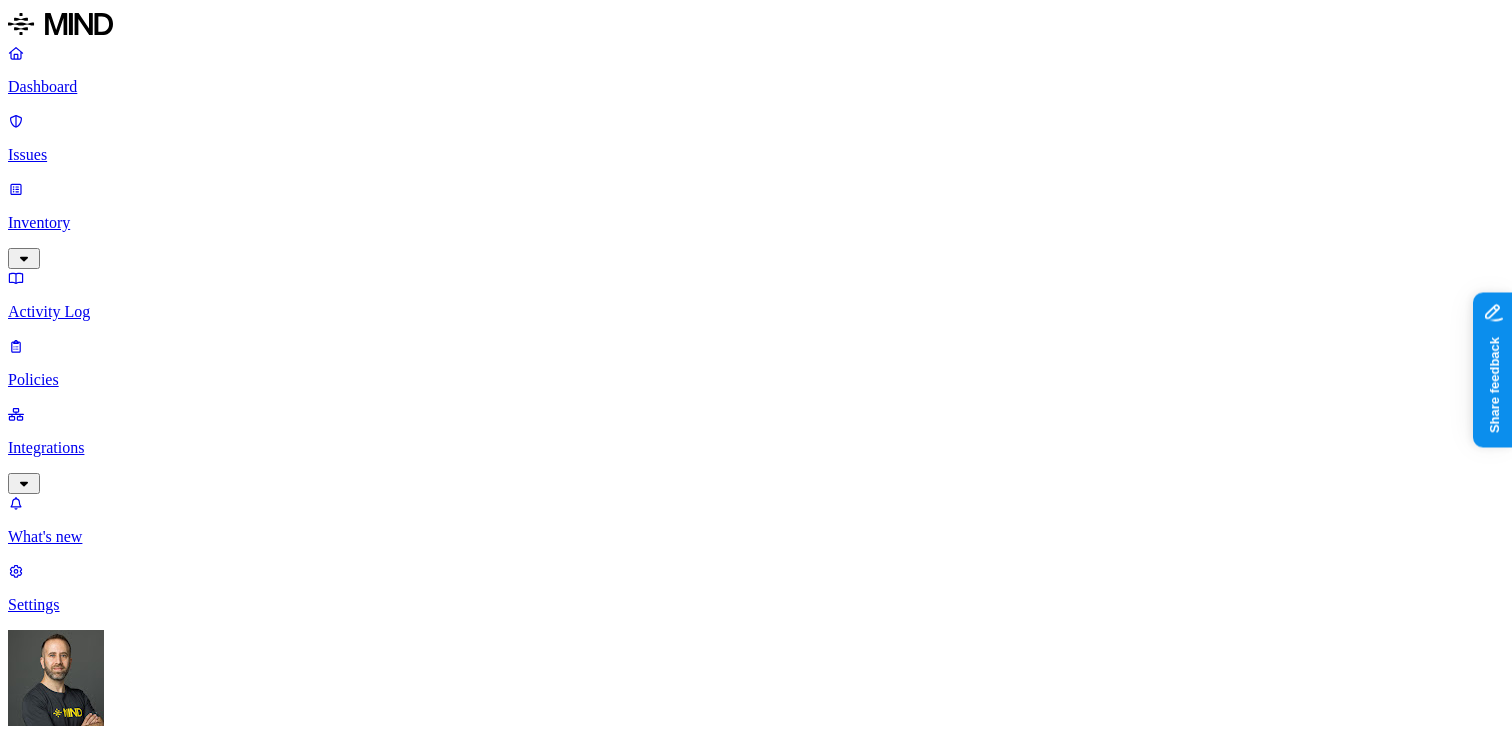 click on "Cancel" at bounding box center [37, 1478] 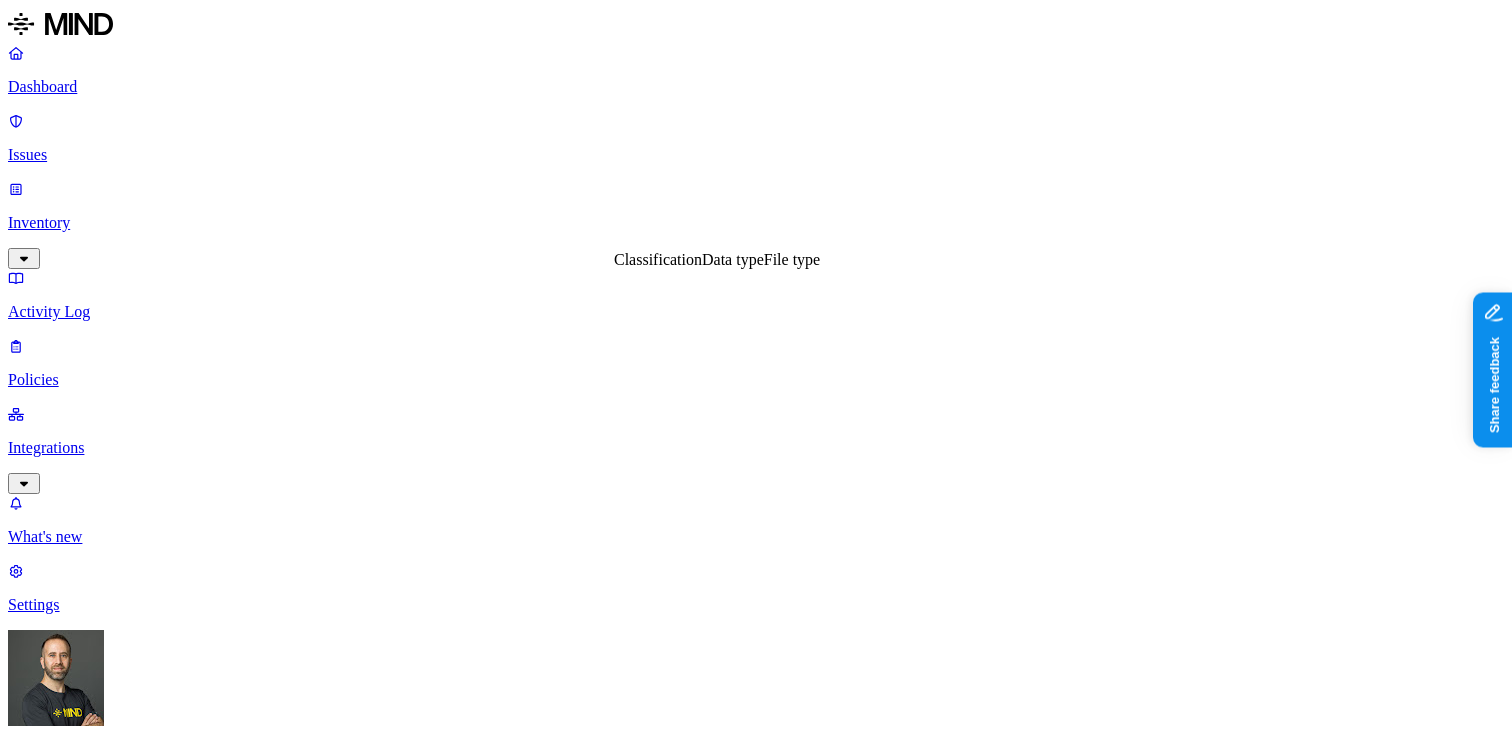 click on "Data type" at bounding box center [733, 259] 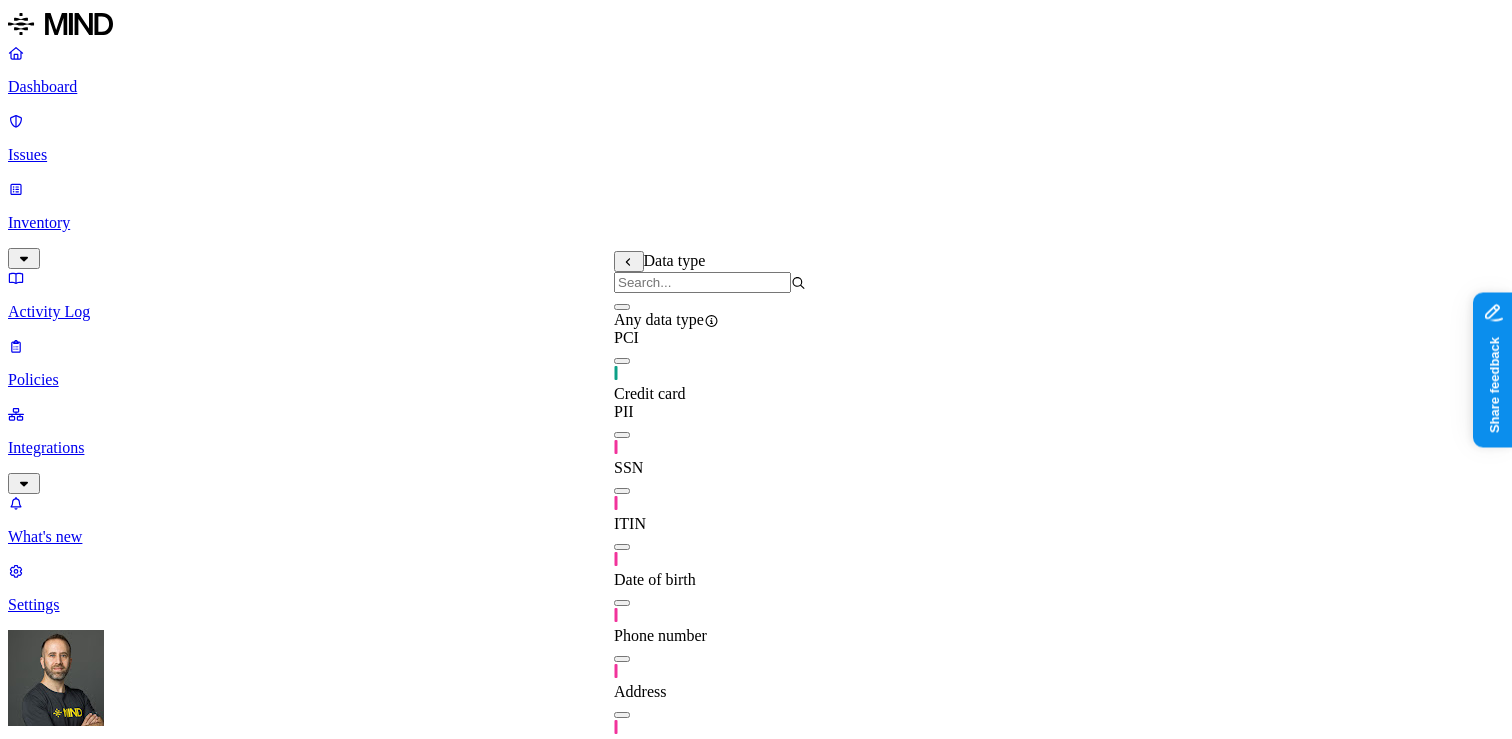 scroll, scrollTop: 451, scrollLeft: 0, axis: vertical 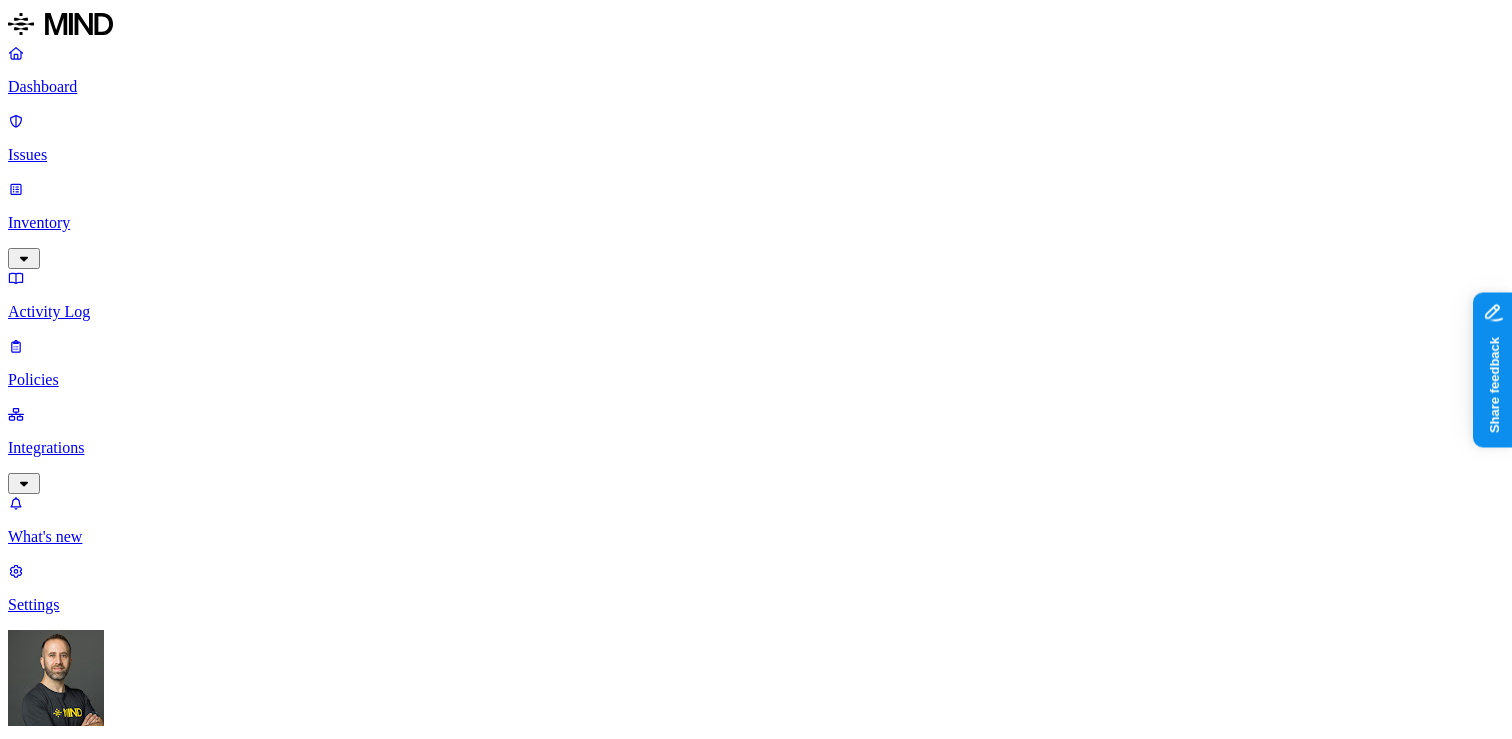 click 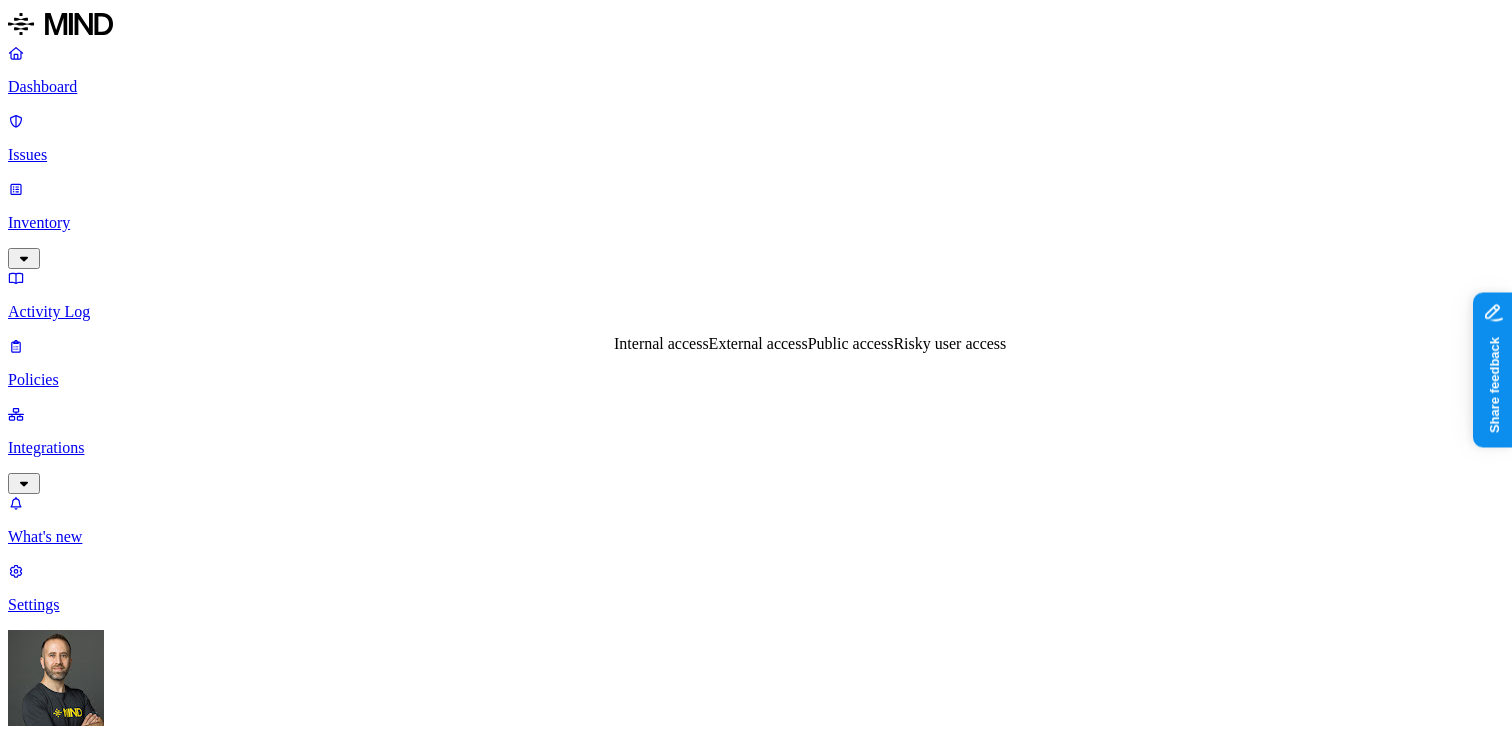 click on "Public access" at bounding box center (851, 343) 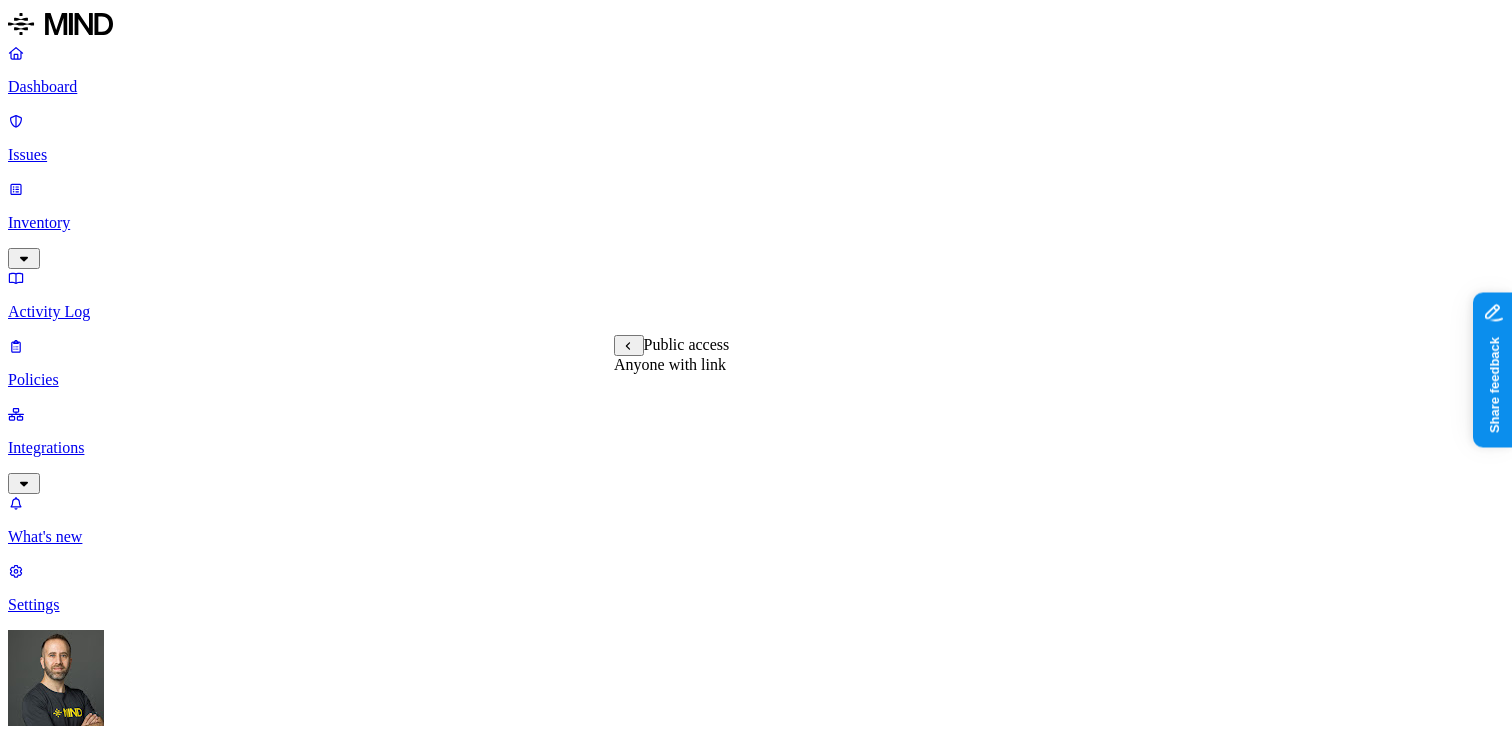 click on "Anyone with link" at bounding box center [670, 364] 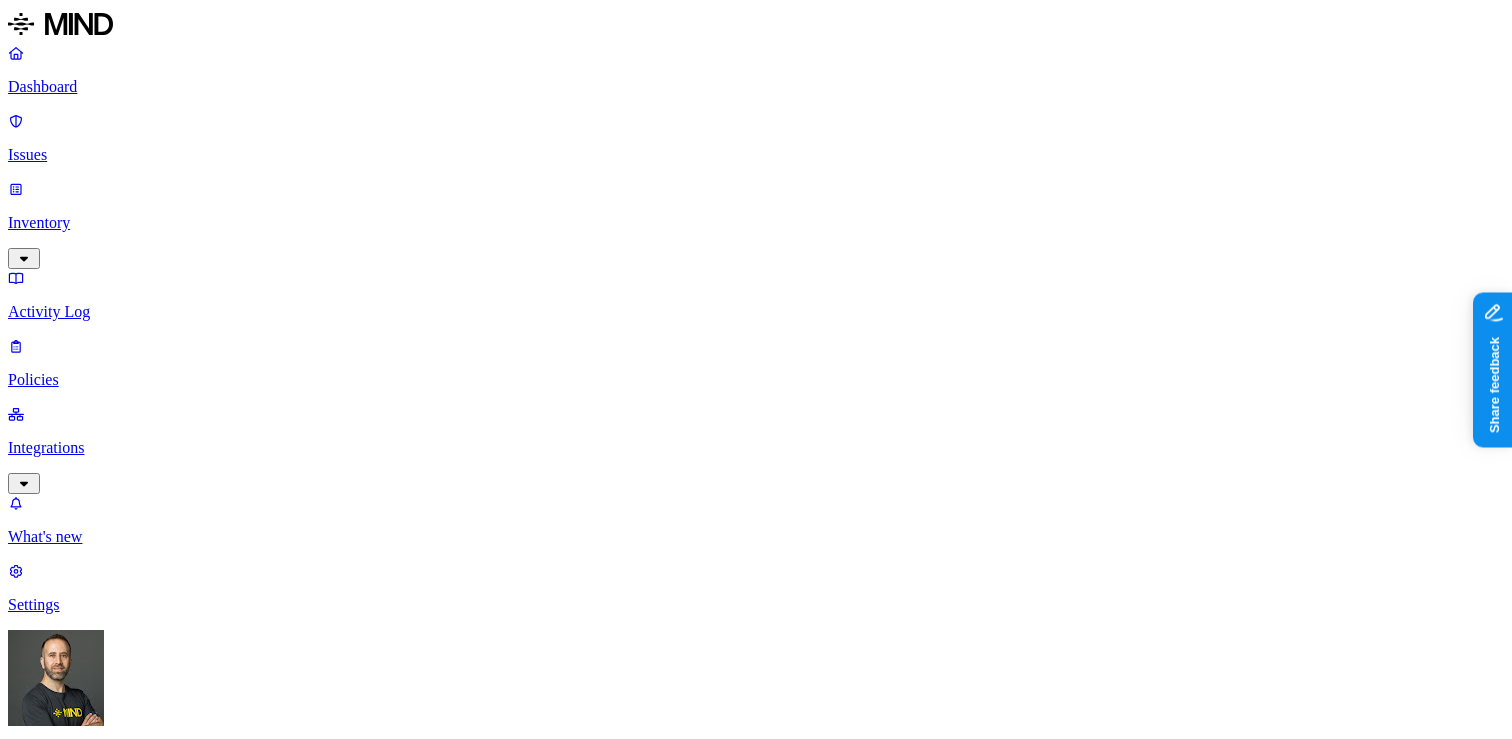 click 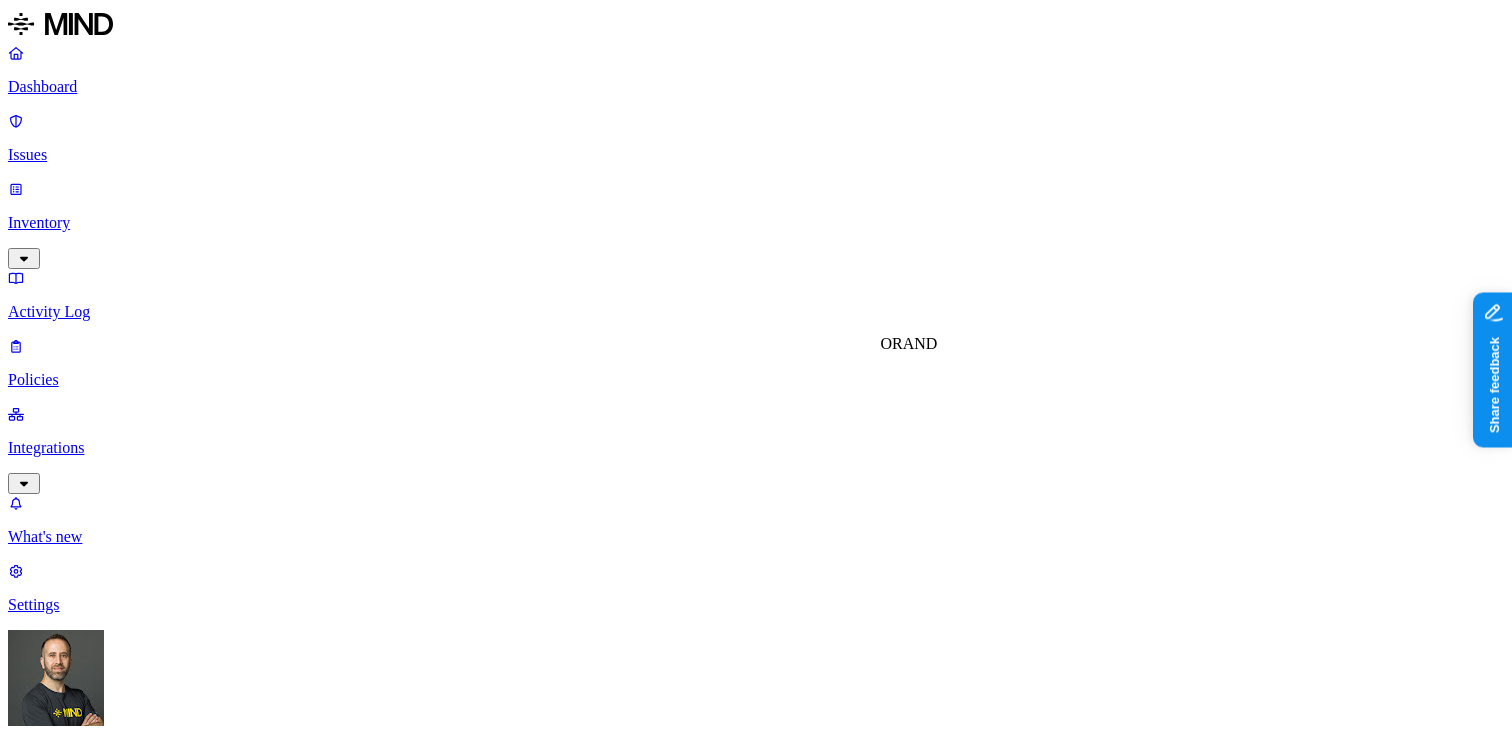click on "OR" at bounding box center (892, 343) 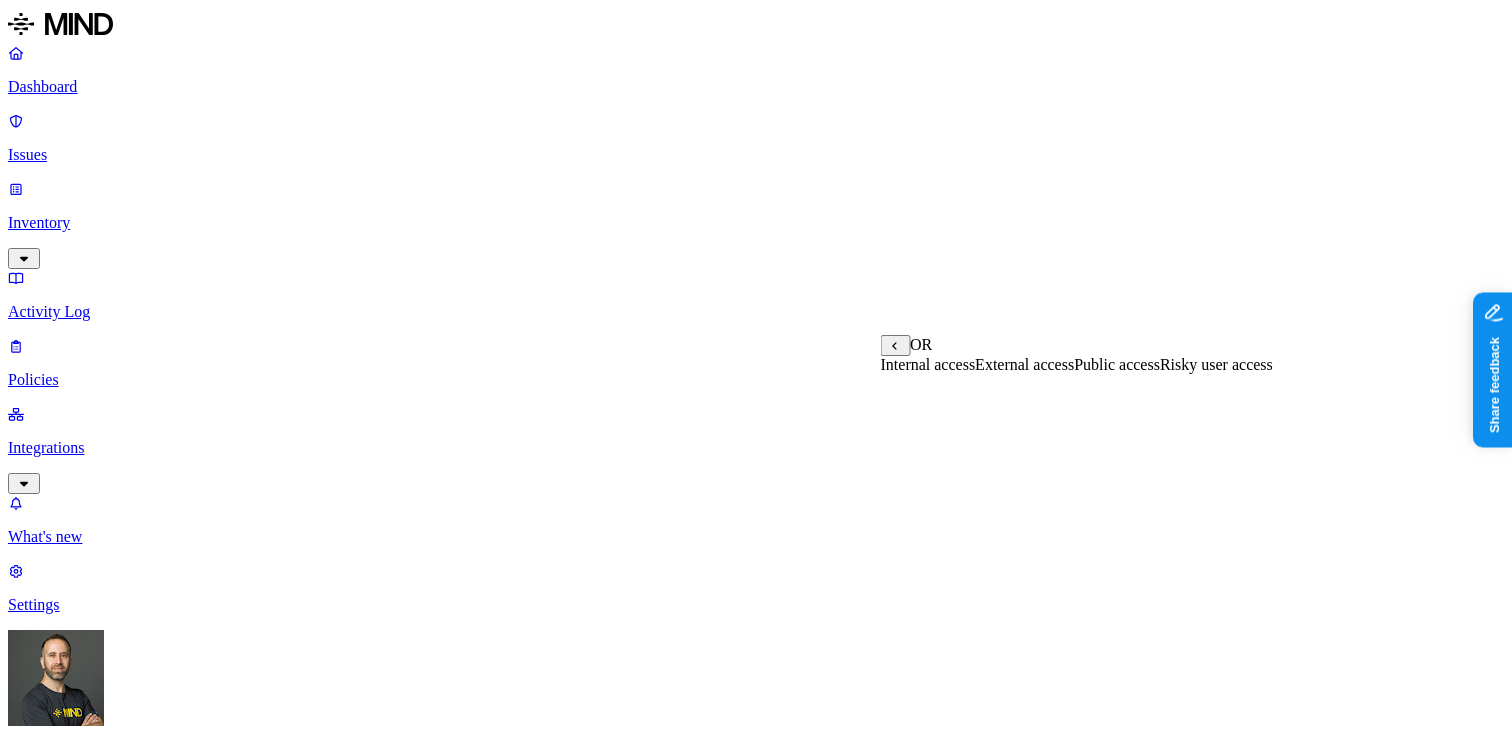 click on "External access" at bounding box center (1024, 364) 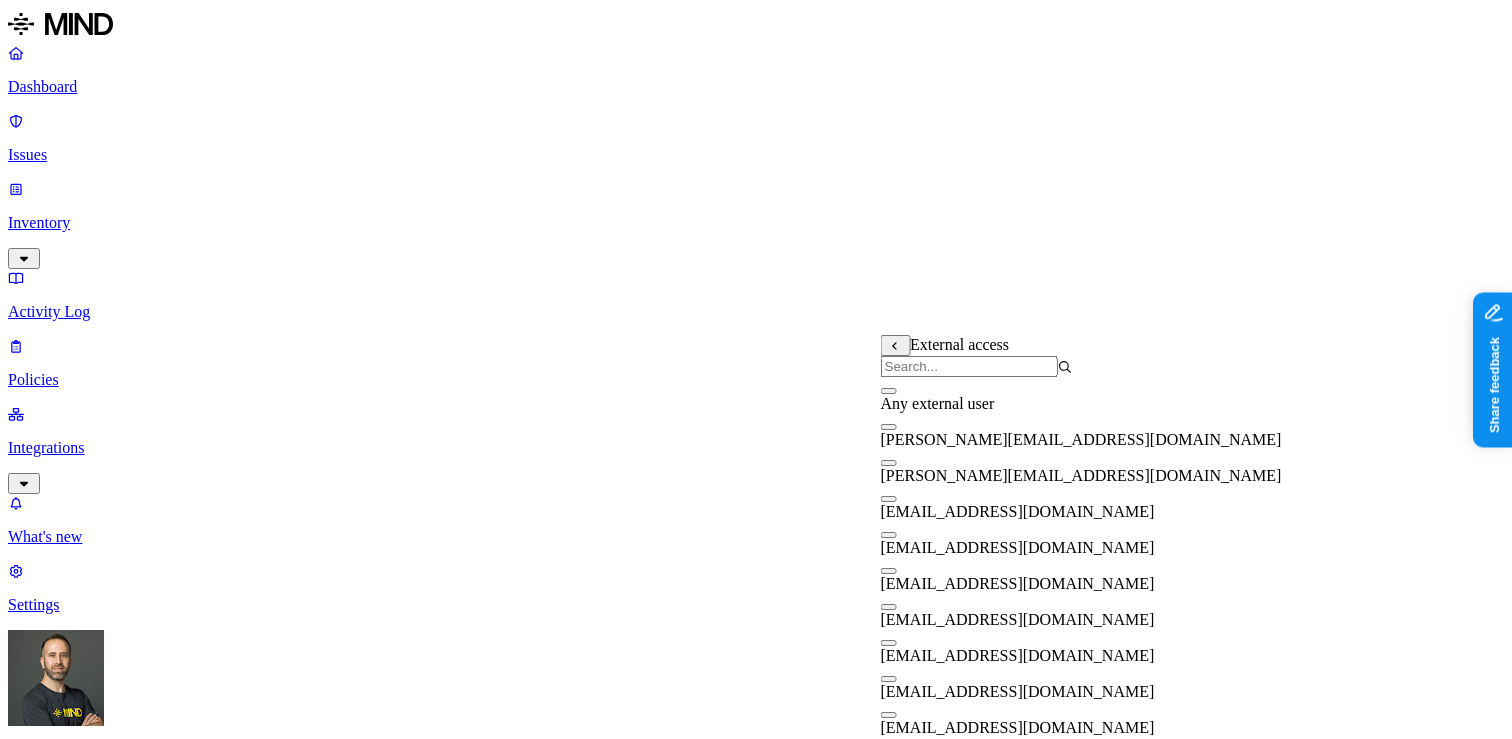 click at bounding box center (889, 391) 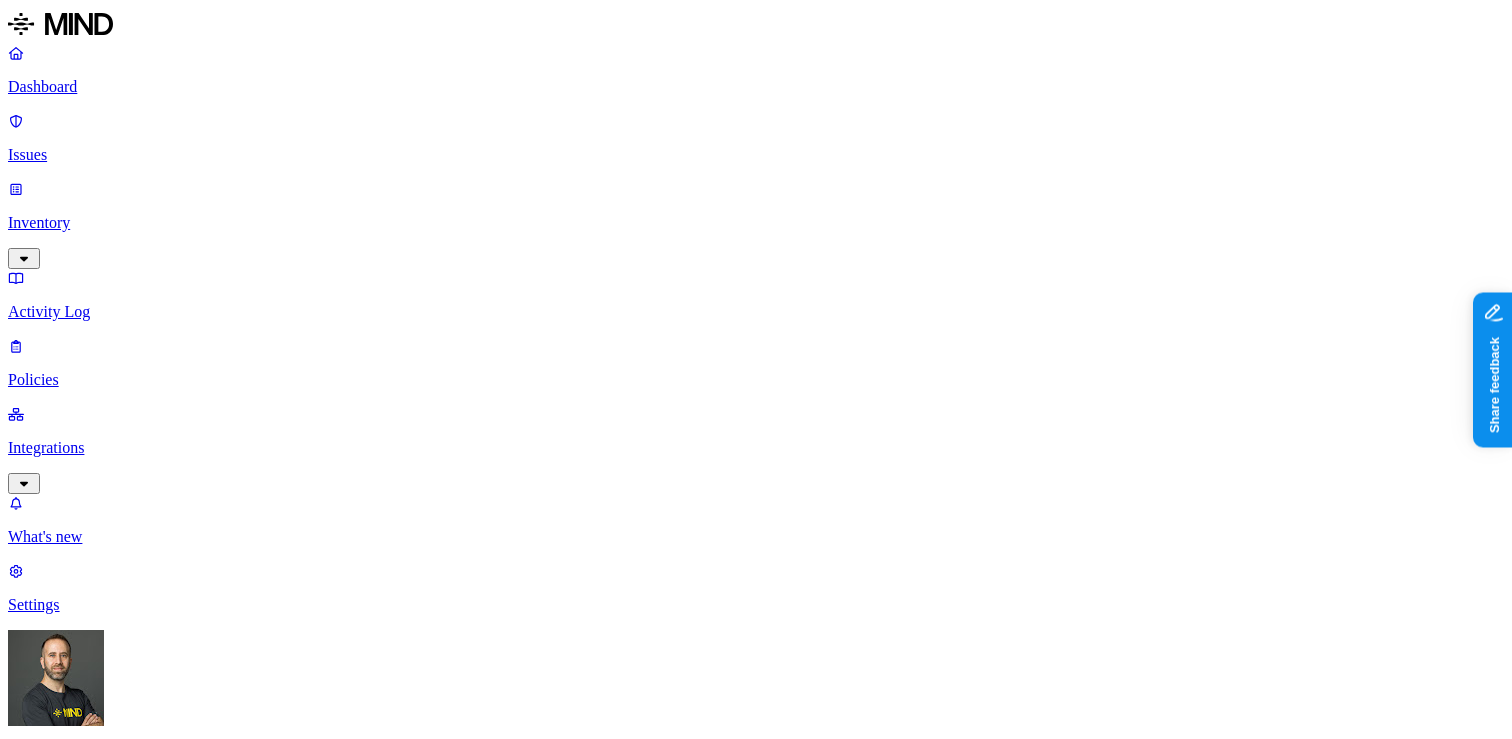 click on "New policy Policy name   Severity Select severity Low Medium High Critical   Description (Optional) Policy type Exfiltration Prevent sensitive data uploads Endpoint Exposure Detect sensitive data exposure Cloud Condition Define the data attributes, access levels, and data source locations that should trigger this exposure policy.  Note: A condition that matches any data with any access level is not valid, as it is too broad. For more details on condition guidelines, please refer to the   documentation DATA WHERE Data type is any of AWS credentials, Password ACCESS WHERE Public access is Anyone with link OR External access is Any external user LOCATION Any Notifications Method None None Maya Raz prod-164.westus prod-82.westus test-avigail email test dadaa MH Teams test 2-25 dlp-ops test test-2 test-3 DLP Ops 2025 MH N EU Webhook - test webhook testing new-schema-test MH Webhook test site bad SOC Email DL lol itay aviran hodbn@k14d.onmicrosoft.com My Email Tom MH Test 5-22-25 Automate remediation No action" at bounding box center [756, 1504] 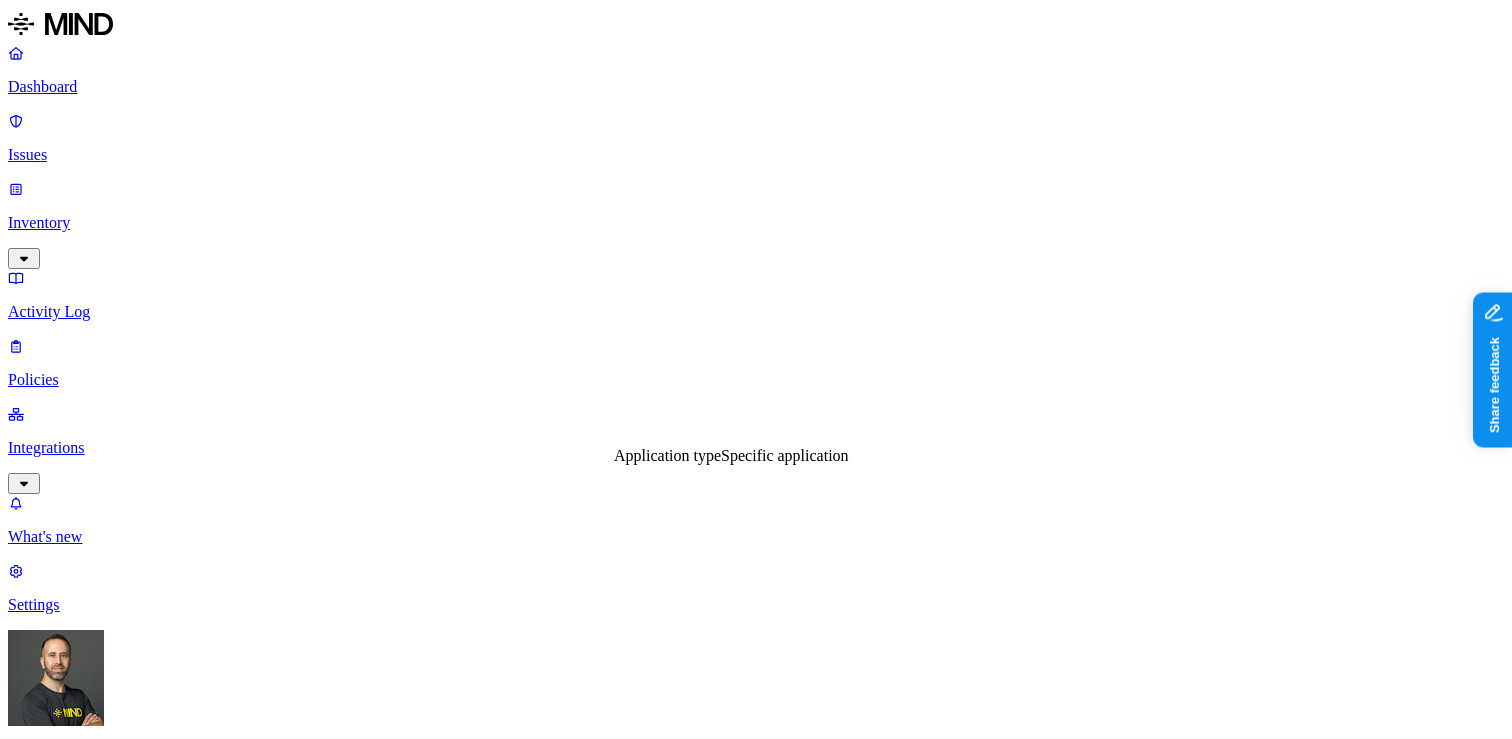 click on "Application type" at bounding box center [667, 455] 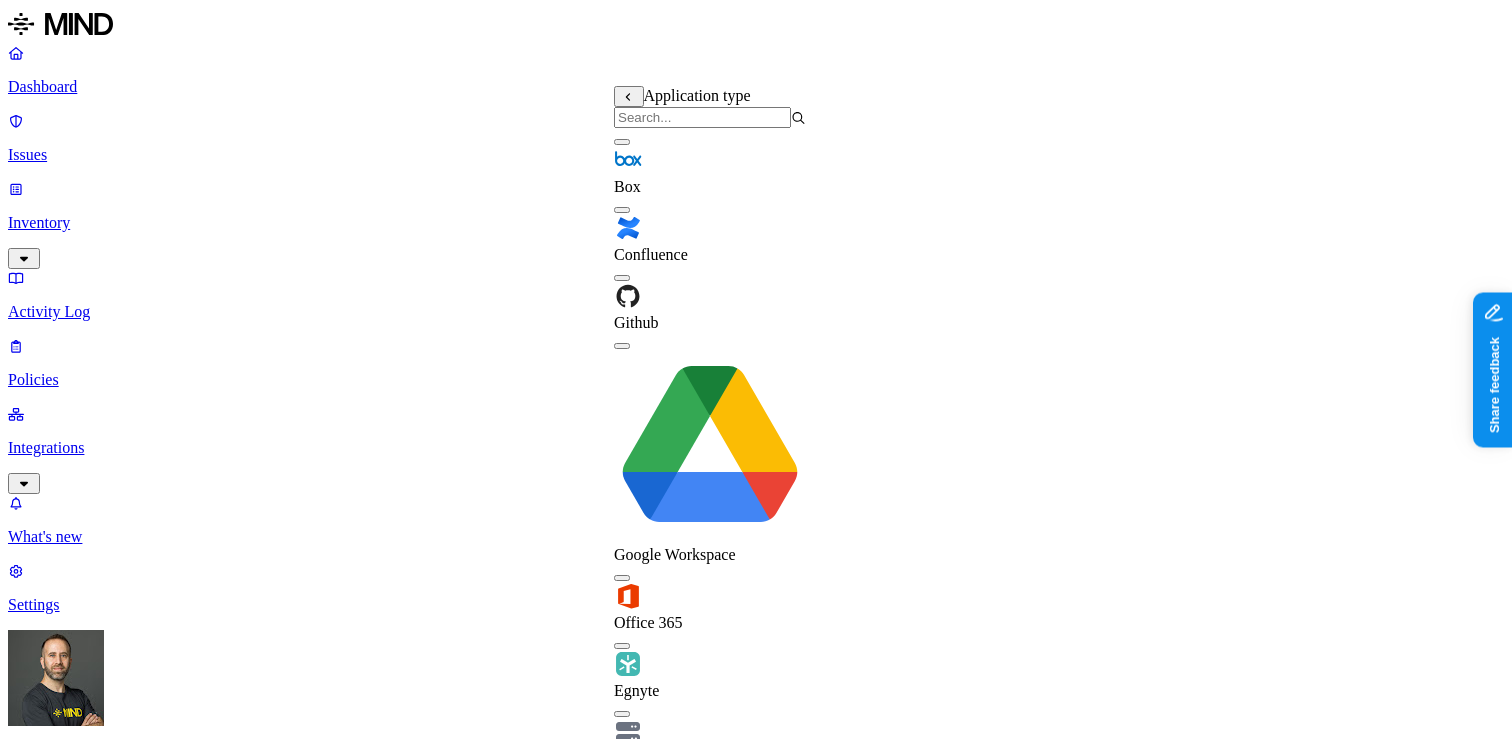 click on "Dashboard Issues Inventory Activity Log Policies Integrations What's new 1 Settings Tom Mayblum ACME New policy Policy name   Severity Select severity Low Medium High Critical   Description (Optional) Policy type Exfiltration Prevent sensitive data uploads Endpoint Exposure Detect sensitive data exposure Cloud Condition Define the data attributes, access levels, and data source locations that should trigger this exposure policy.  Note: A condition that matches any data with any access level is not valid, as it is too broad. For more details on condition guidelines, please refer to the   documentation DATA WHERE Data type is any of AWS credentials, Password ACCESS WHERE Public access is Anyone with link OR External access is Any external user LOCATION Any Notifications Method None None Maya Raz prod-164.westus prod-82.westus test-avigail email test dadaa MH Teams test 2-25 dlp-ops test test-2 test-3 DLP Ops 2025 MH N EU Webhook - test webhook testing new-schema-test MH Webhook test site bad lol Tom" at bounding box center [756, 1081] 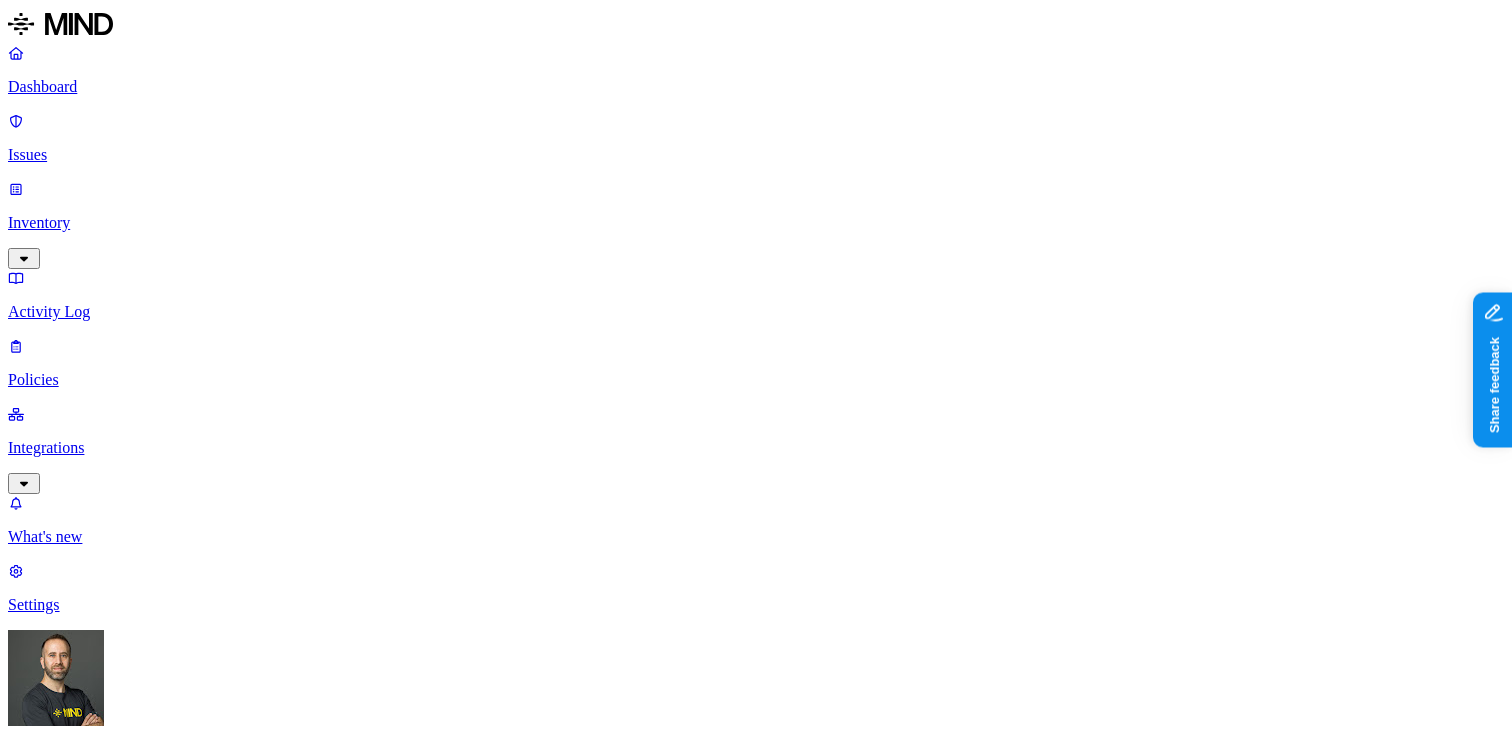 scroll, scrollTop: 0, scrollLeft: 0, axis: both 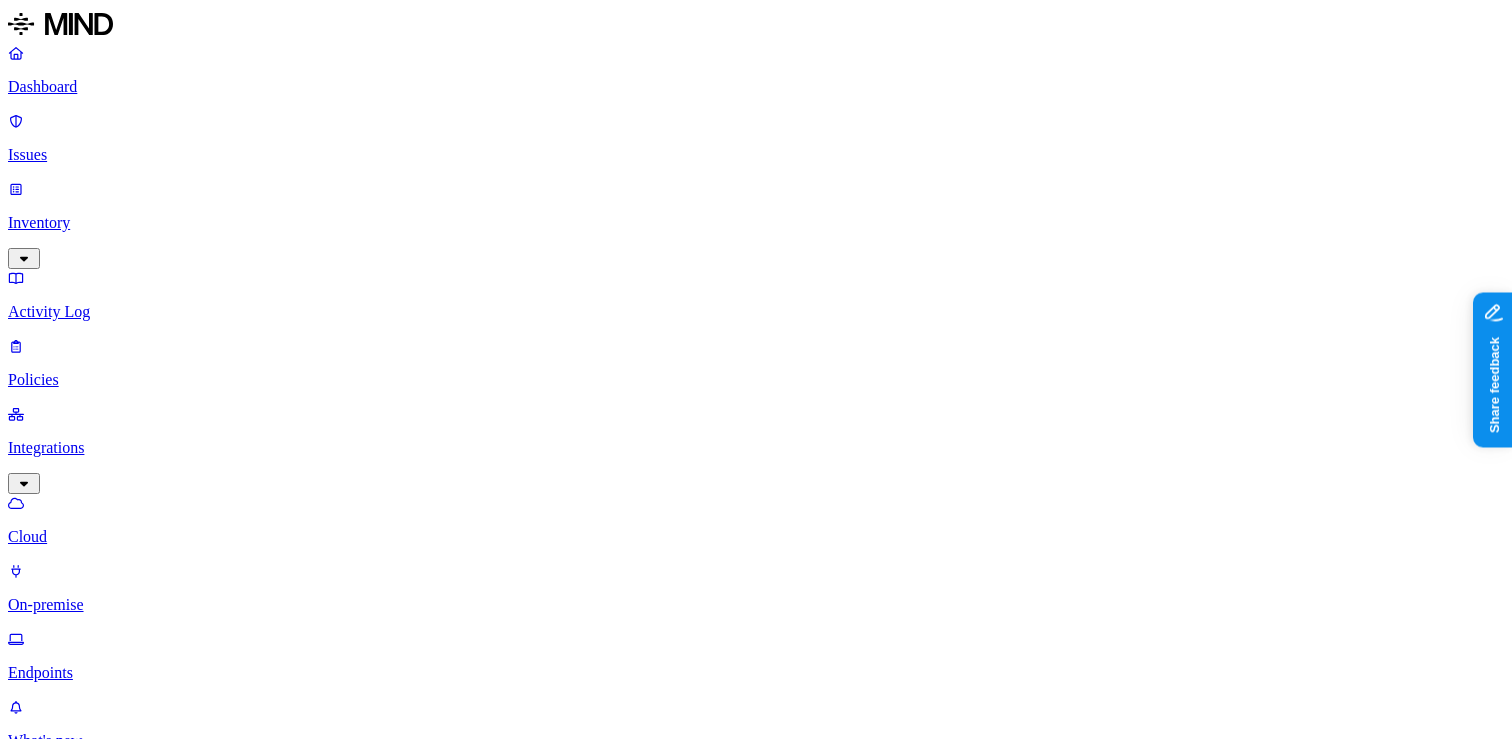 click on "Endpoints" at bounding box center (756, 673) 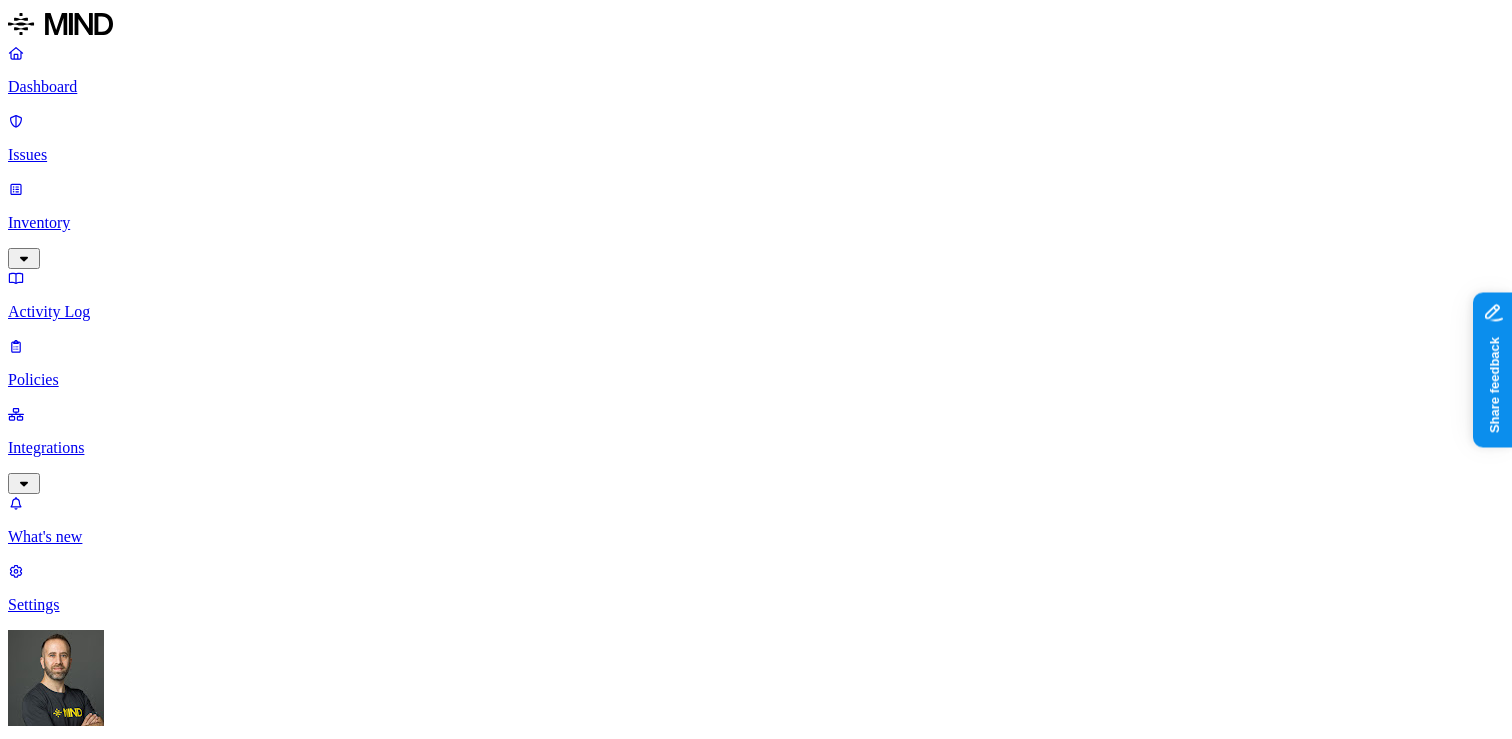 click on "Create Policy" at bounding box center (63, 912) 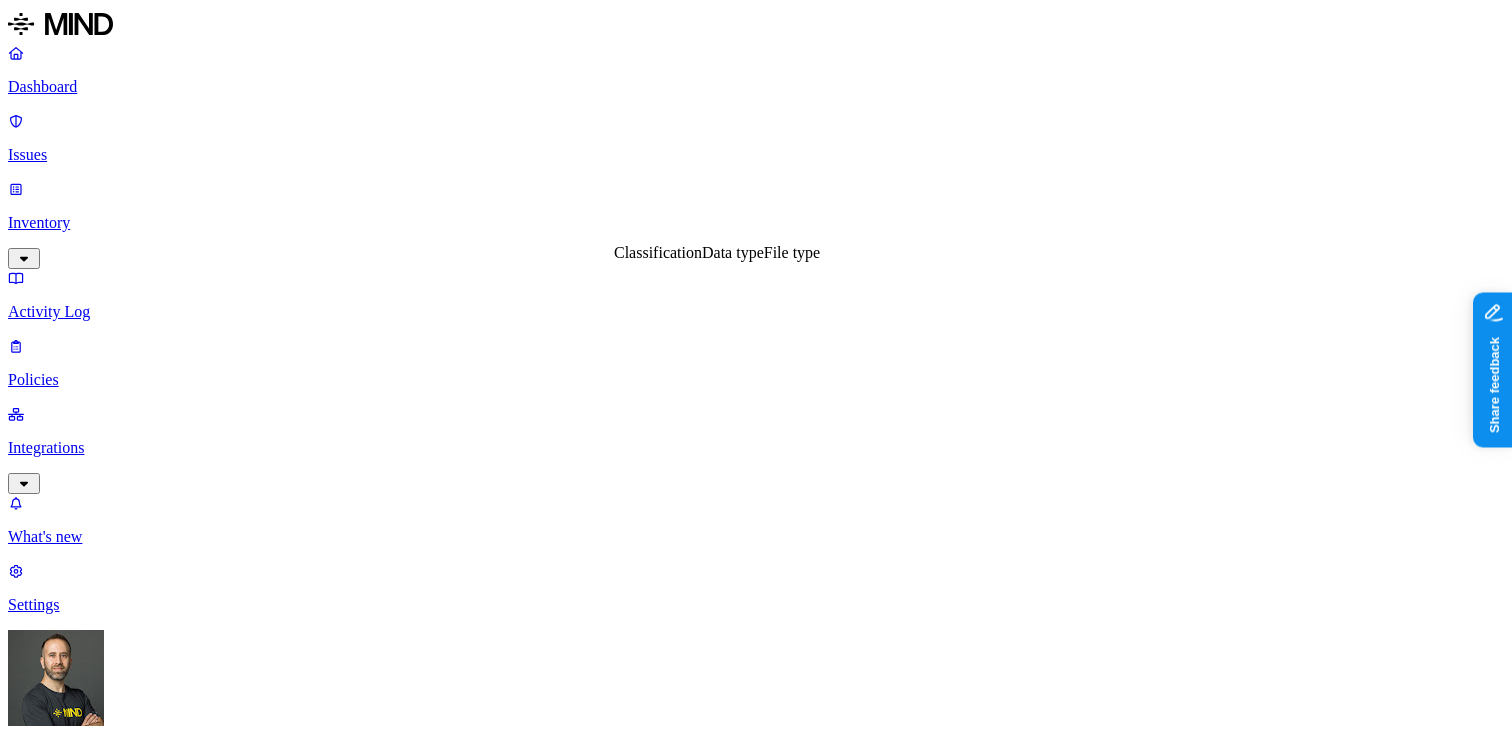 click on "Classification" at bounding box center [658, 252] 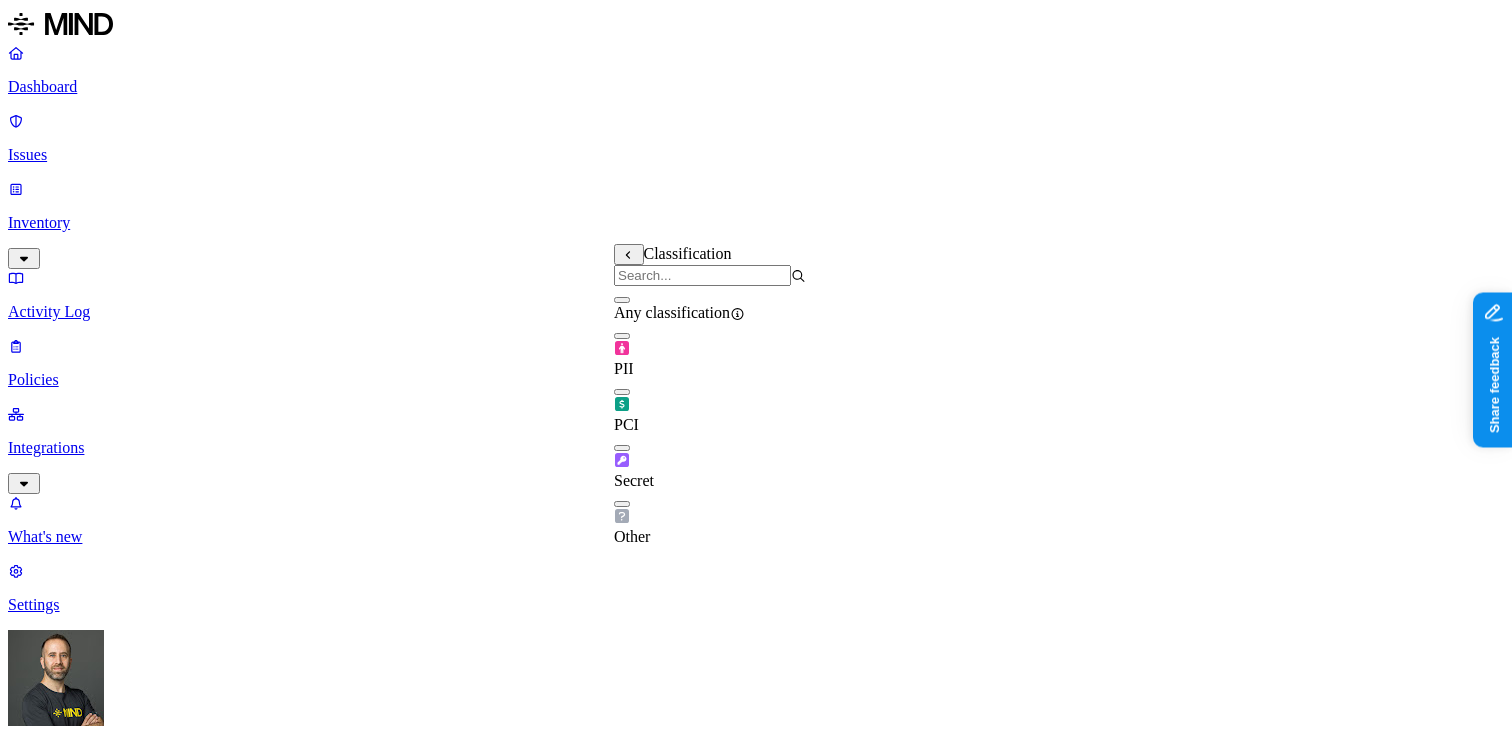 click at bounding box center (622, 336) 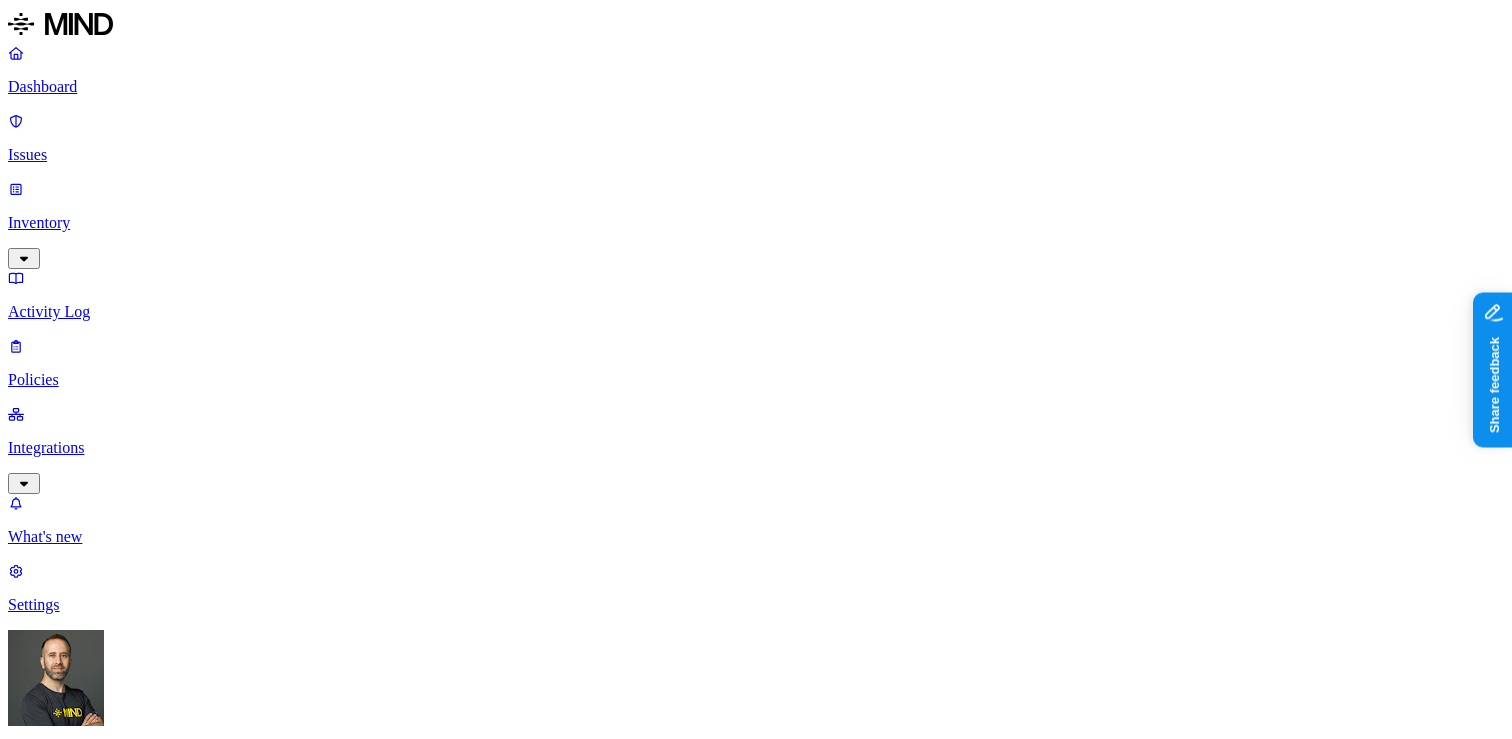 click on "DATA WHERE Classification is PII UPLOAD Anywhere BY USER Anyone" at bounding box center [756, 1571] 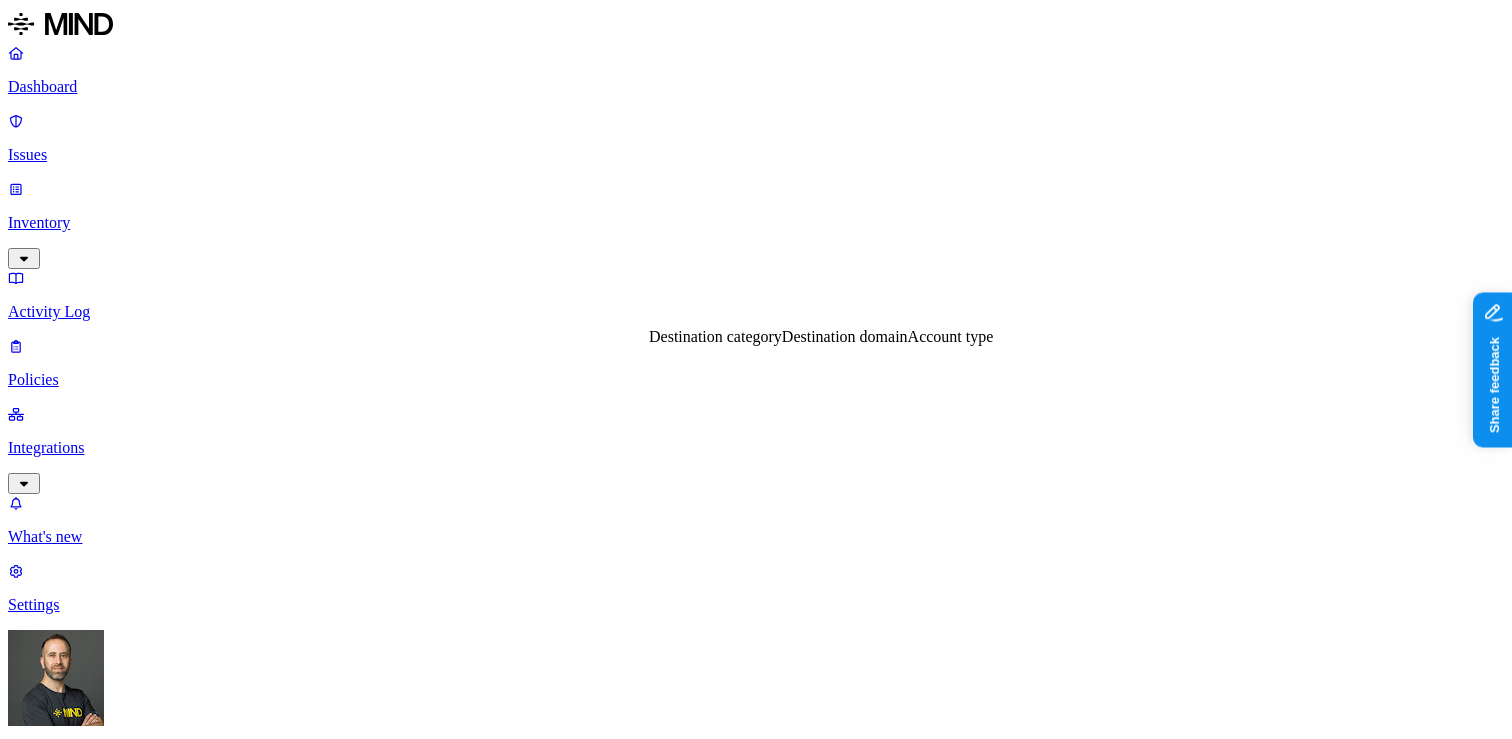 click on "Destination category" at bounding box center [715, 336] 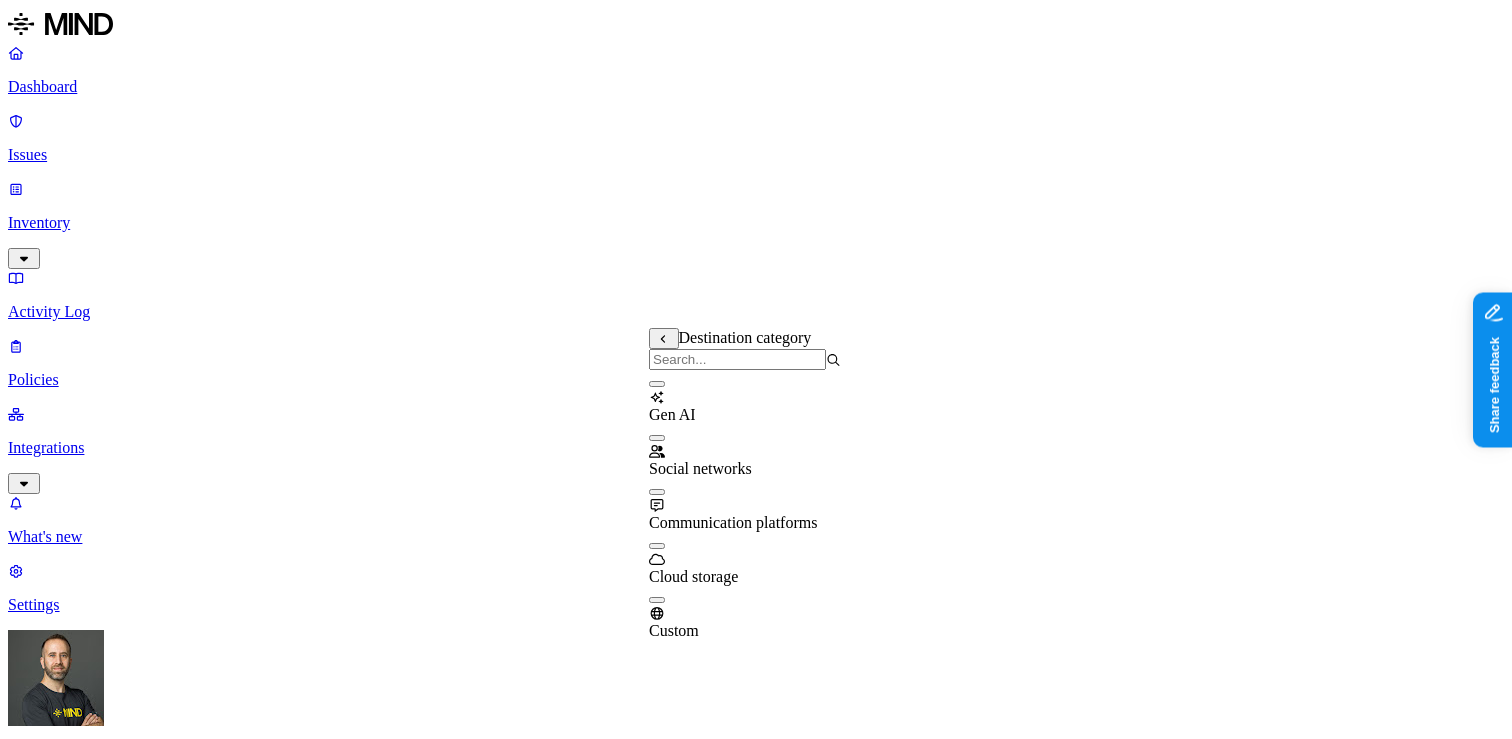 click at bounding box center (657, 384) 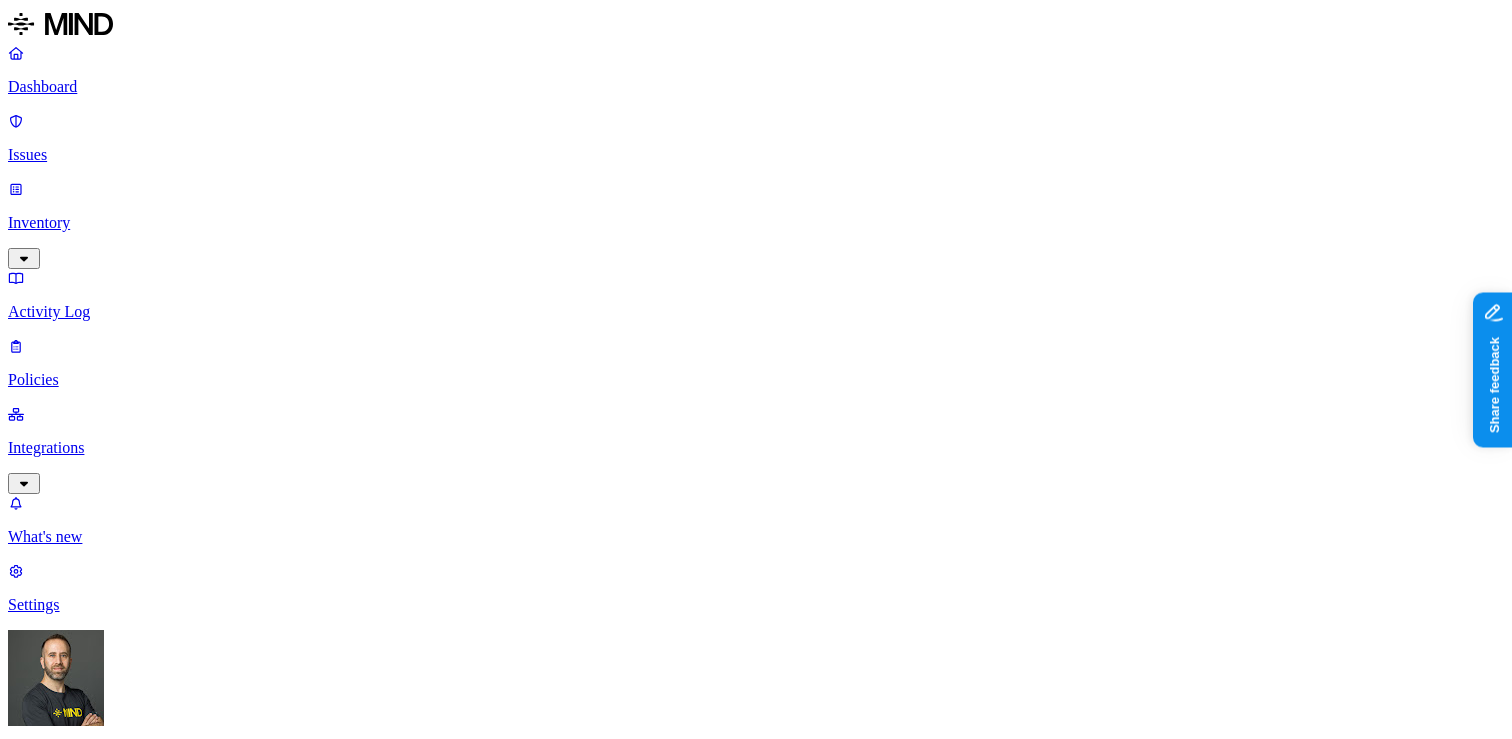 click on "DATA WHERE Classification is PII UPLOAD WHERE Destination category is Gen AI BY USER Anyone" at bounding box center [756, 1608] 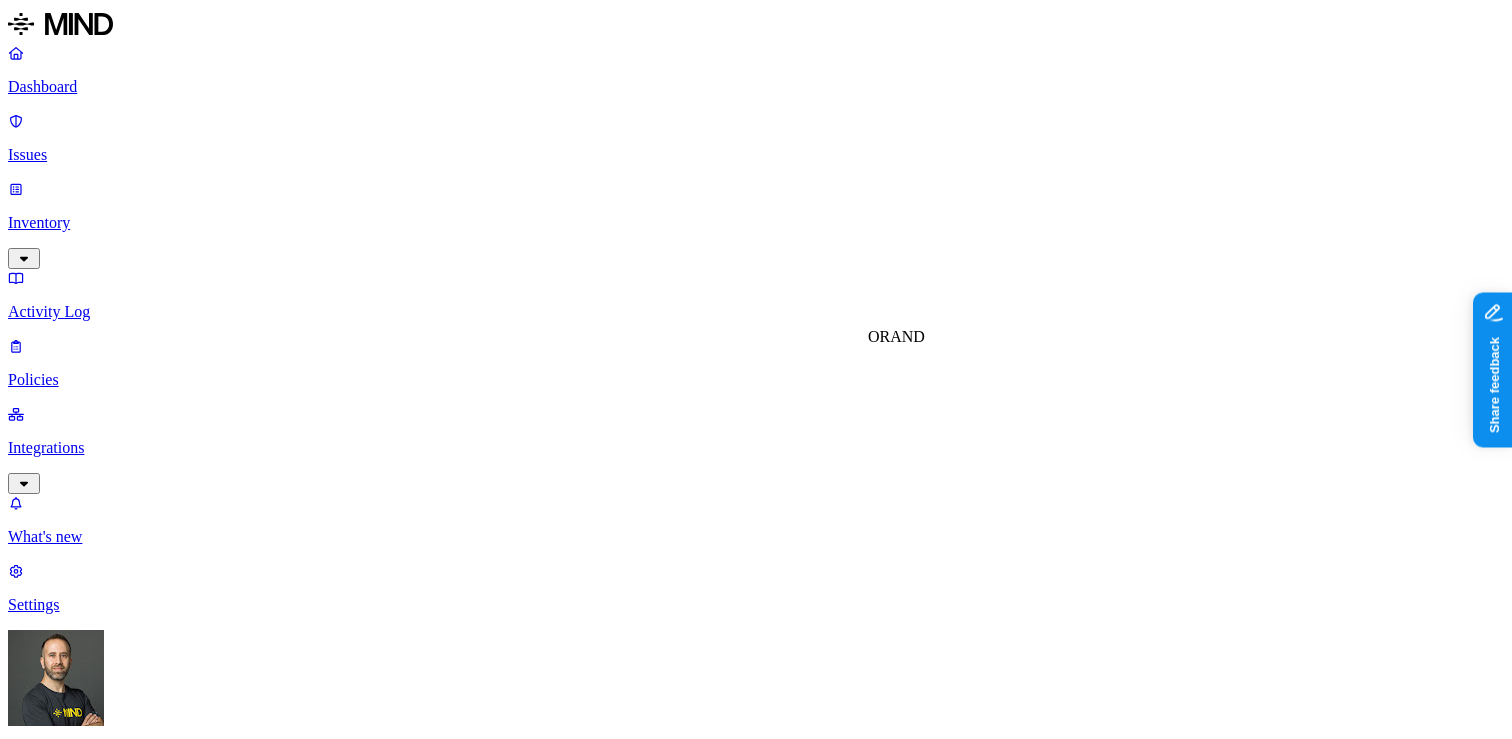 click on "OR" at bounding box center [879, 336] 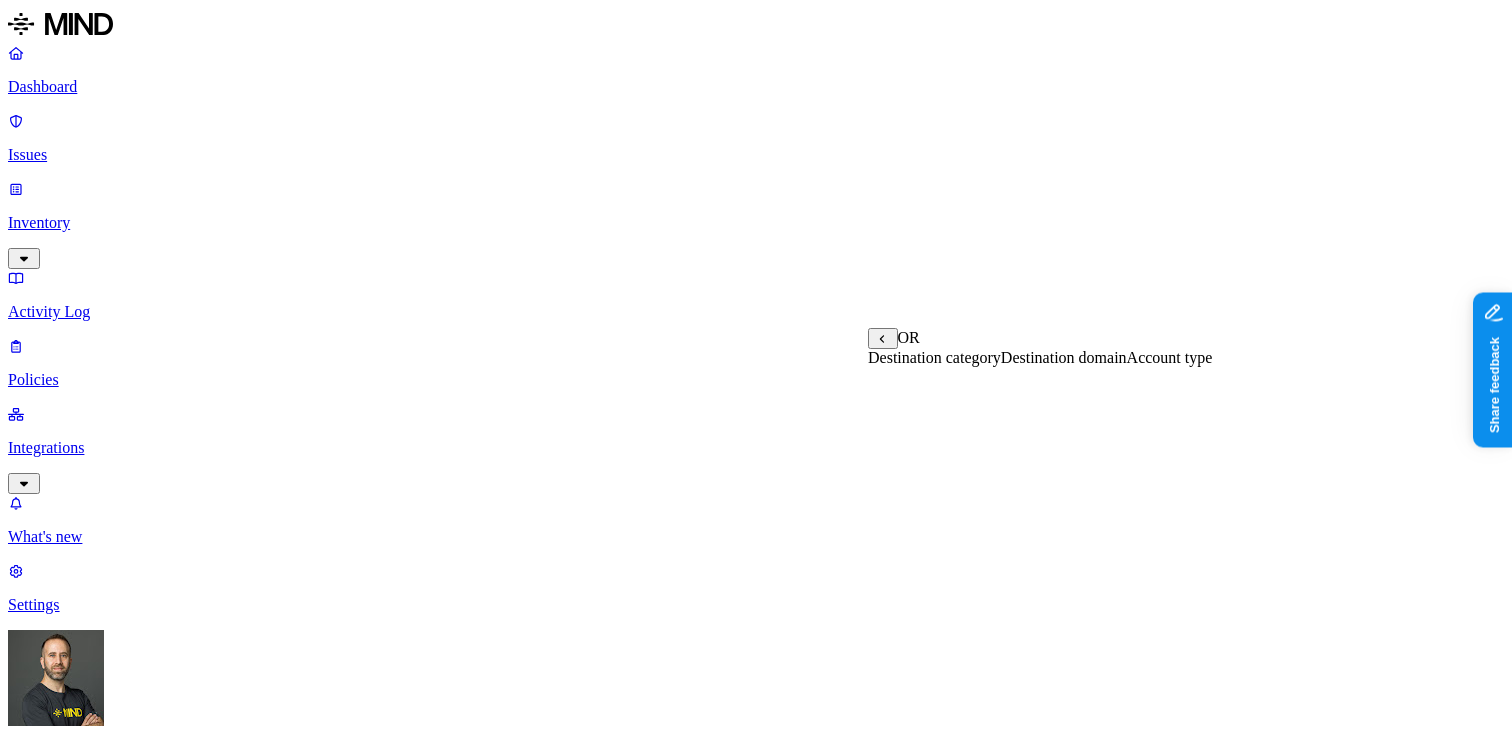 click on "Destination domain" at bounding box center (1064, 357) 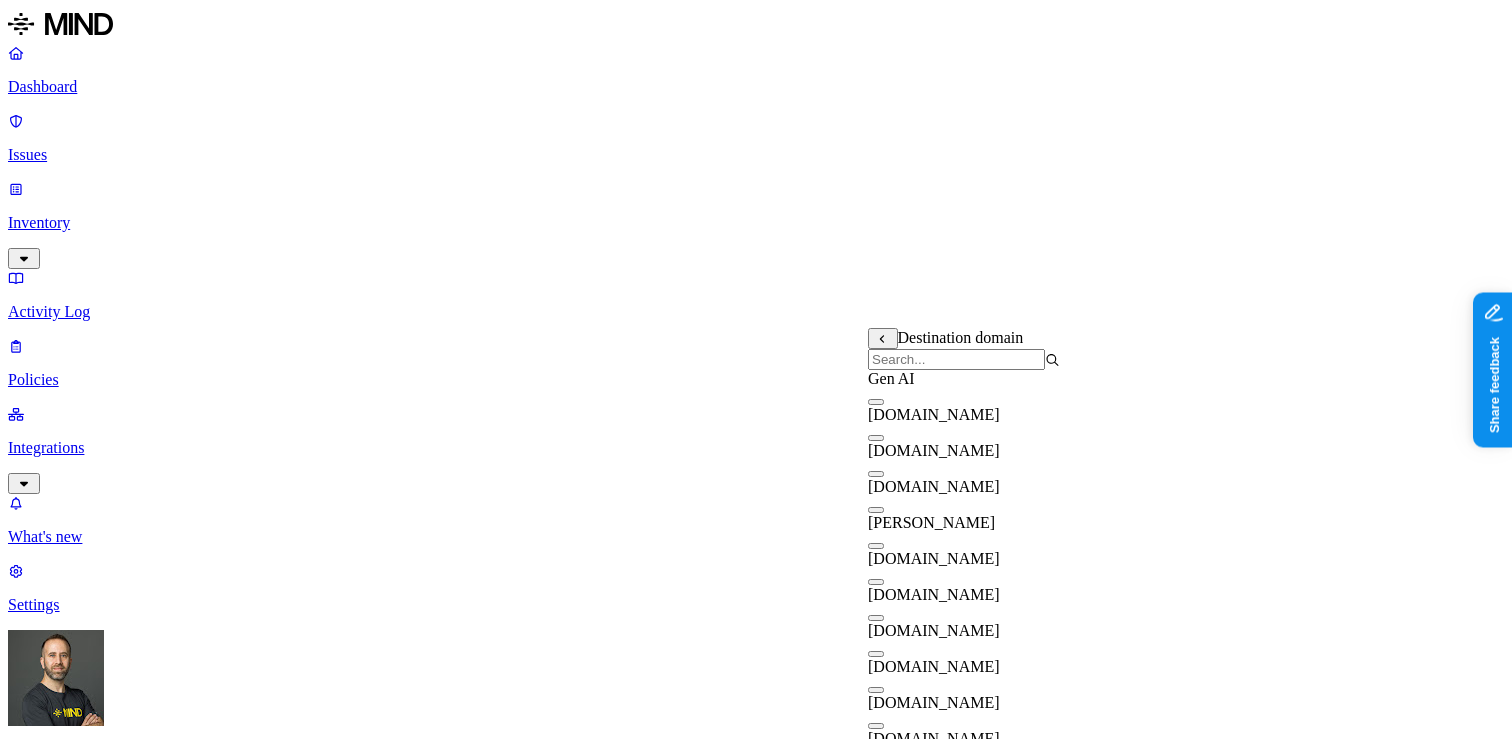scroll, scrollTop: 703, scrollLeft: 0, axis: vertical 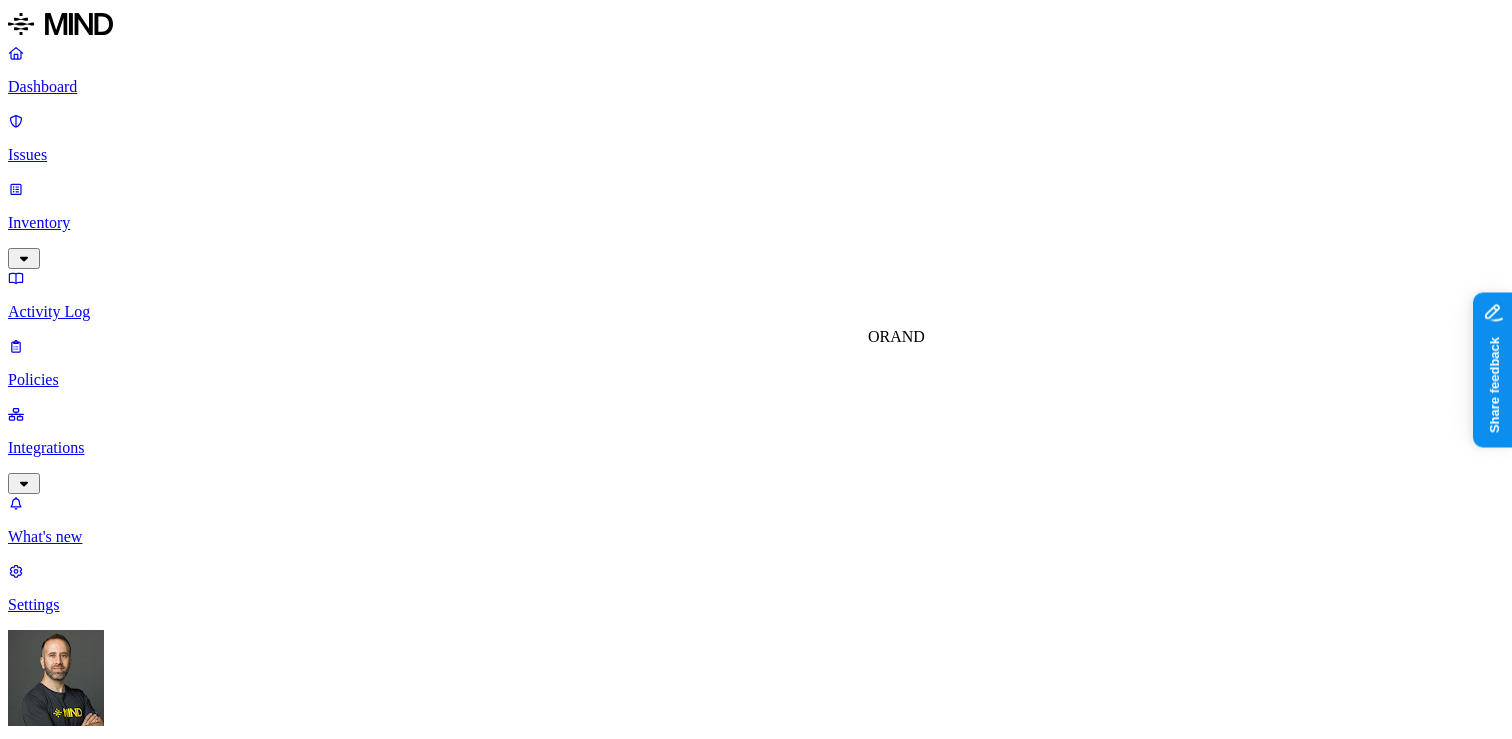 click on "New policy Policy name   Severity Select severity Low Medium High Critical   Description (Optional) Policy type Exfiltration Prevent sensitive data uploads Endpoint Exposure Detect sensitive data exposure Cloud Condition Define the data attributes, exfiltration destinations, and users that should trigger the policy.  By default, the policy will be triggered by any data uploaded to any destination by any user. For more details on condition guidelines, please refer to the   documentation DATA WHERE Classification is PII UPLOAD WHERE Destination category is Gen AI BY USER Anyone Action Default action Default action for all users and groups who violate the policy. Block with override BlockDeny all uploads. Block with overrideDeny all uploads with an option to upload anyway. MonitorAllow uploads and create a new issue. AllowAllow all uploads. Exceptions You can add exceptions for specific users or groups. Exceptions are evaluated from the top. Add Exception Notifications Method None None Maya Raz prod-164.westus" at bounding box center [756, 1548] 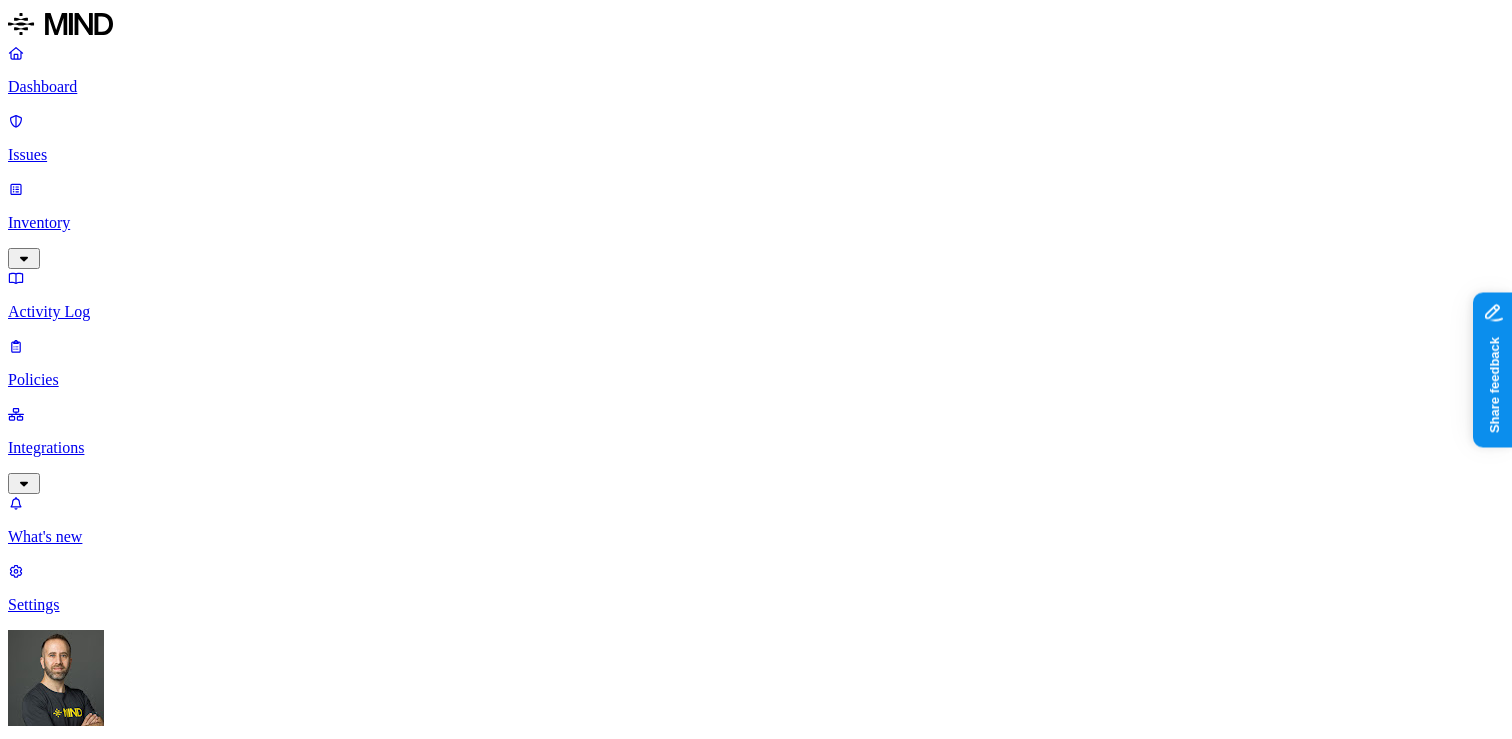 click at bounding box center [31, 1719] 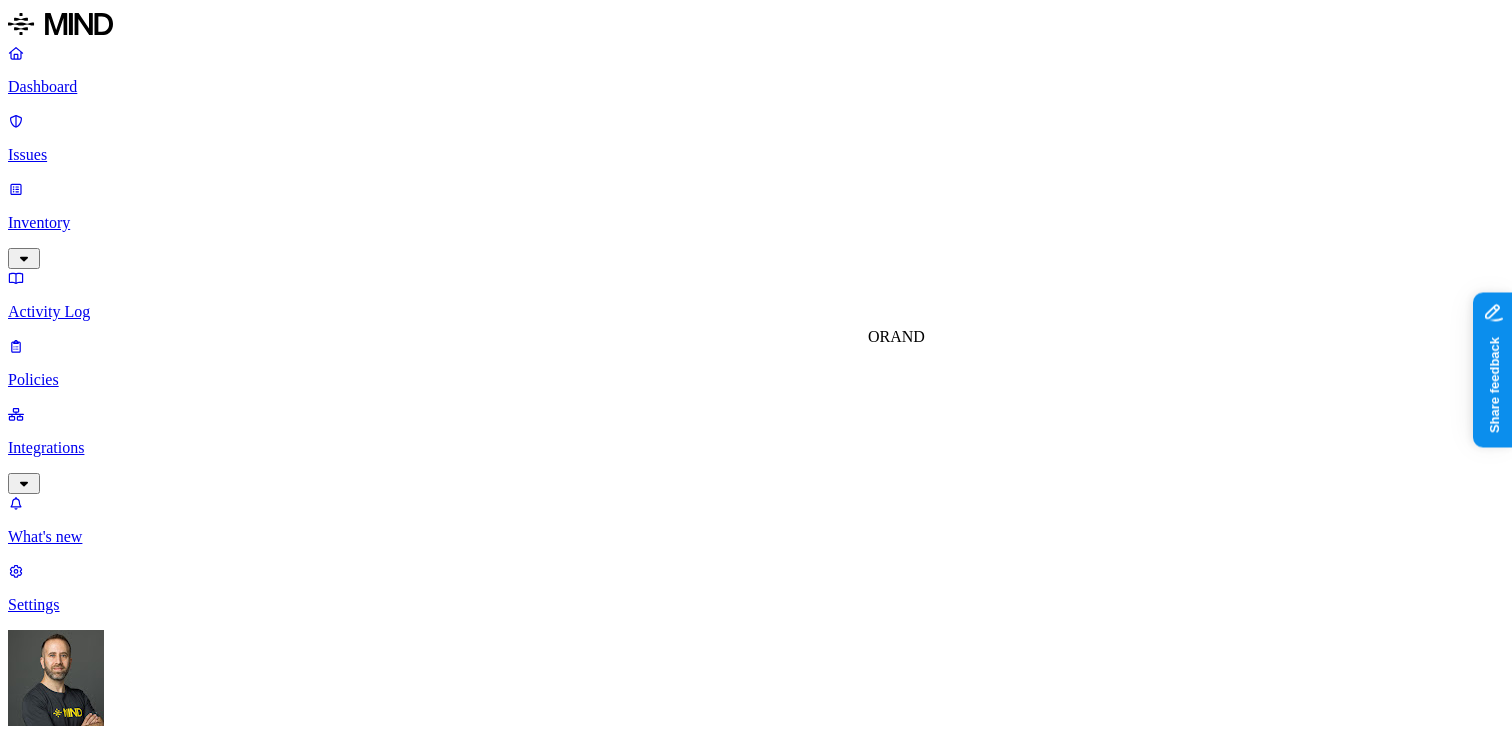 click on "OR" at bounding box center [879, 336] 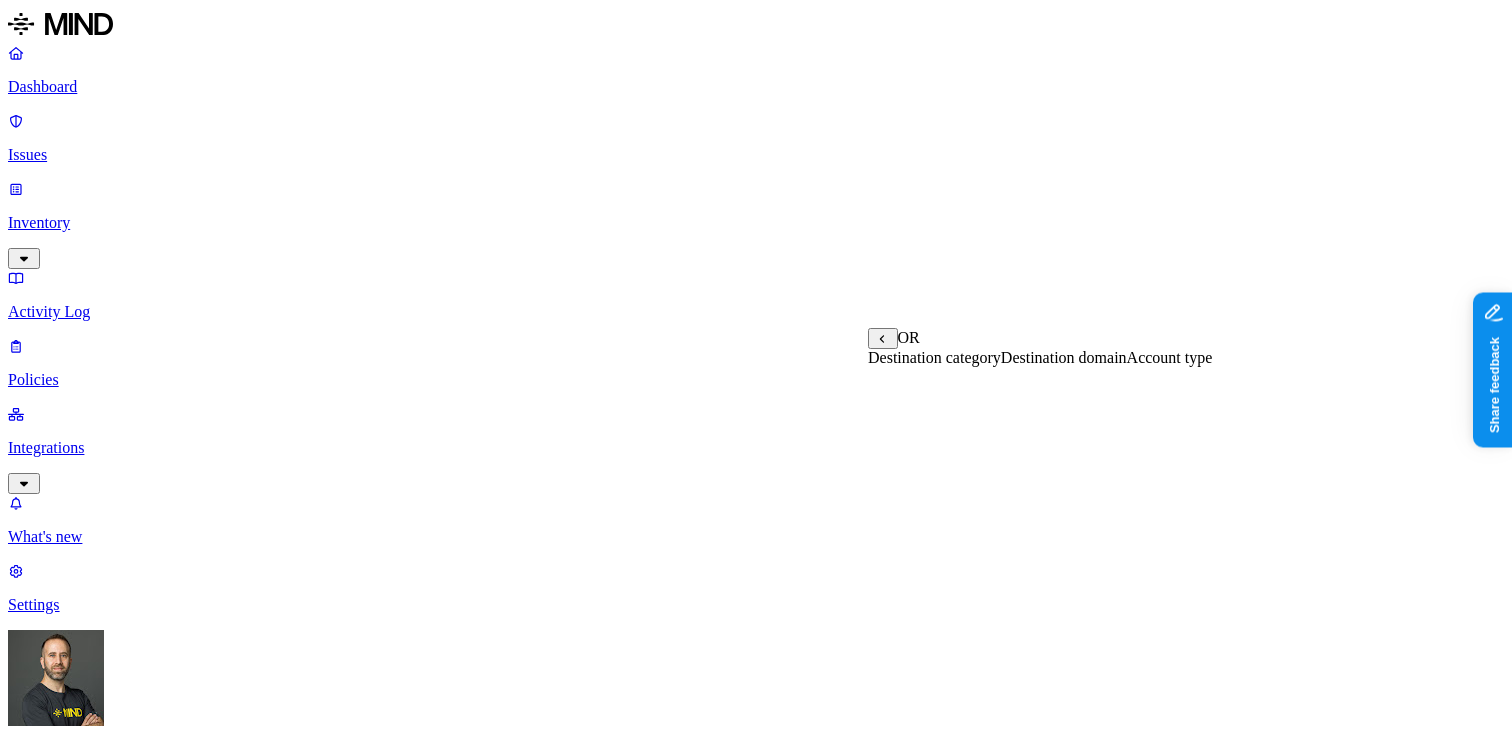click on "Destination domain" at bounding box center (1064, 357) 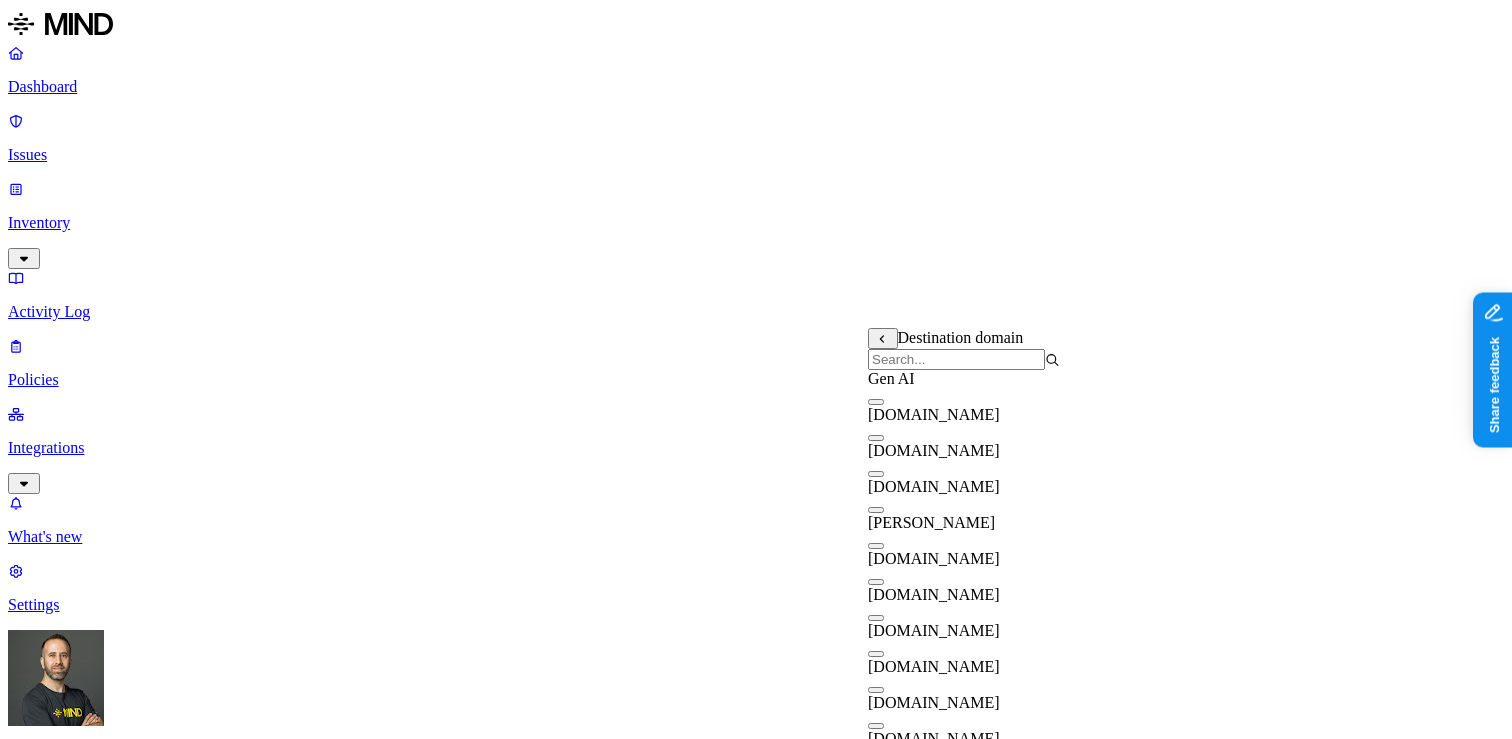 scroll, scrollTop: 1016, scrollLeft: 0, axis: vertical 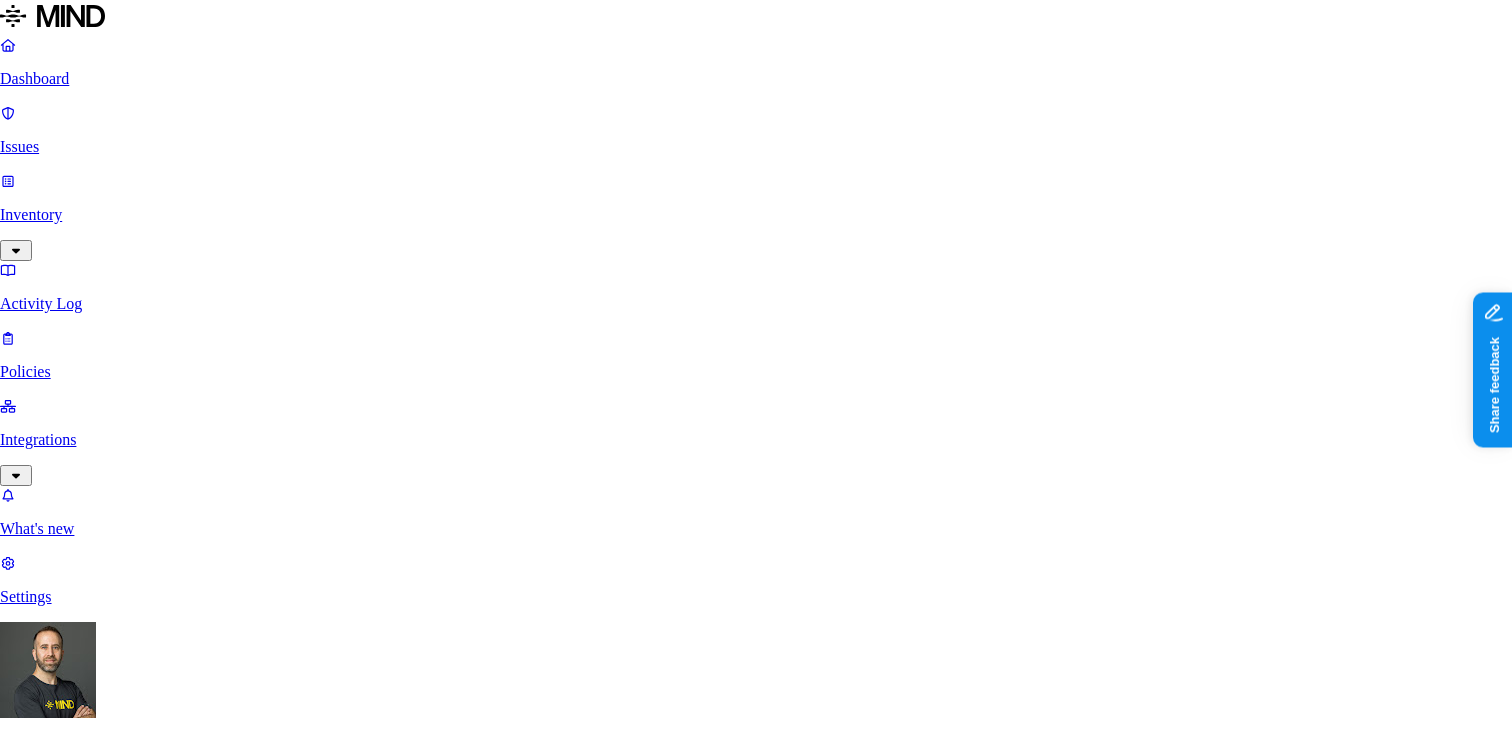 click on "Cancel" at bounding box center [29, 2437] 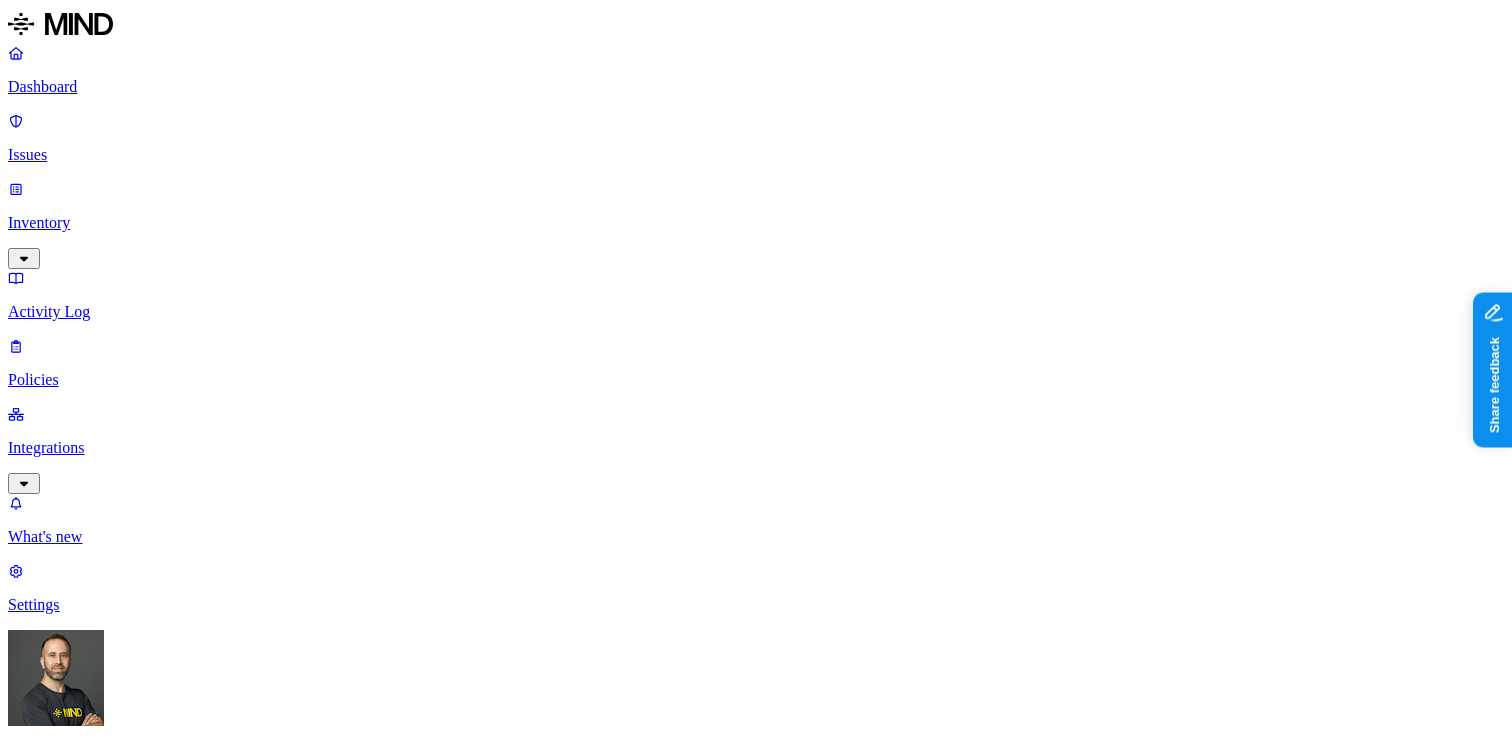 click 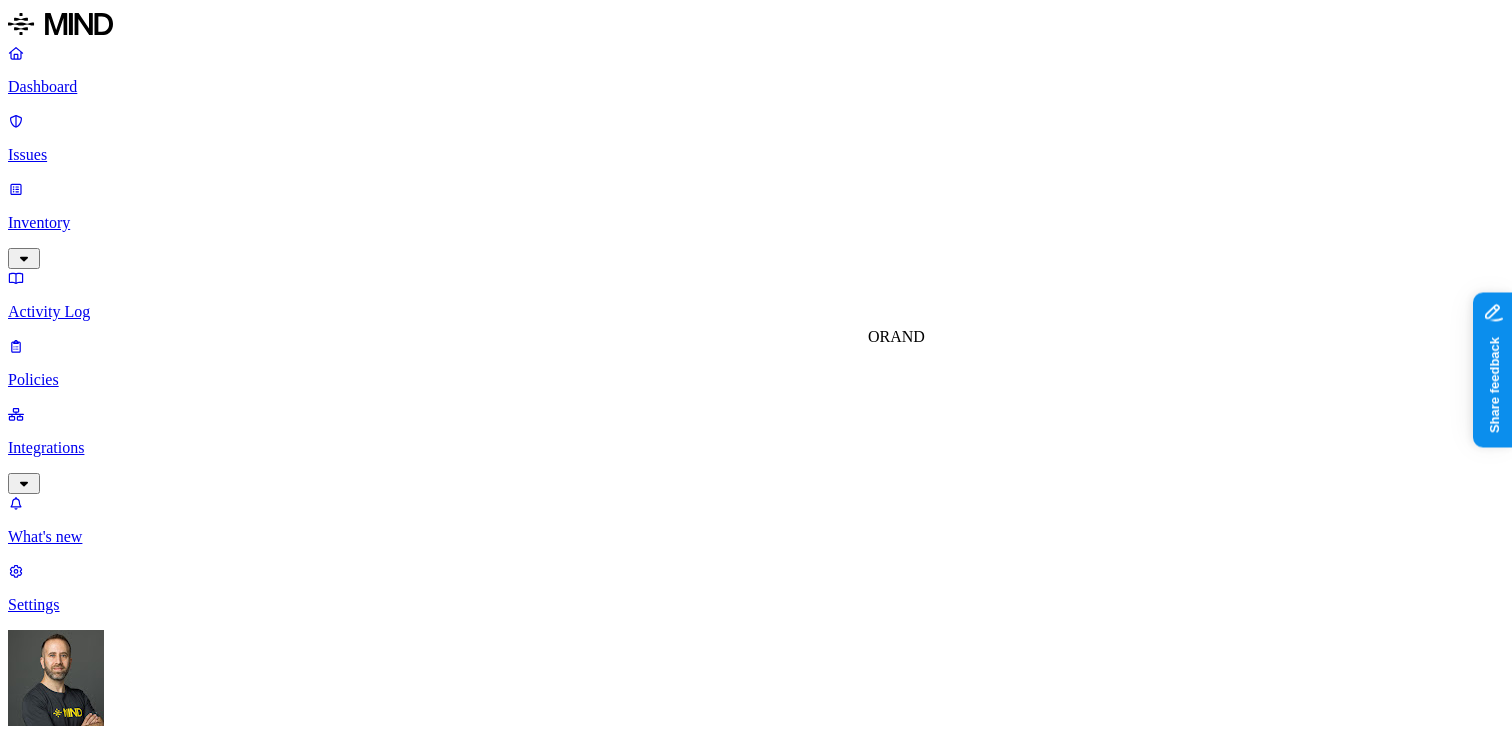 click on "OR" at bounding box center [879, 336] 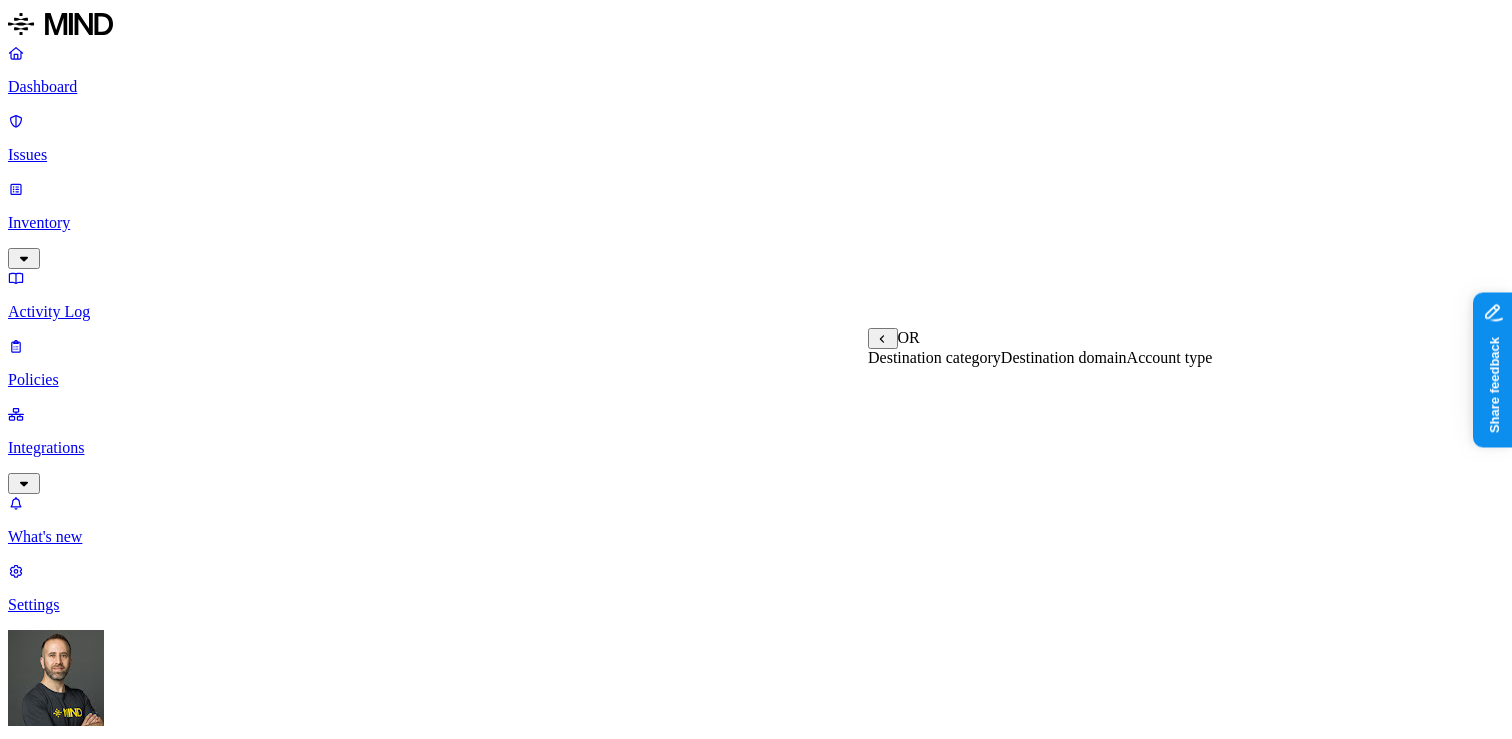 click on "Destination domain" at bounding box center [1064, 357] 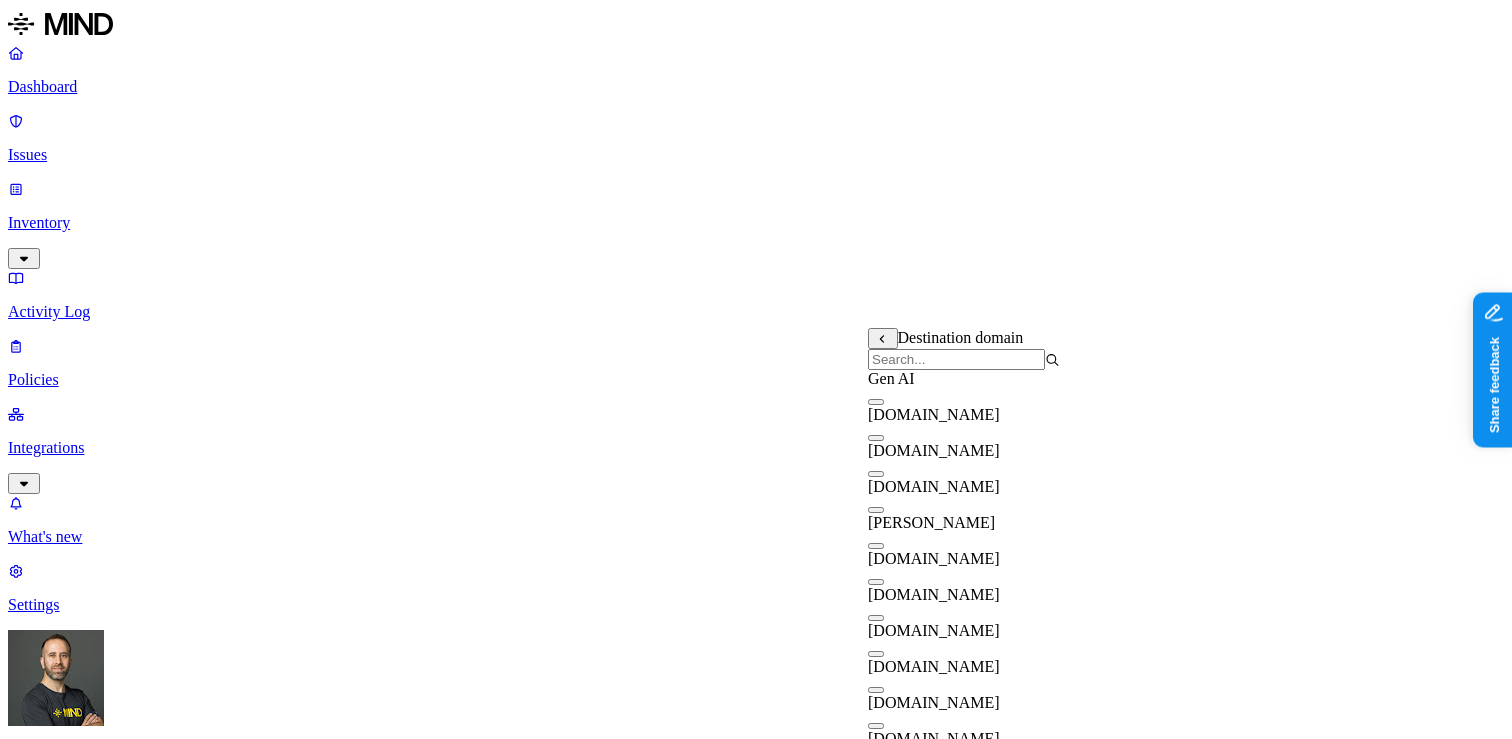 scroll, scrollTop: 941, scrollLeft: 0, axis: vertical 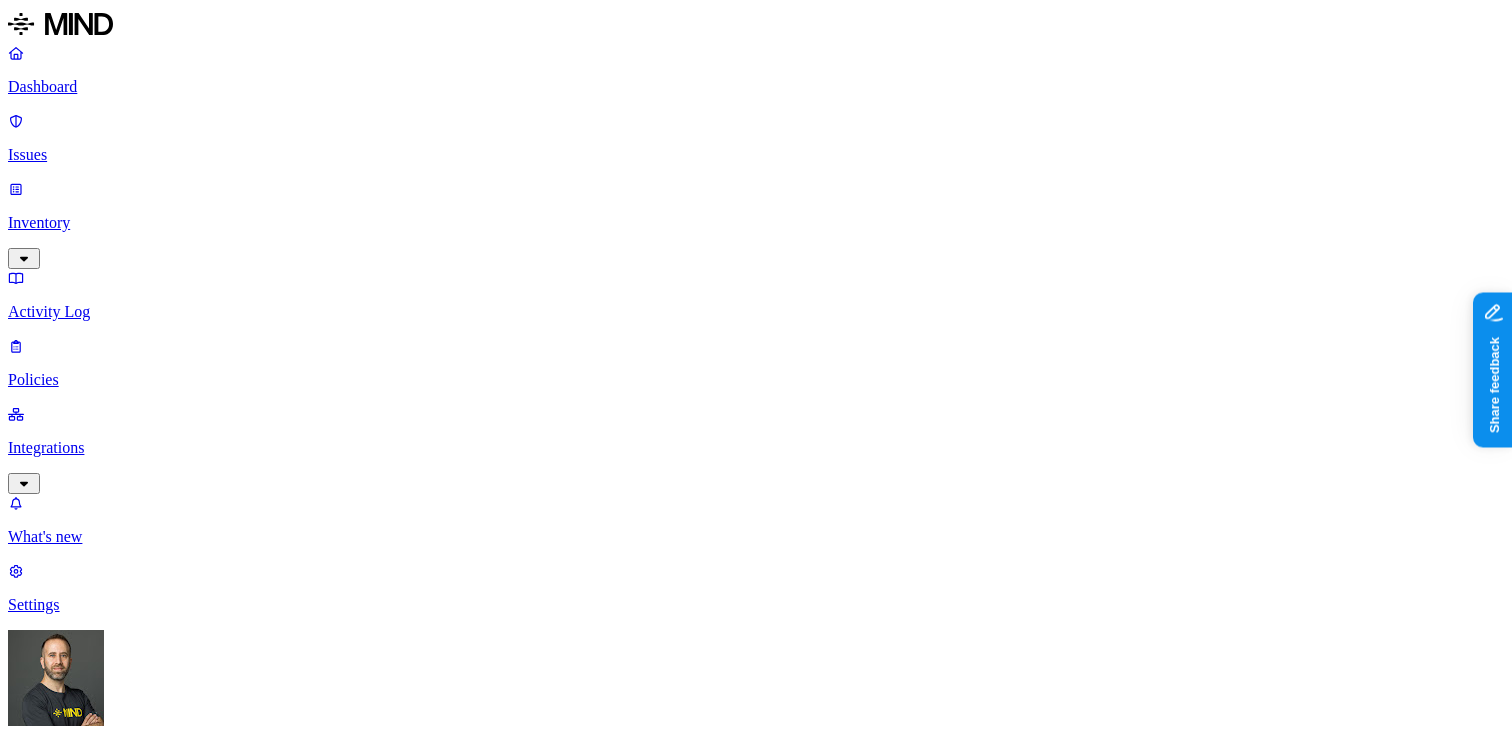 click 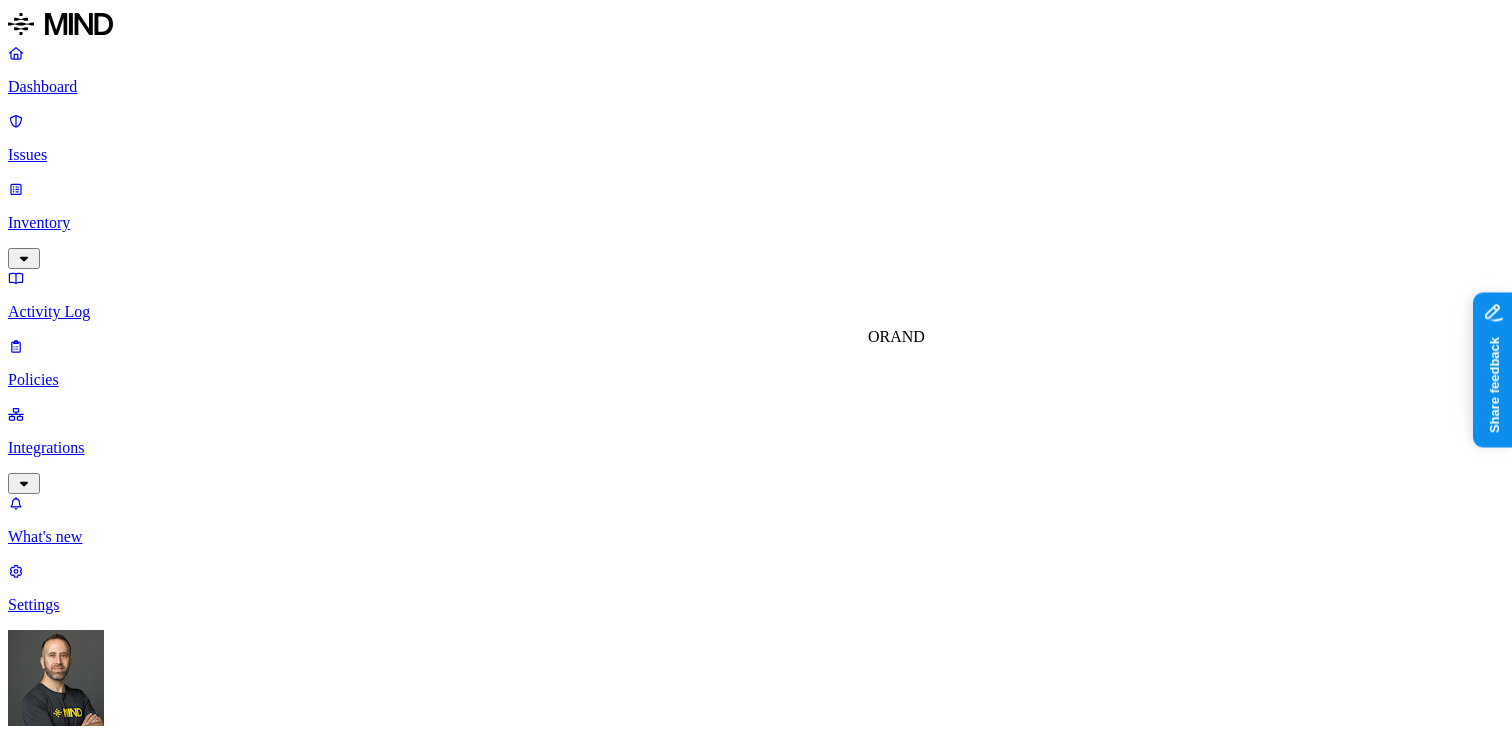 click on "AND" at bounding box center (907, 336) 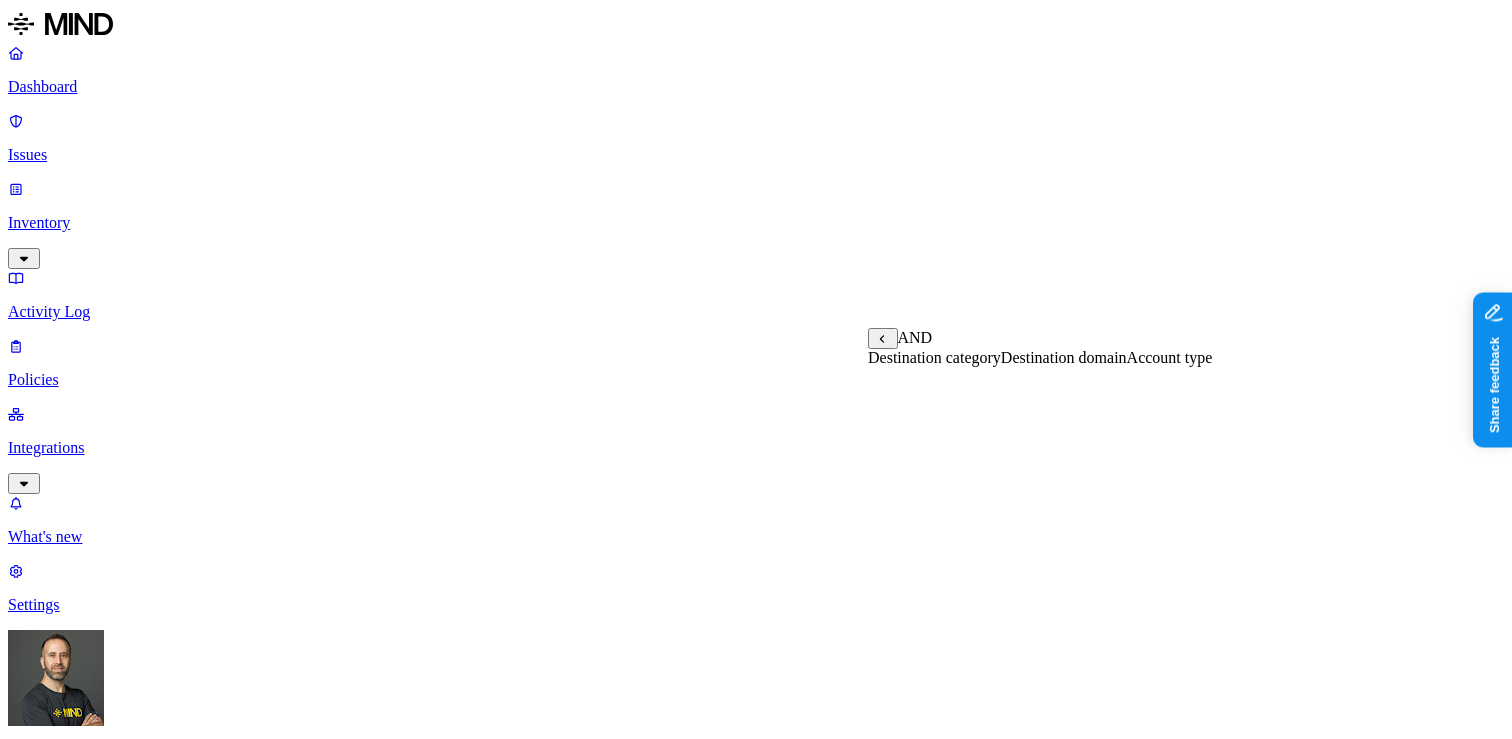 click on "Account type" at bounding box center [1170, 357] 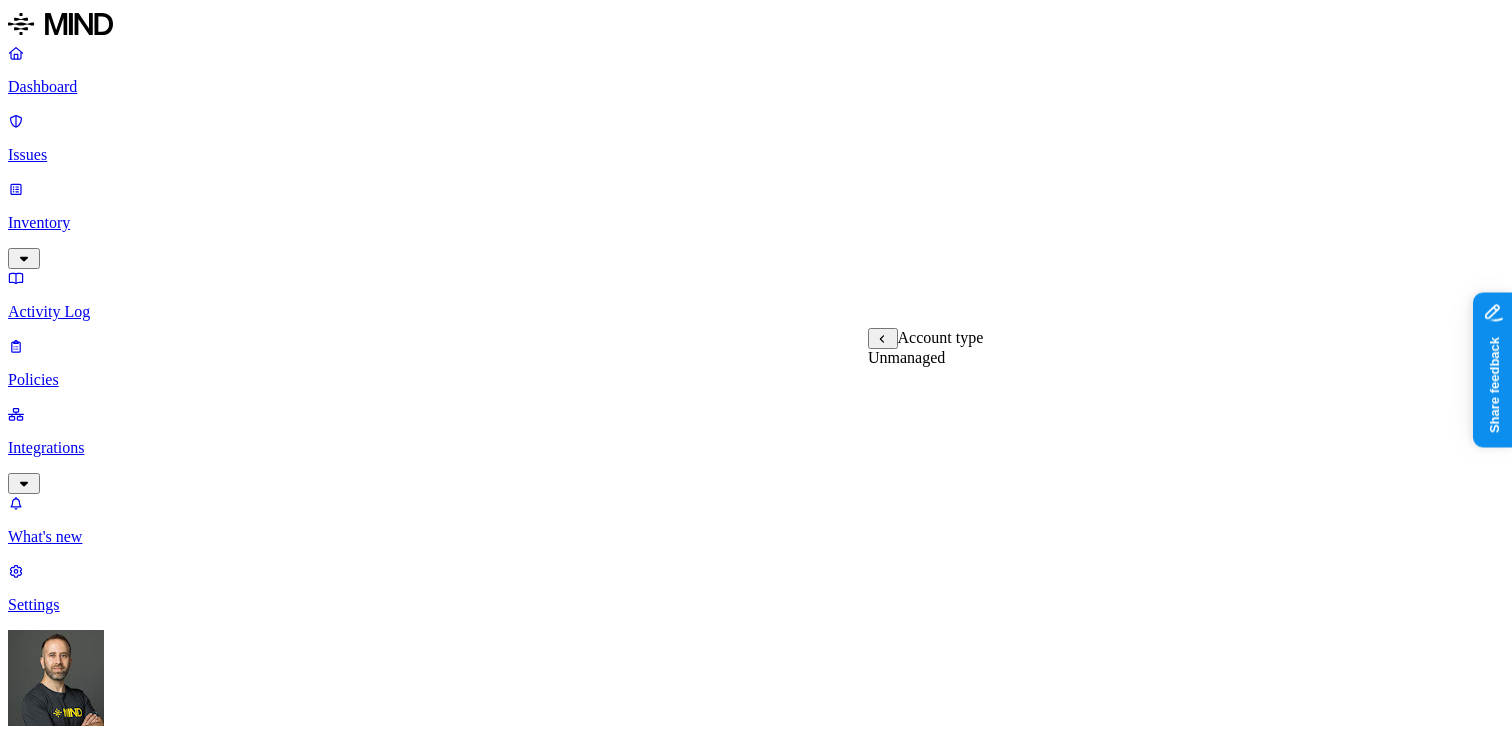 click on "Unmanaged" at bounding box center (906, 357) 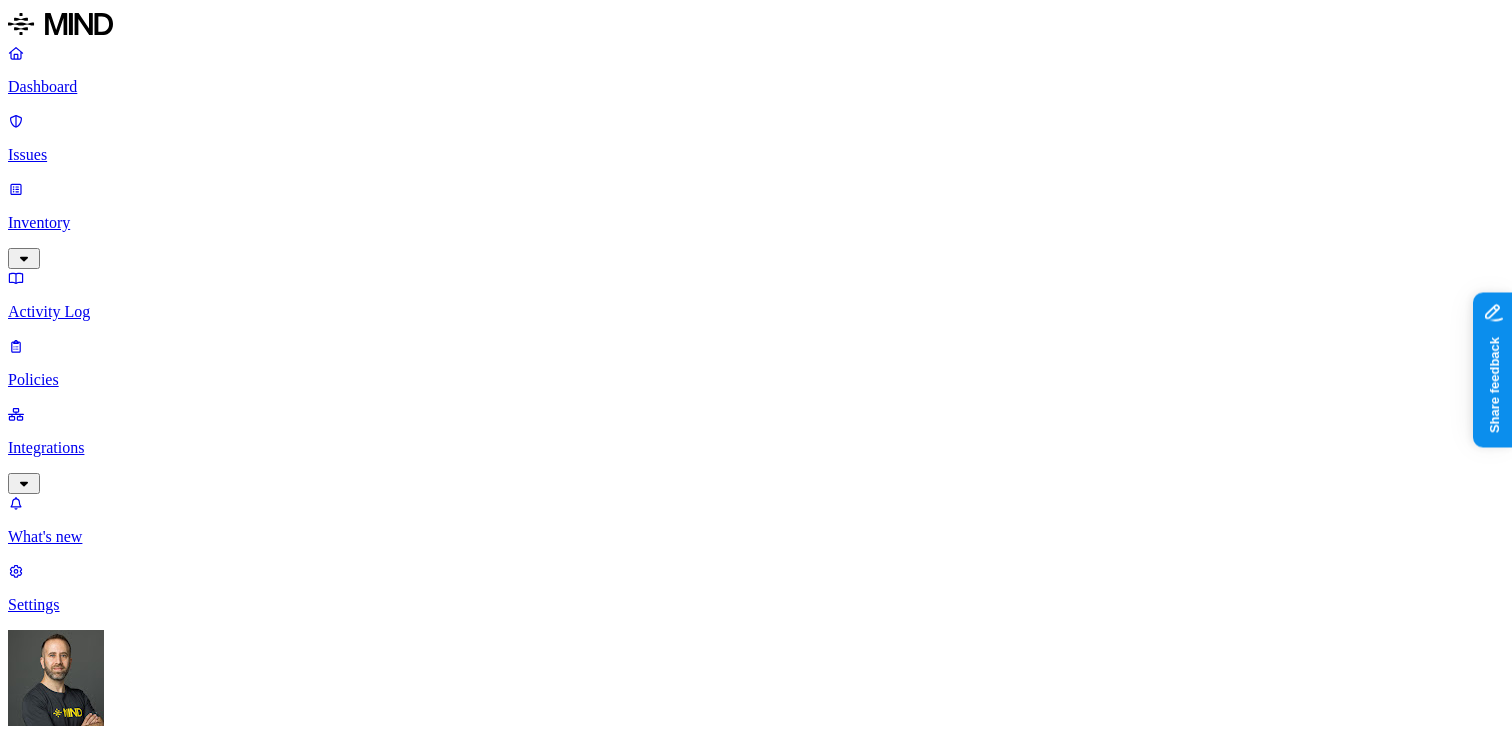 scroll, scrollTop: 695, scrollLeft: 0, axis: vertical 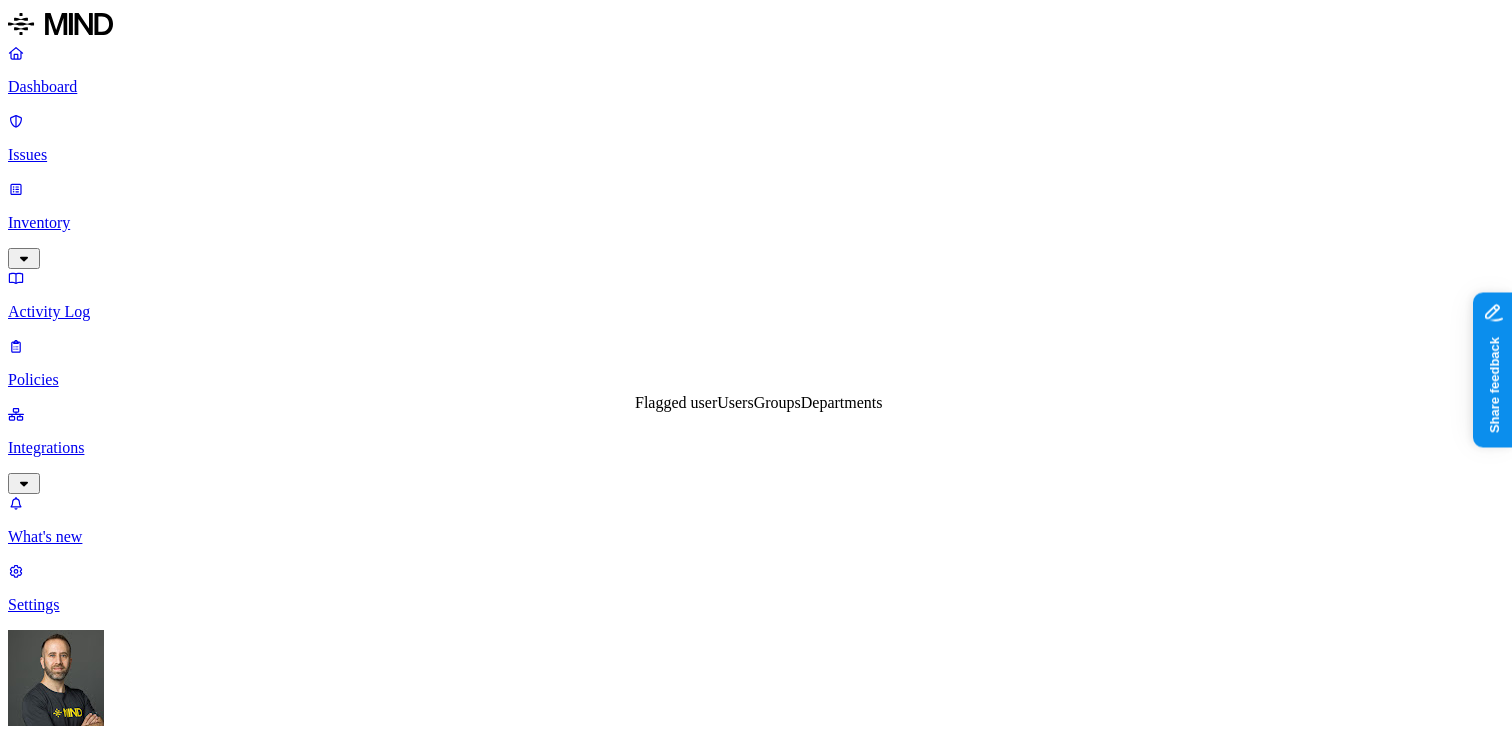 click on "DATA WHERE Classification is PII UPLOAD WHERE Destination category is Gen AI AND Account type is Unmanaged BY USER Anyone" at bounding box center (756, 1686) 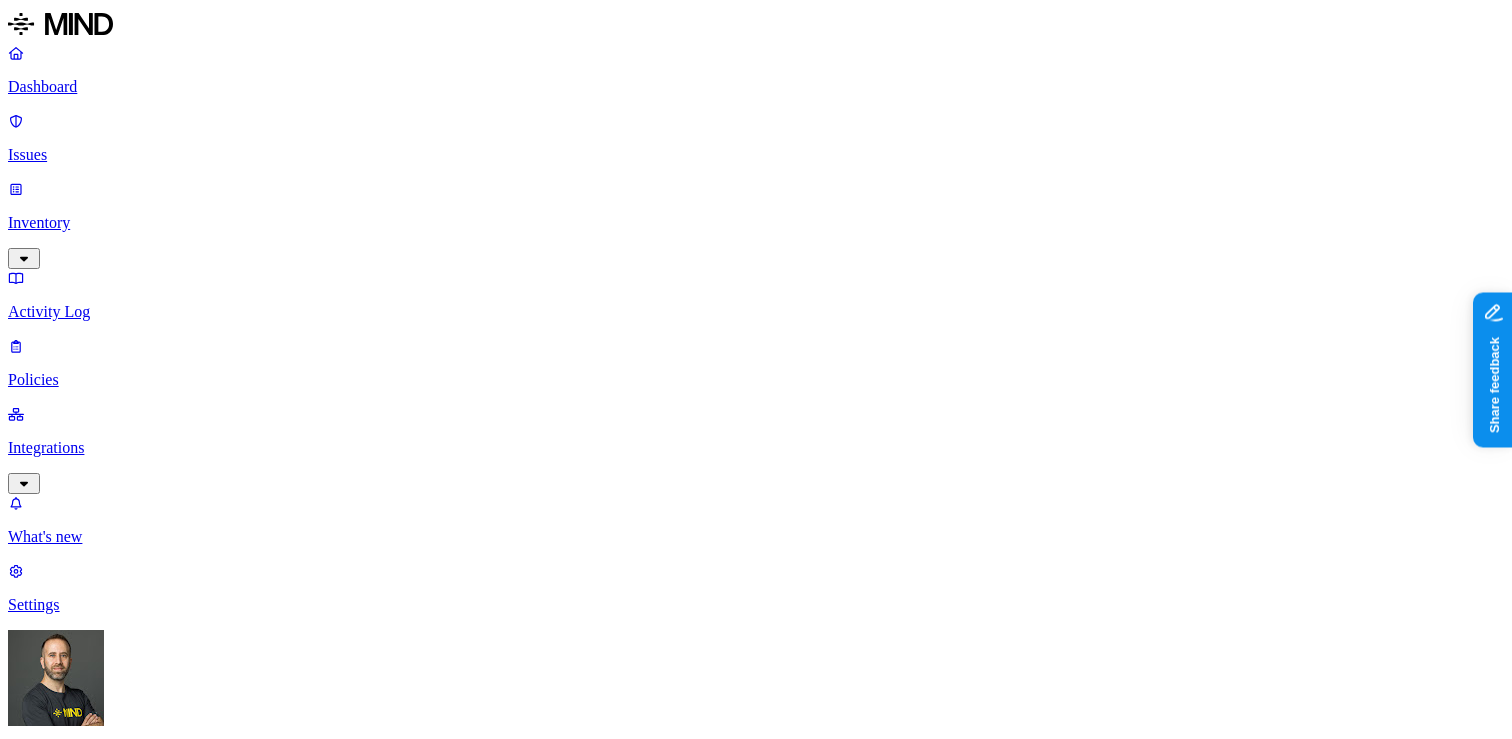 scroll, scrollTop: 952, scrollLeft: 0, axis: vertical 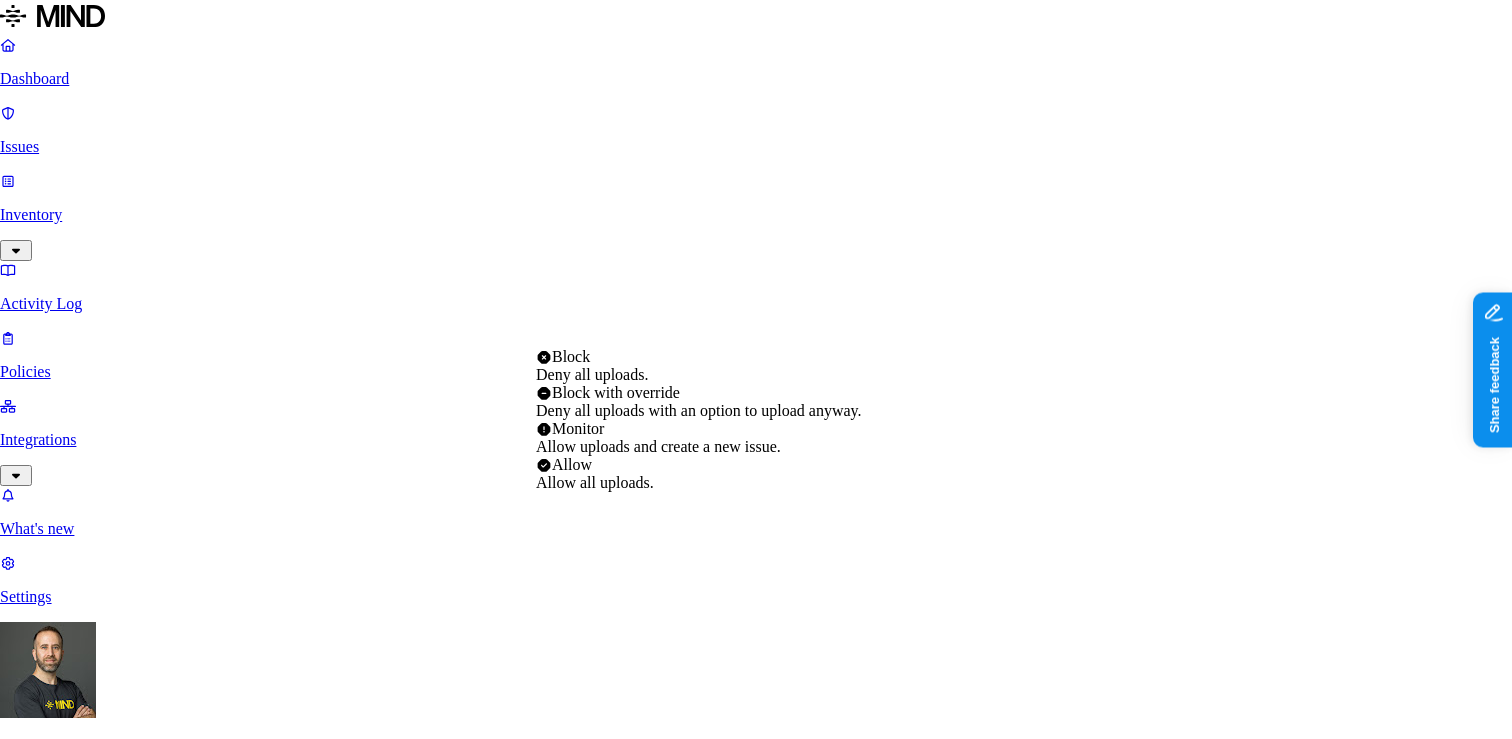 click on "Dashboard Issues Inventory Activity Log Policies Integrations What's new 1 Settings Tom Mayblum ACME New policy Policy name   Severity Select severity Low Medium High Critical   Description (Optional) Policy type Exfiltration Prevent sensitive data uploads Endpoint Exposure Detect sensitive data exposure Cloud Condition Define the data attributes, exfiltration destinations, and users that should trigger the policy.  By default, the policy will be triggered by any data uploaded to any destination by any user. For more details on condition guidelines, please refer to the   documentation DATA WHERE Classification is PII UPLOAD WHERE Destination category is Gen AI AND Account type is Unmanaged BY USER Anyone Action Default action Default action for all users and groups who violate the policy. Block with override BlockDeny all uploads. Block with overrideDeny all uploads with an option to upload anyway. MonitorAllow uploads and create a new issue. AllowAllow all uploads. Exceptions Add Exception Method" at bounding box center [756, 1202] 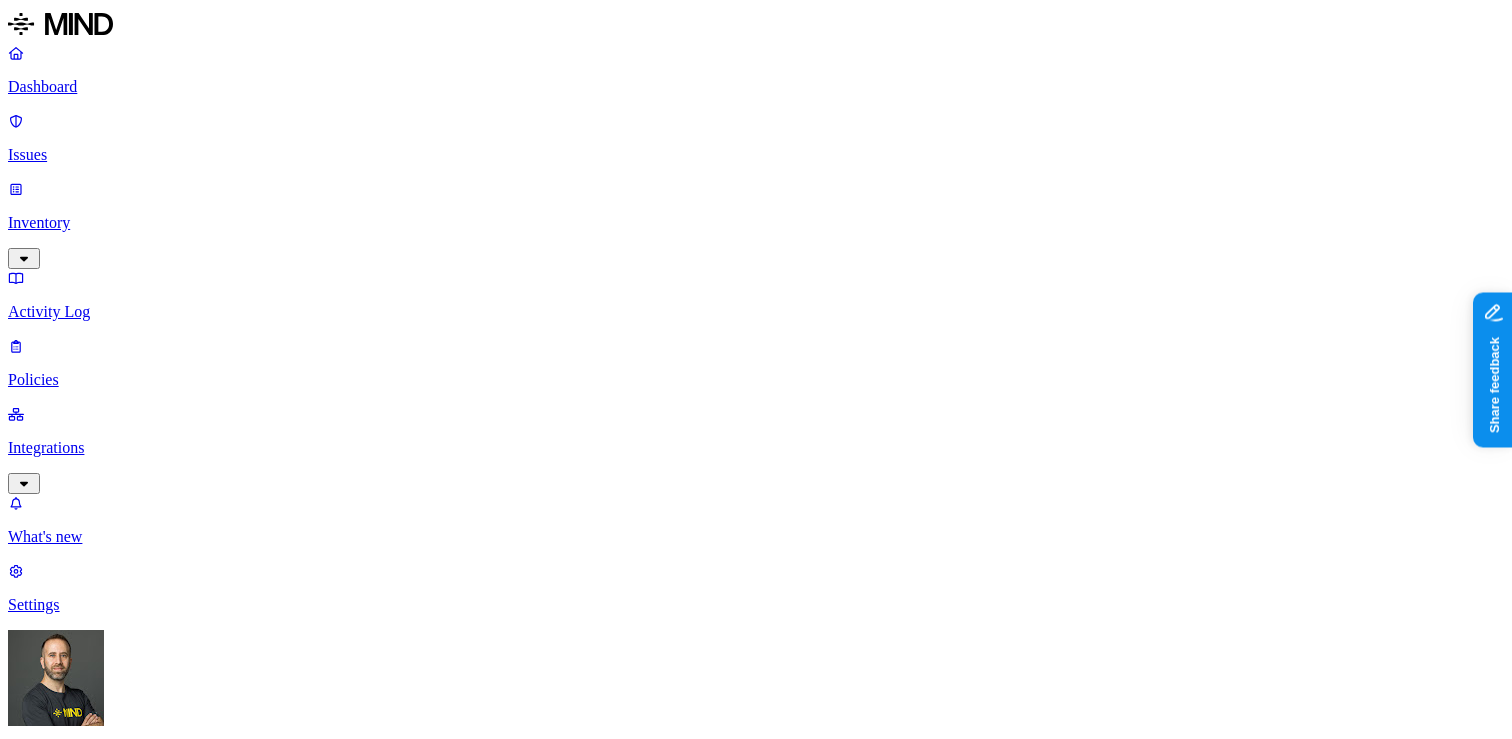 scroll, scrollTop: 1204, scrollLeft: 0, axis: vertical 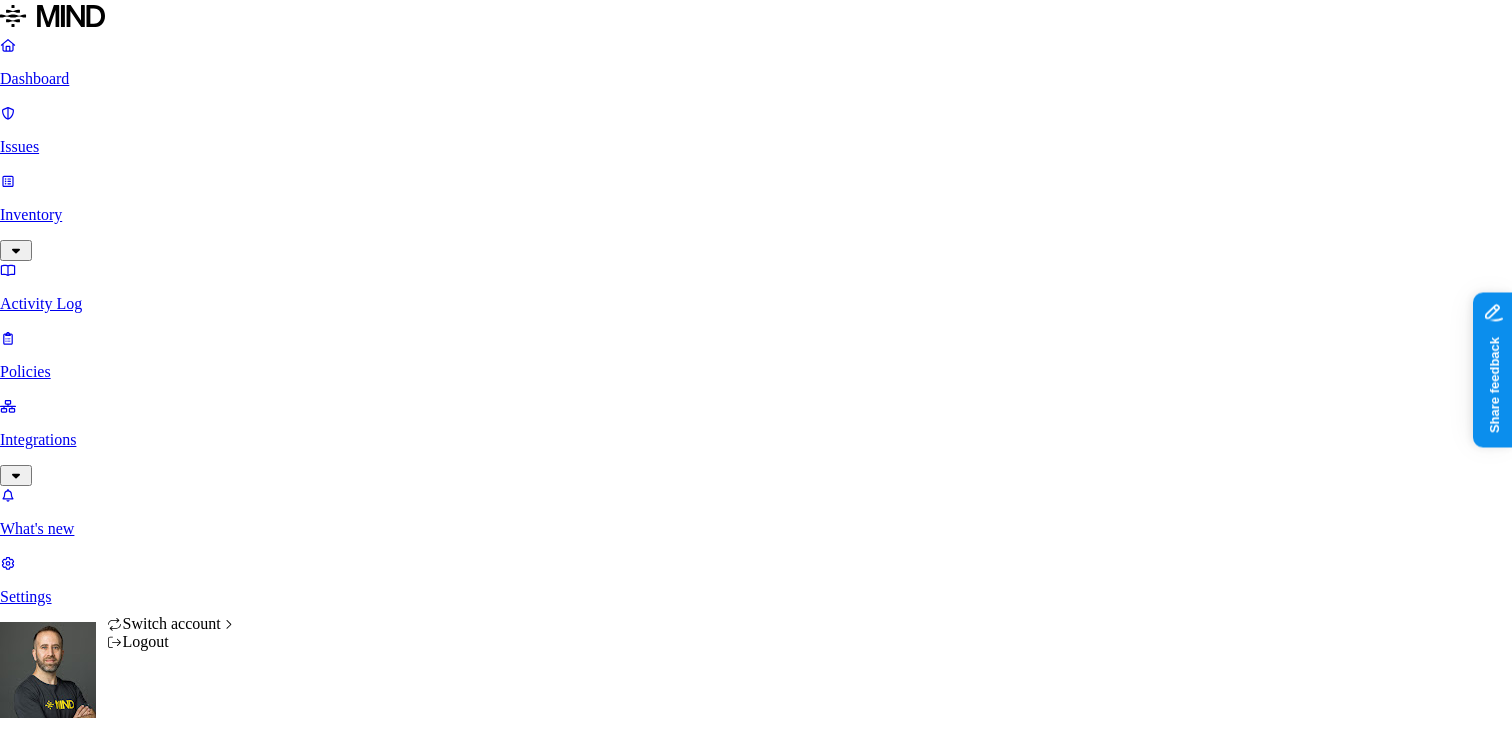 click on "Dashboard Issues Inventory Activity Log Policies Integrations What's new 1 Settings Tom Mayblum ACME Policies Create Policy Environment :  Endpoint Severity Risk category 70 Rules Active Name Environment Active issues Risk category Secret upload to GenAI Endpoint 313 Exfiltration PII upload to web Endpoint 245 Exfiltration Secret upload to web Endpoint 171 Exfiltration Secret upload to cloud storage Endpoint 128 Exfiltration PCI upload to web Endpoint 118 Exfiltration PCI upload to social network Endpoint 90 Exfiltration PCI upload to cloud storage Endpoint 63 Exfiltration Secret upload to social network Endpoint 29 Exfiltration Secret upload to communication platforms Endpoint 28 Exfiltration Credit cards in documents Endpoint 21 Exfiltration PCI upload to communication platforms Endpoint 14 Exfiltration SolidWorks resource upload Endpoint 12 Exfiltration Bill of materials resource upload Endpoint 11 Exfiltration Mind test file  Endpoint 10 Exfiltration avigail-policy-test-do-not-delete Endpoint 10" at bounding box center (756, 1384) 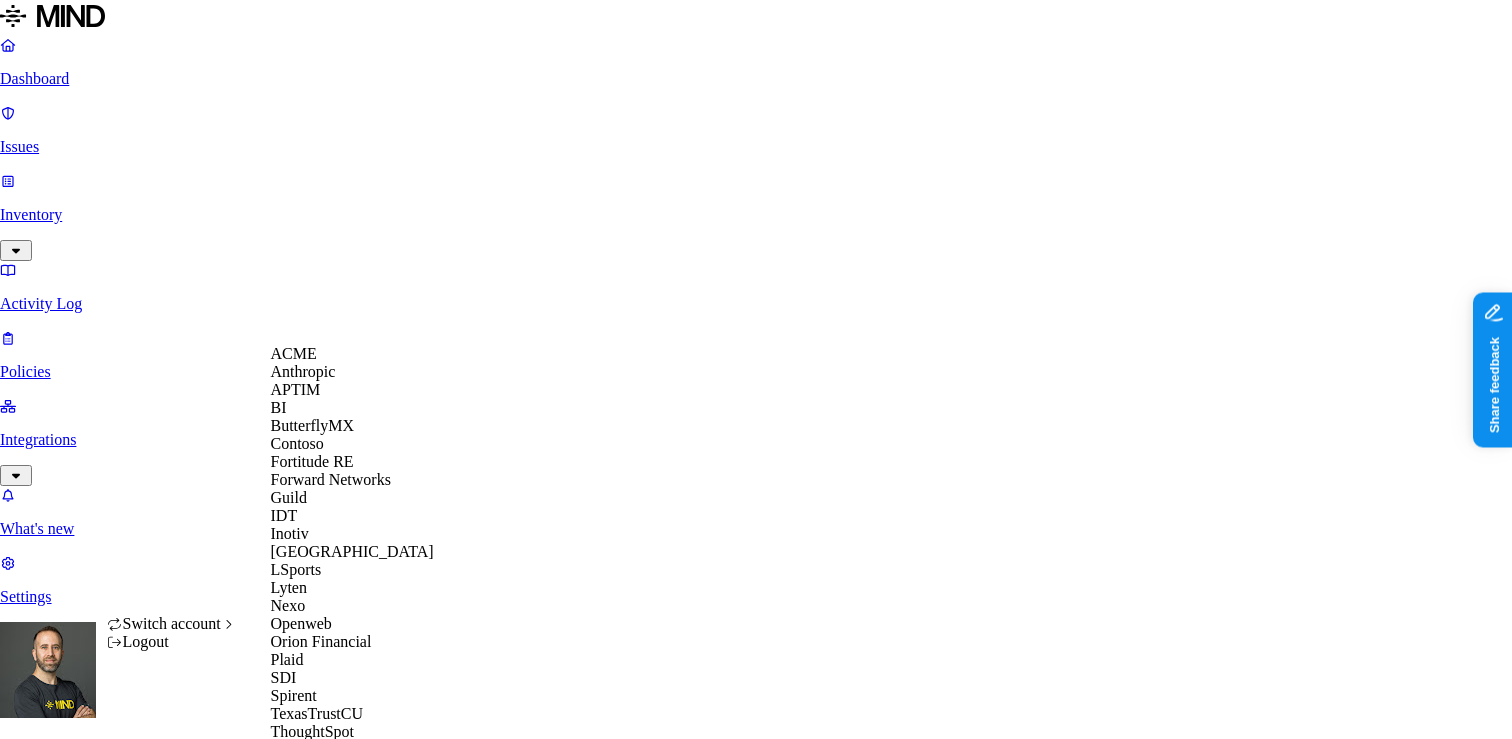 scroll, scrollTop: 495, scrollLeft: 0, axis: vertical 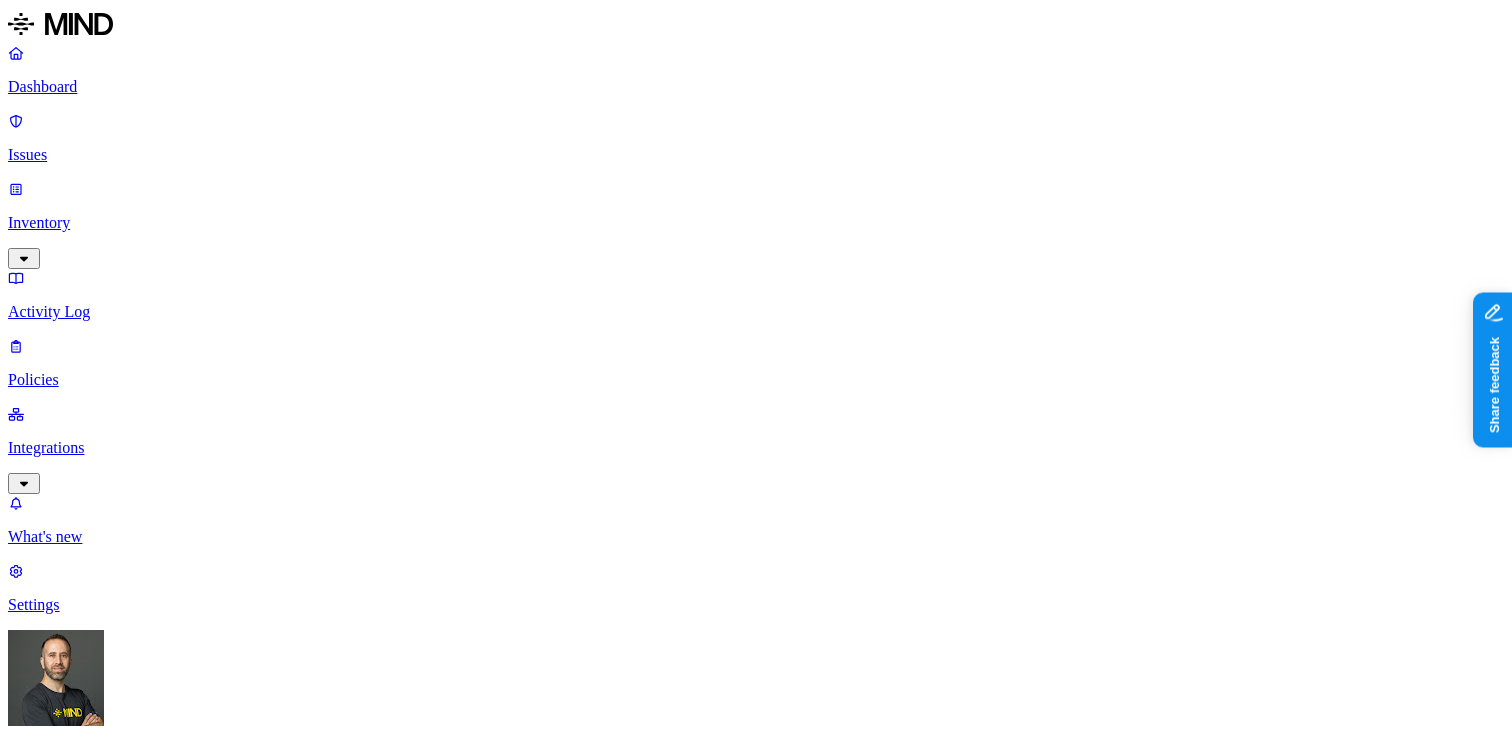 click on "Dashboard" at bounding box center [756, 87] 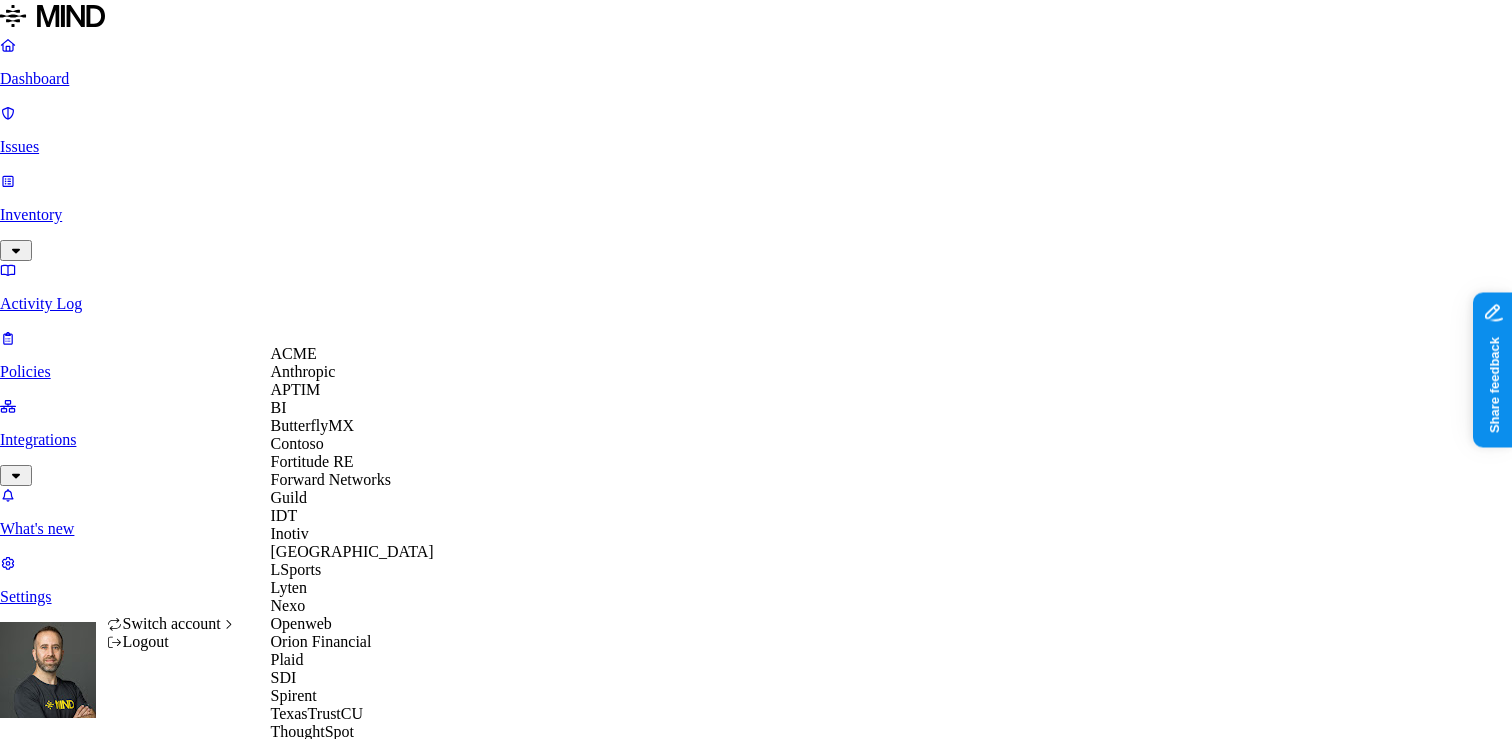 click on "Dashboard Issues Inventory Activity Log Policies Integrations What's new 1 Settings Tom Mayblum ThoughtSpot Issues: All issues Status Discovered :  Last 30 days Severity Action taken :  Blocked Environment :  Endpoint Risk category Assignee 65 Issues Policy Subject Environment Severity Risk category Discovered Assignee Status Action taken TS Custom policy_Unmanaged accounts CAP Registration_LLB3.pdf Endpoint Medium Exfiltration Jul 9 vitthal.bhosale@thoughtspot.com Resolved Blocked TS Custom policy_Unmanaged accounts CAP Registration_LLB3.pdf Endpoint Medium Exfiltration Jul 9 vitthal.bhosale@thoughtspot.com Resolved Blocked TS Custom policy_Unmanaged accounts Shefali_AADHAR_unlocked.pdf Endpoint Medium Exfiltration Jul 9 sumit.kumar@thoughtspot.com Resolved Blocked Secret upload to GenAI Github credentials 1 Endpoint Medium Exfiltration Jul 8 rohit.gupta@thoughtspot.com Resolved Blocked Secret upload to web Github credentials 1 Endpoint Medium Exfiltration Jul 8 rohit.gupta@thoughtspot.com Resolved" at bounding box center (756, 1664) 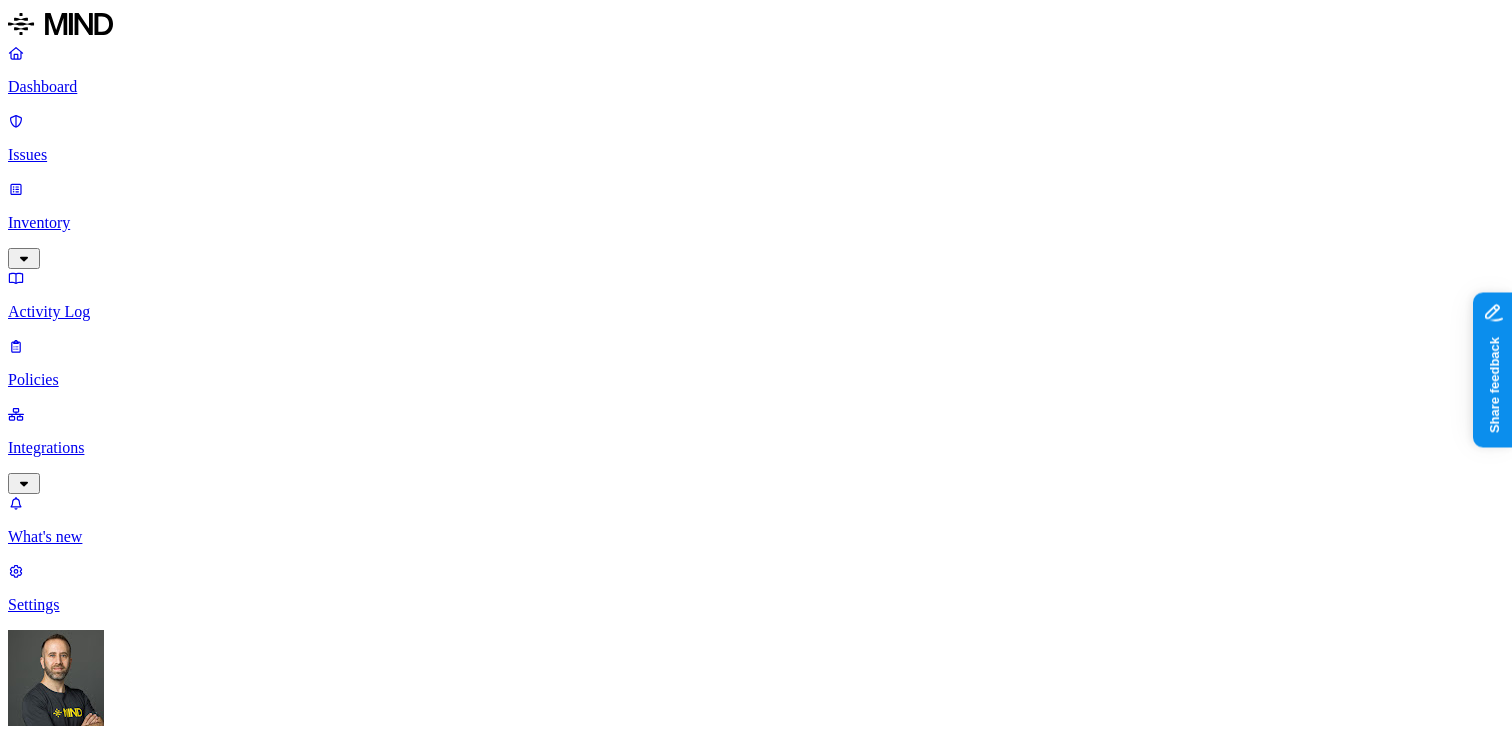 click on "TS Custom policy_Unmanaged accounts" at bounding box center (164, 1250) 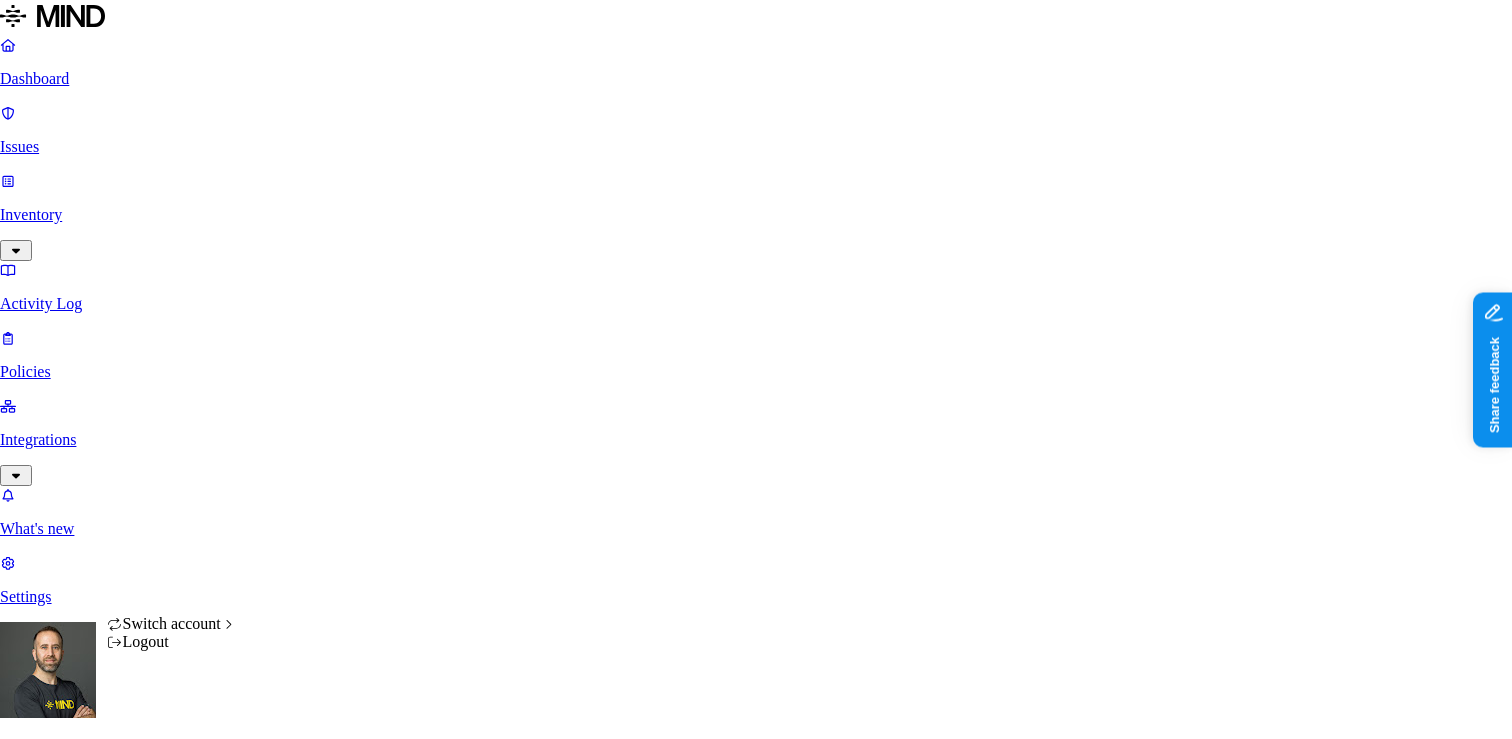 click on "Dashboard Issues Inventory Activity Log Policies Integrations What's new 1 Settings Tom Mayblum ThoughtSpot Issues: All issues Status Discovered Severity Action taken Environment :  Endpoint Risk category Assignee 957 Issues Policy Subject Environment Severity Risk category Discovered Assignee Status Action taken TS Custom policy_Unmanaged accounts Credit card 1 Endpoint Medium Exfiltration Jul 10 mayur.selukar@thoughtspot.com Open Overridden TS Custom policy_Unmanaged accounts Credit card 1 Endpoint Medium Exfiltration Jul 10 mayur.selukar@thoughtspot.com Open Overridden PCI upload to GenAI Credit card 1 Endpoint Medium Exfiltration Jul 10 mayur.selukar@thoughtspot.com Open Overridden PCI upload to GenAI Credit card 1 Endpoint Medium Exfiltration Jul 10 mayur.selukar@thoughtspot.com Open Overridden TS Custom policy_Unmanaged accounts Github credentials 1 Endpoint Medium Exfiltration Jul 10 srikanth.jandhyala@thoughtspot.com In Progress Overridden TS Custom Policy (2) Github credentials 1 Endpoint 1" at bounding box center (756, 1738) 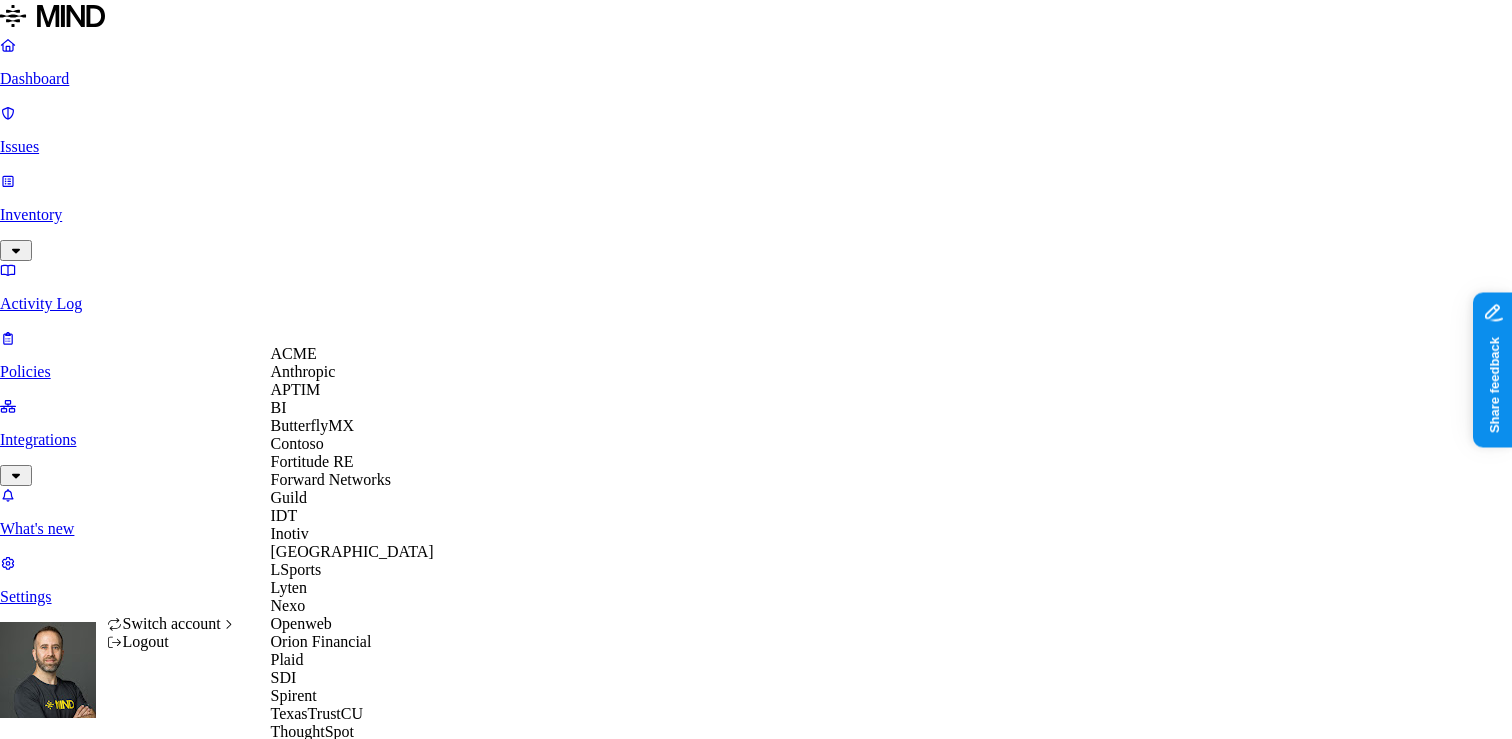 click on "ACME" at bounding box center [352, 354] 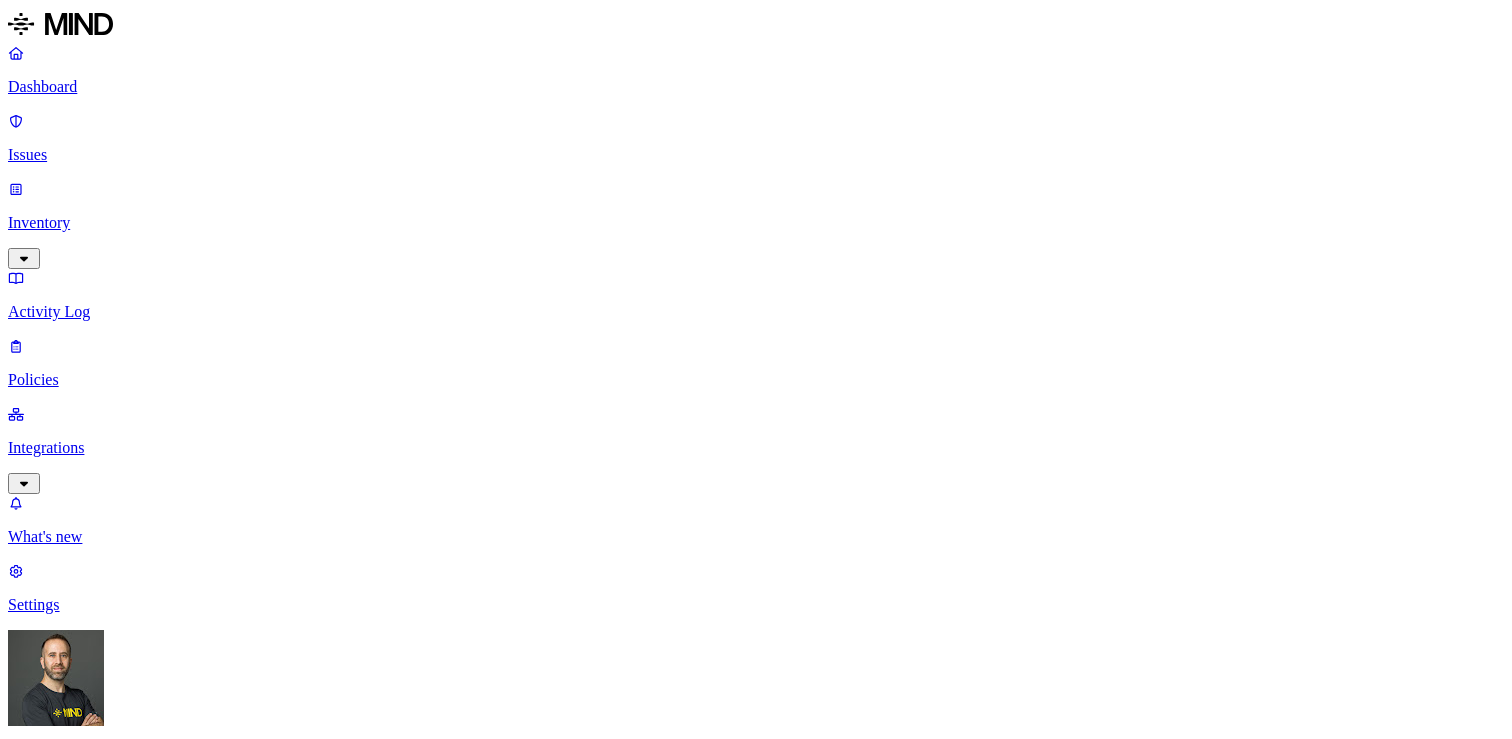 scroll, scrollTop: 0, scrollLeft: 0, axis: both 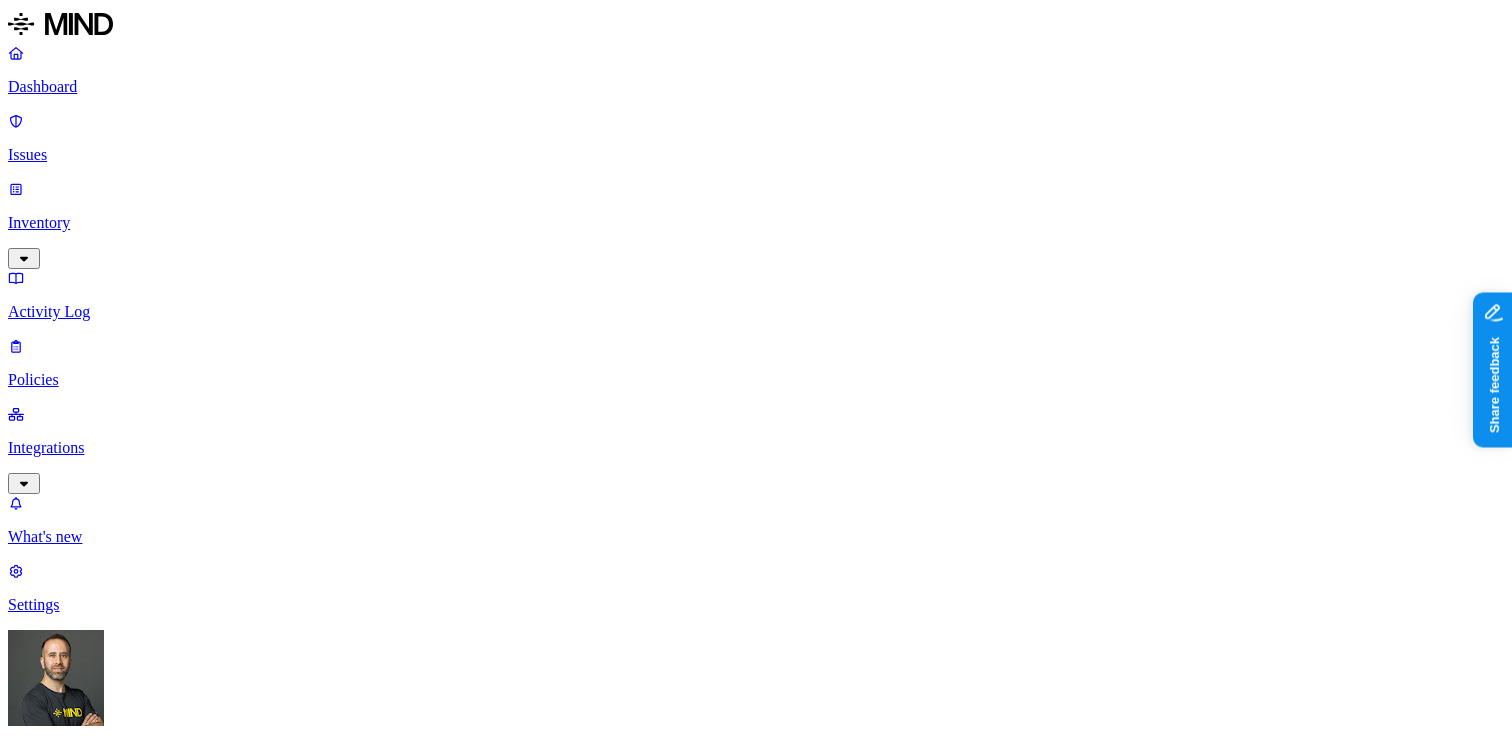 click on "Secret upload to GenAI" at bounding box center (193, 1658) 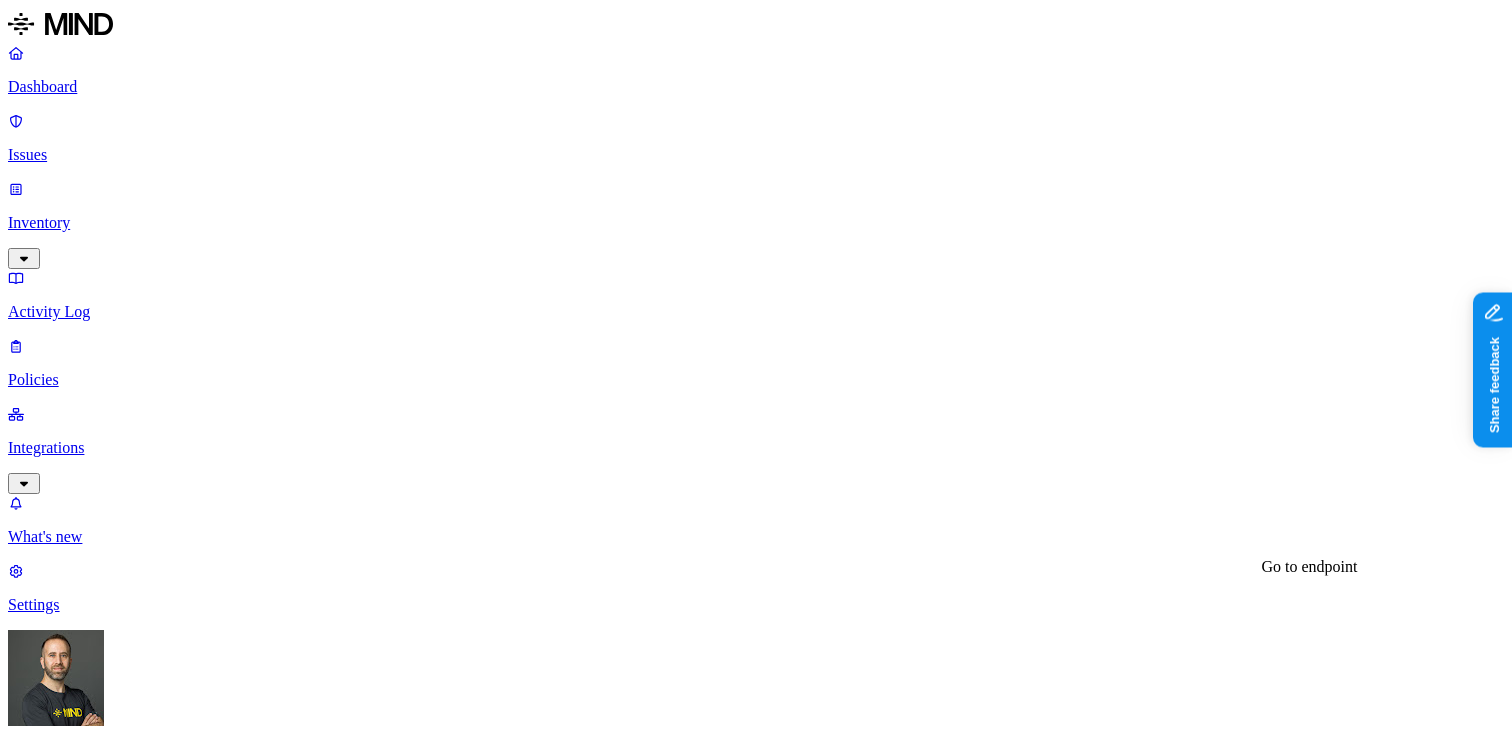 scroll, scrollTop: 405, scrollLeft: 0, axis: vertical 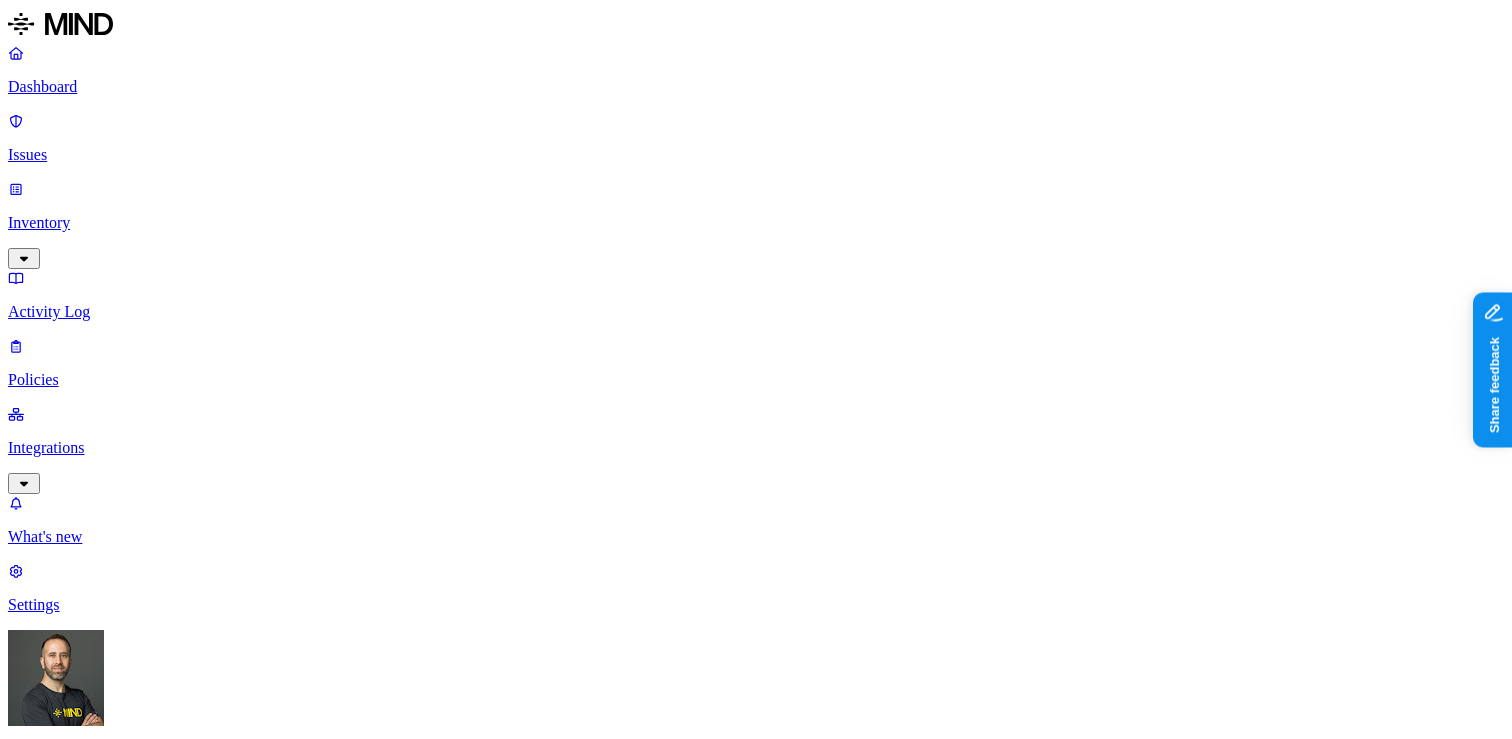 drag, startPoint x: 1210, startPoint y: 700, endPoint x: 1277, endPoint y: 699, distance: 67.00746 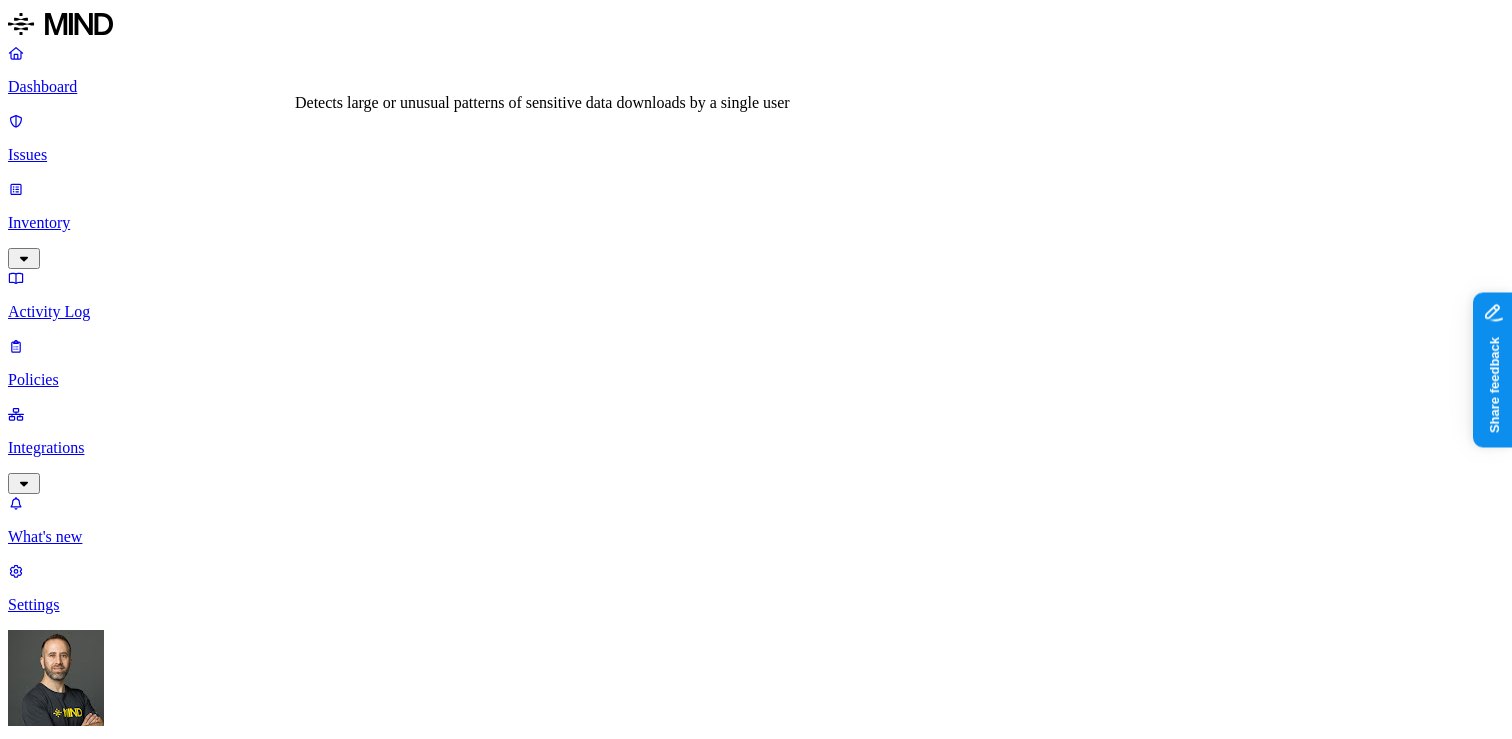 click on "Suspicious downloads of sensitive data by a user" at bounding box center (257, 1096) 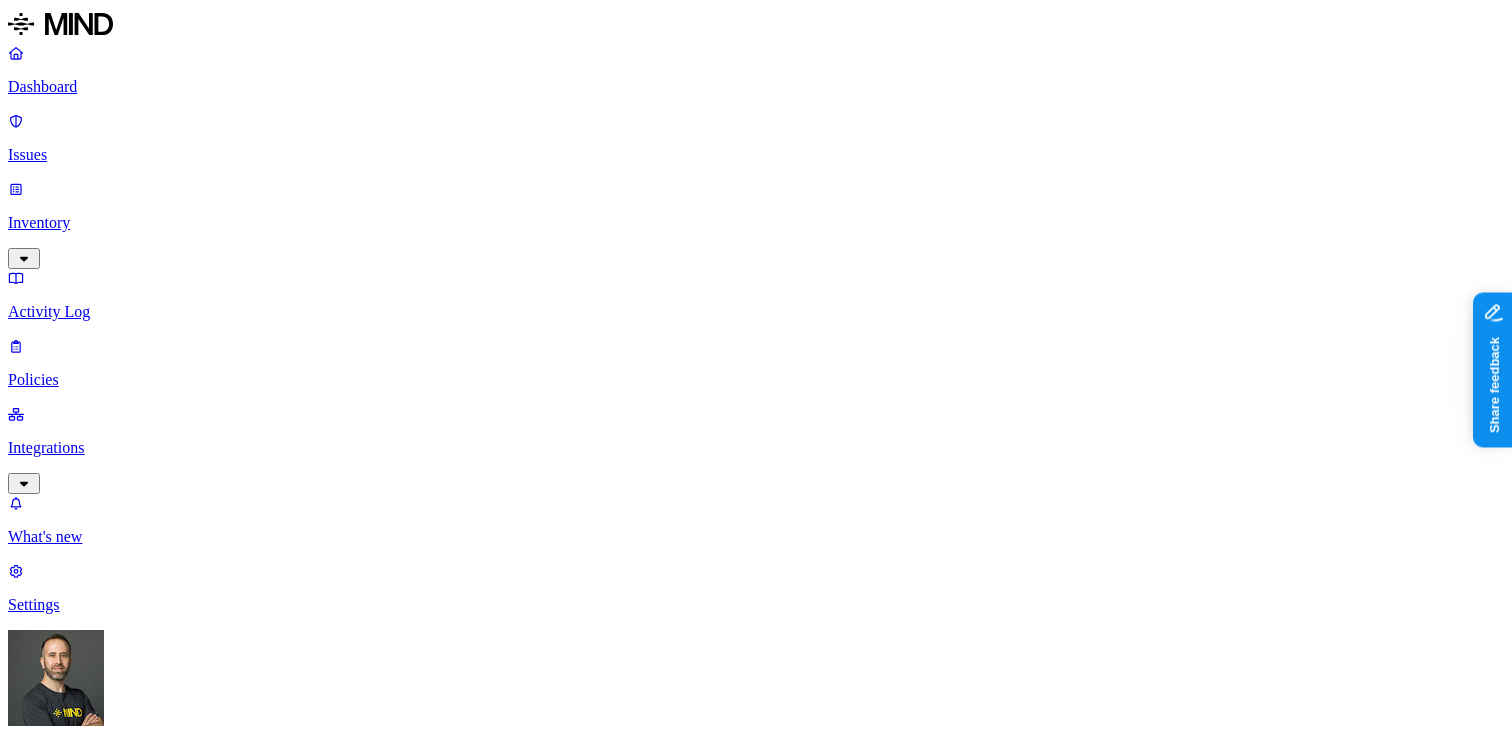 click on "Suspicious downloads of sensitive data by a user Cloud 3 Insider threat Suspicious downloads by a user Cloud 3 Insider threat Suspicious file deletions by a user Cloud 0 Insider threat Suspicious downloads by a risky user Cloud 13 Insider threat Suspicious file deletions by a risky user Cloud 0 Insider threat" at bounding box center [698, 1204] 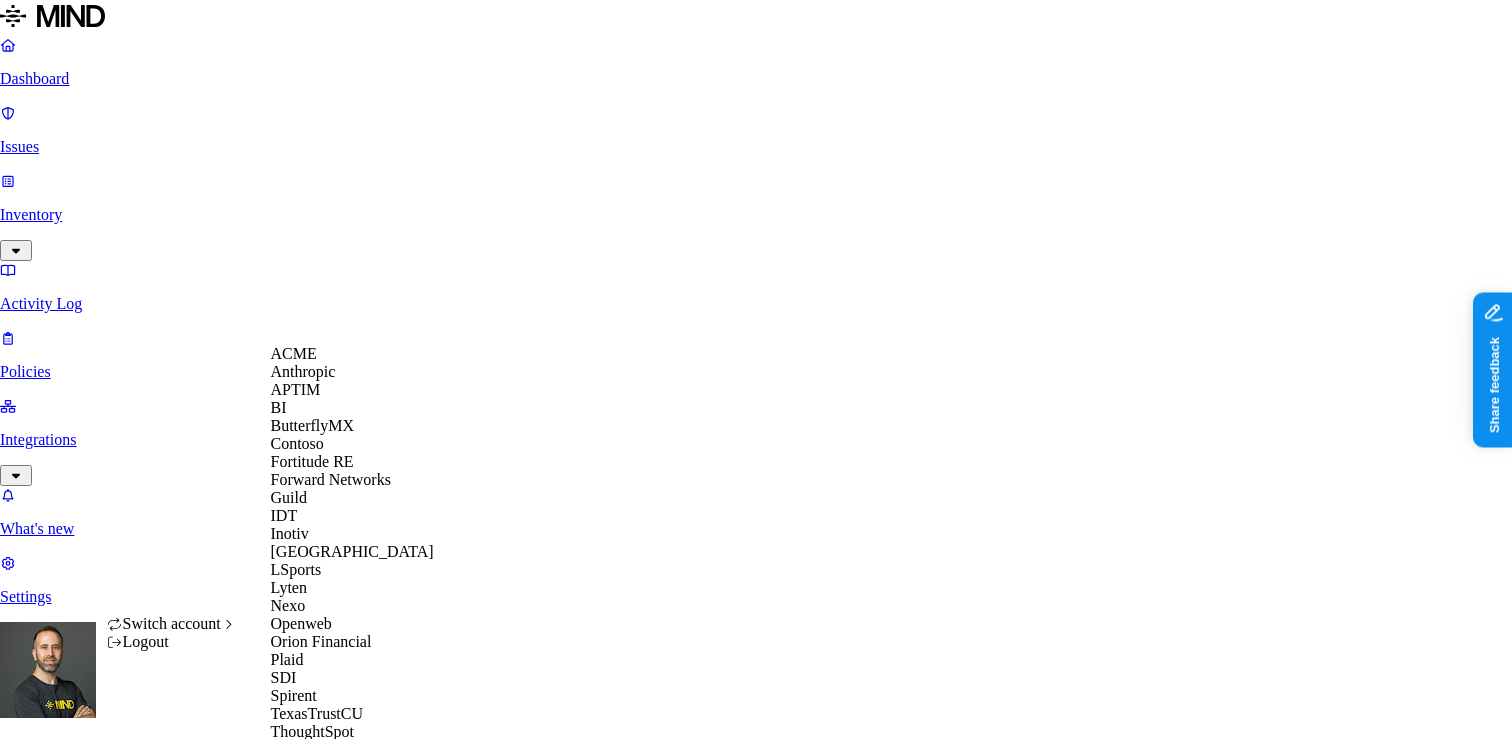 scroll, scrollTop: 560, scrollLeft: 0, axis: vertical 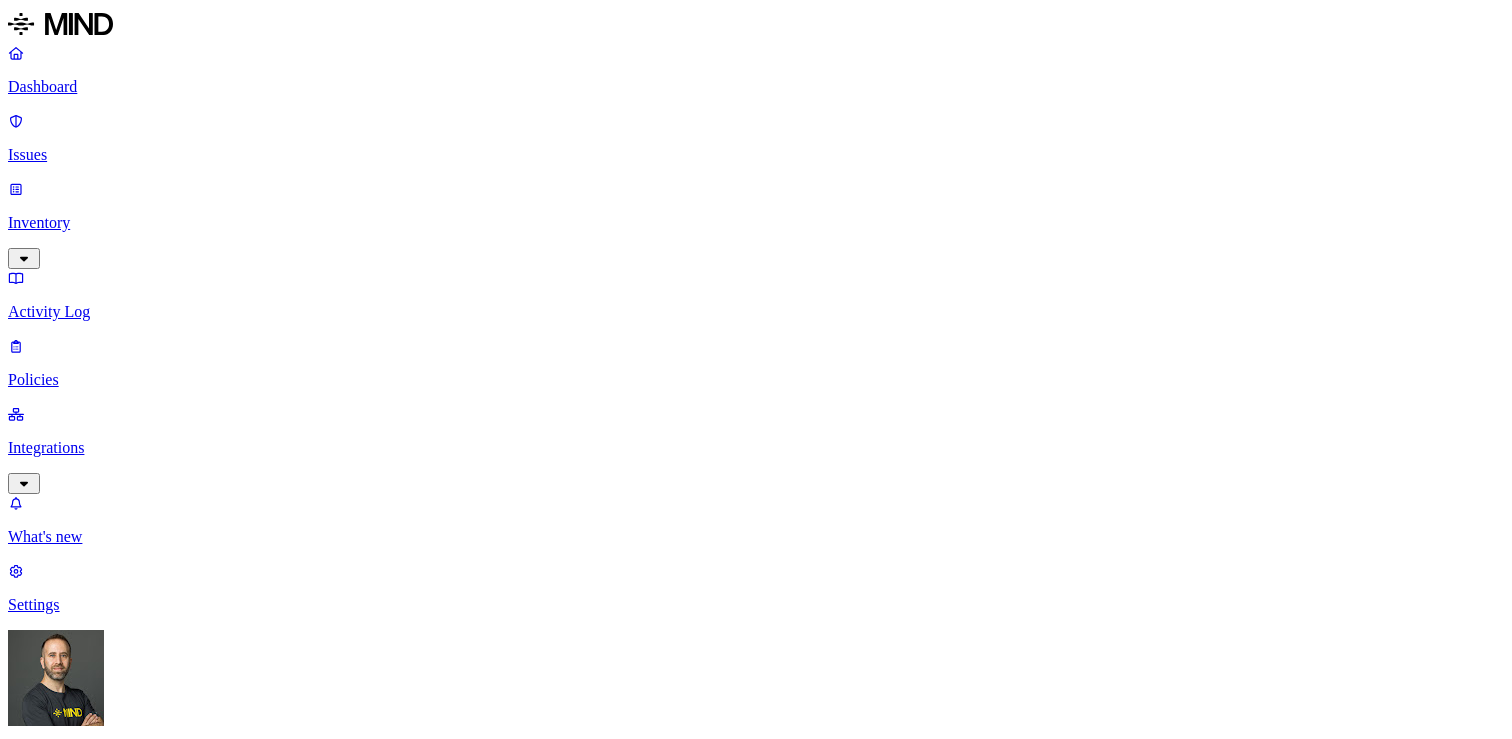 click on "Prevention" at bounding box center [195, 981] 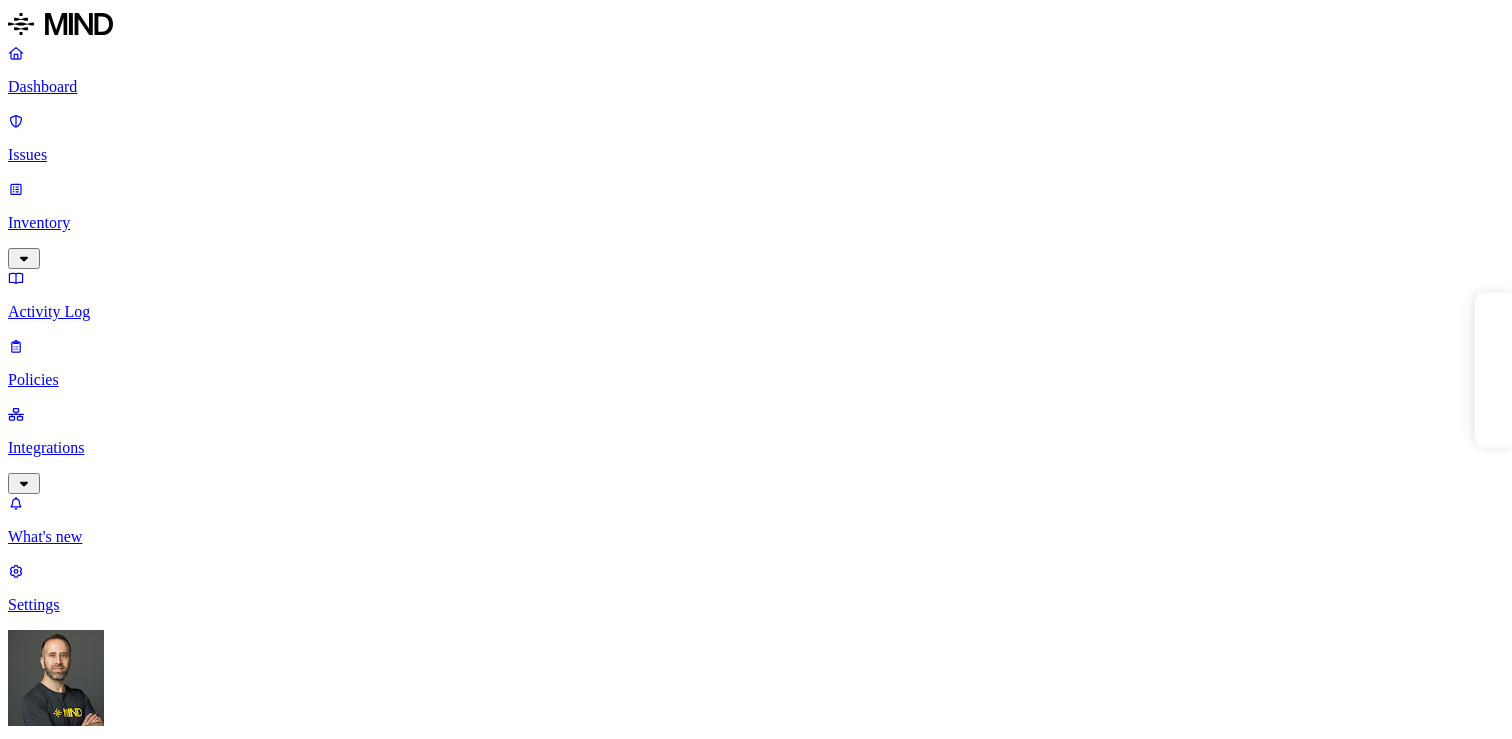 scroll, scrollTop: 0, scrollLeft: 0, axis: both 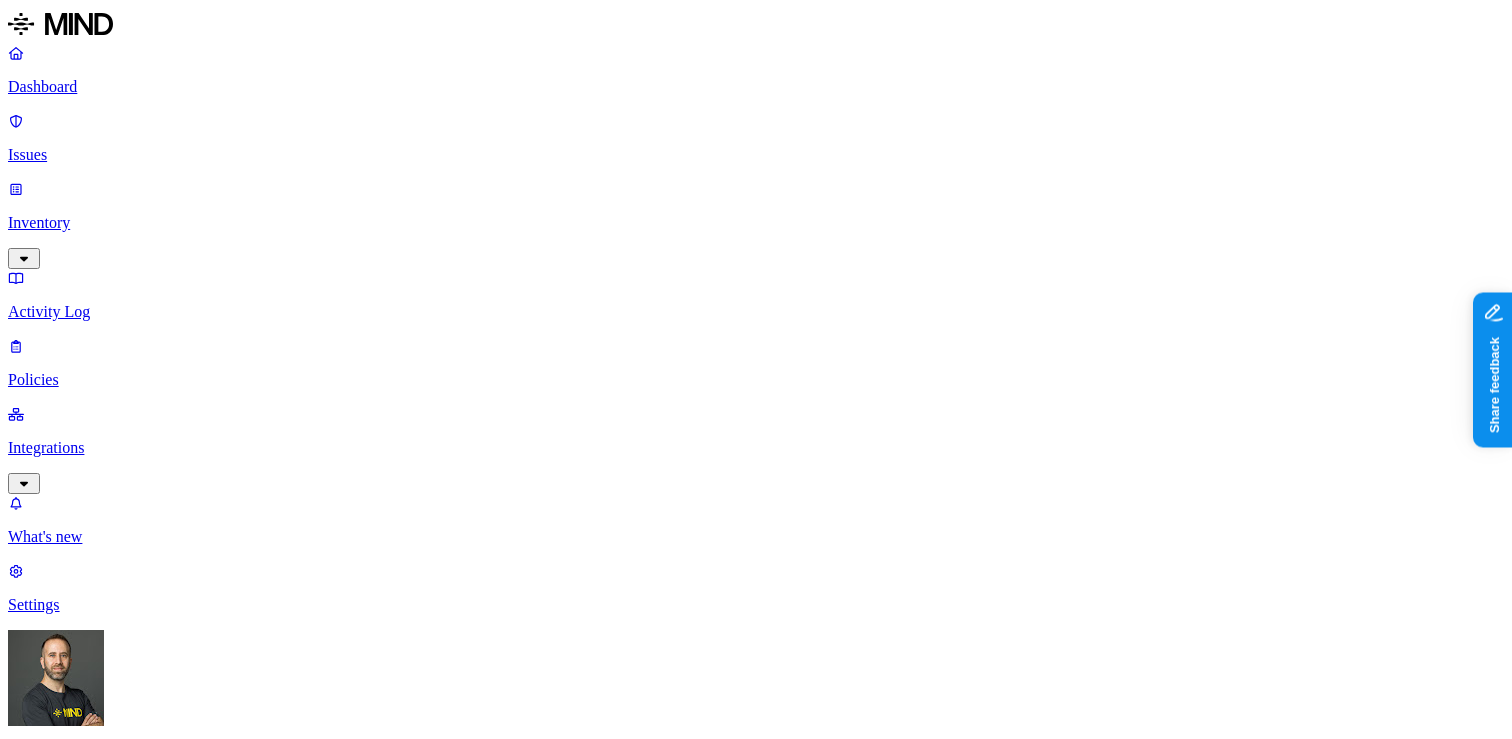 click on "[DOMAIN_NAME]" at bounding box center [325, 2567] 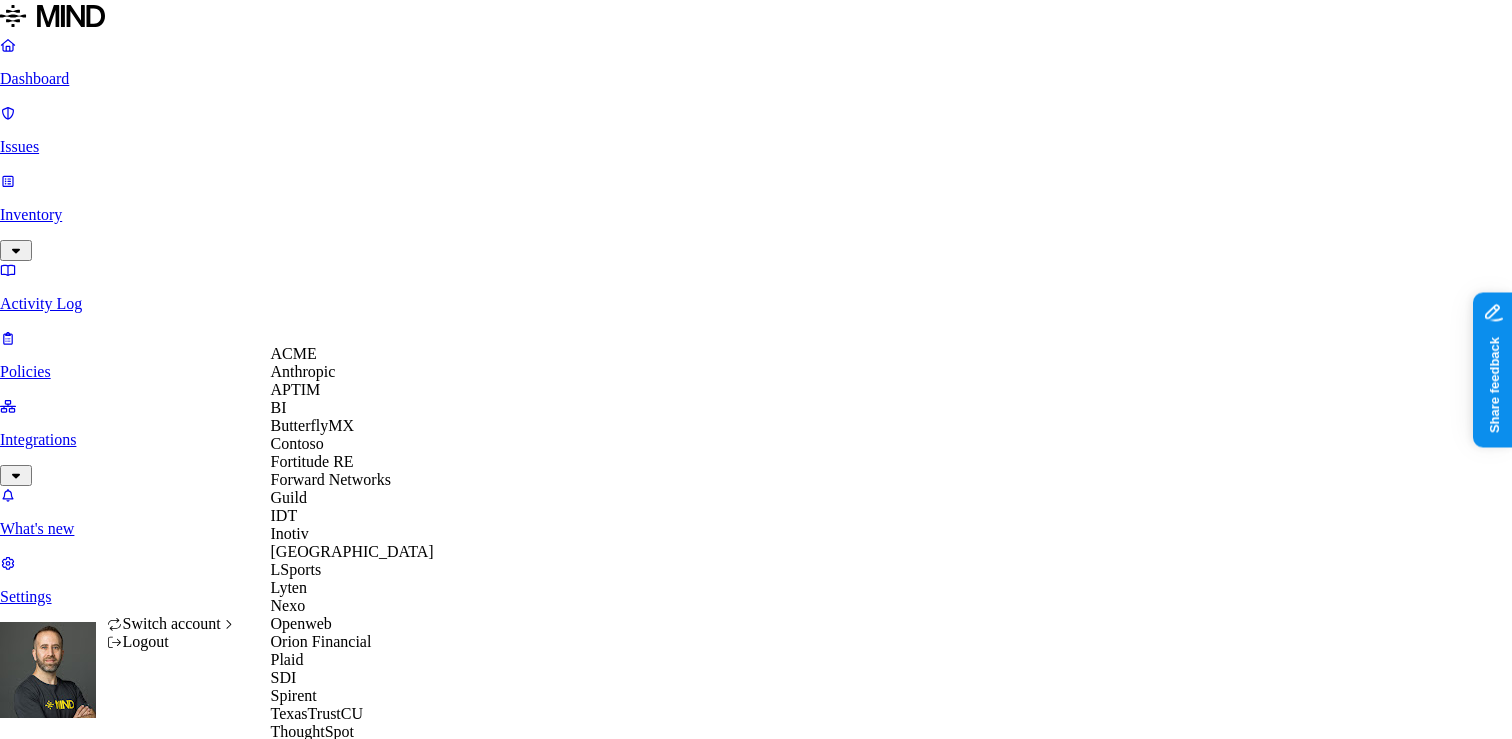 scroll, scrollTop: 560, scrollLeft: 0, axis: vertical 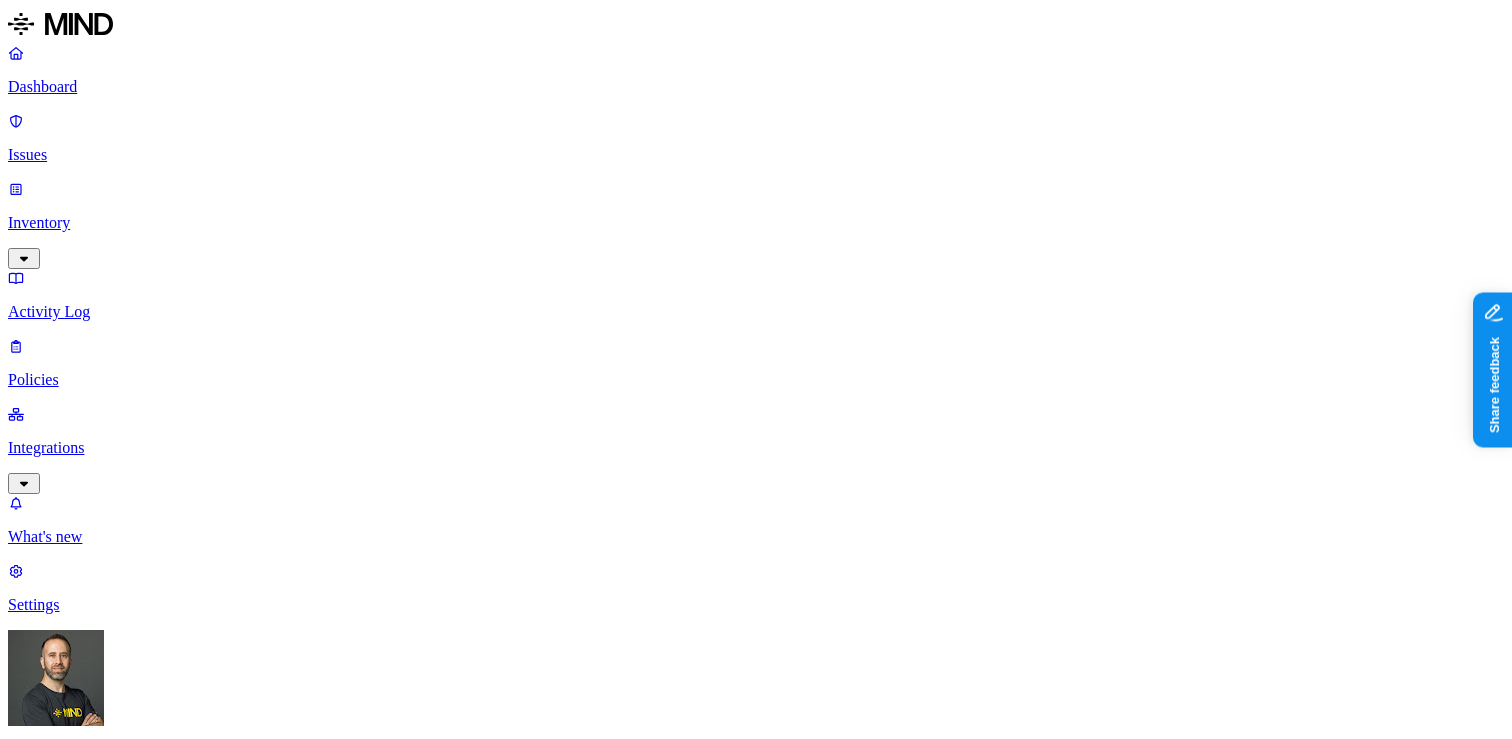 click on "Inventory" at bounding box center [756, 223] 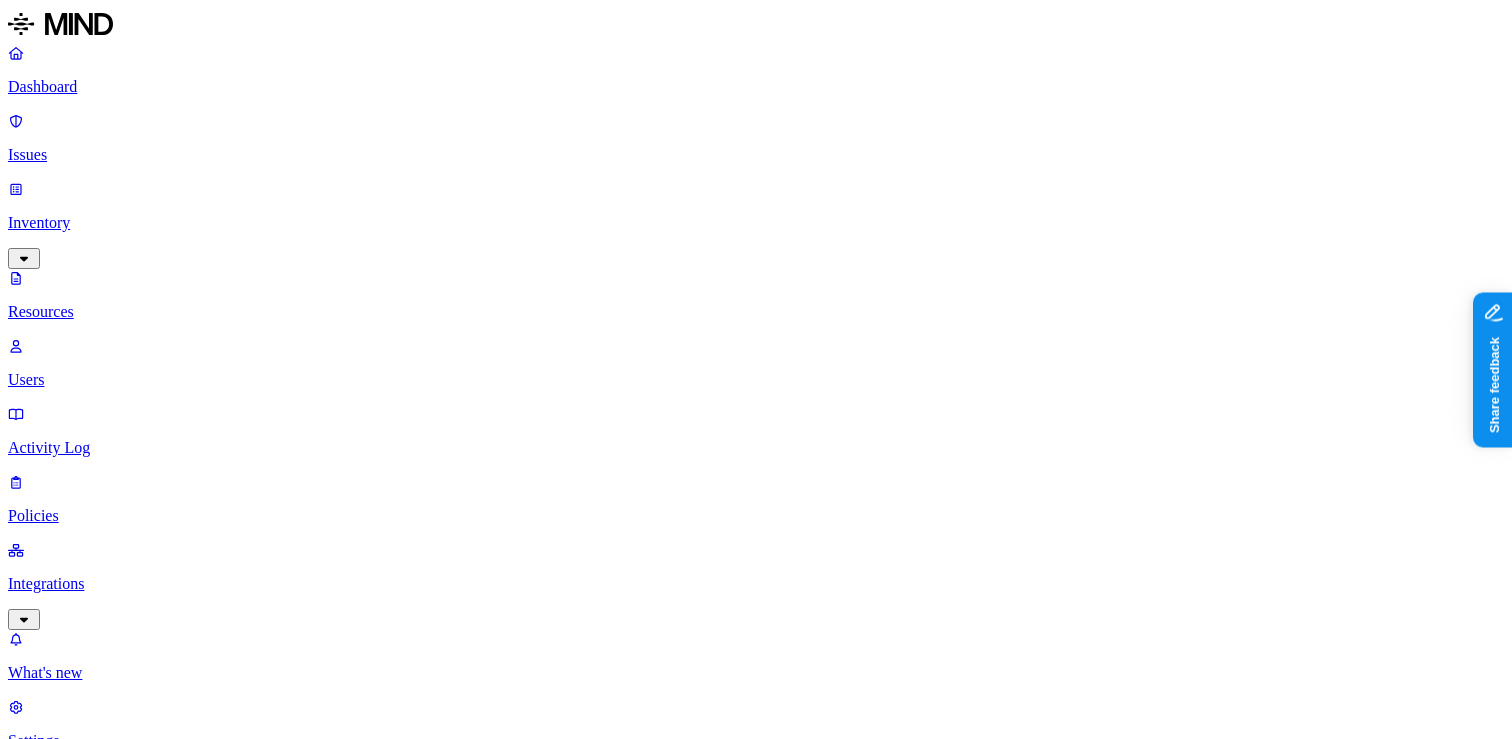 scroll, scrollTop: 62, scrollLeft: 0, axis: vertical 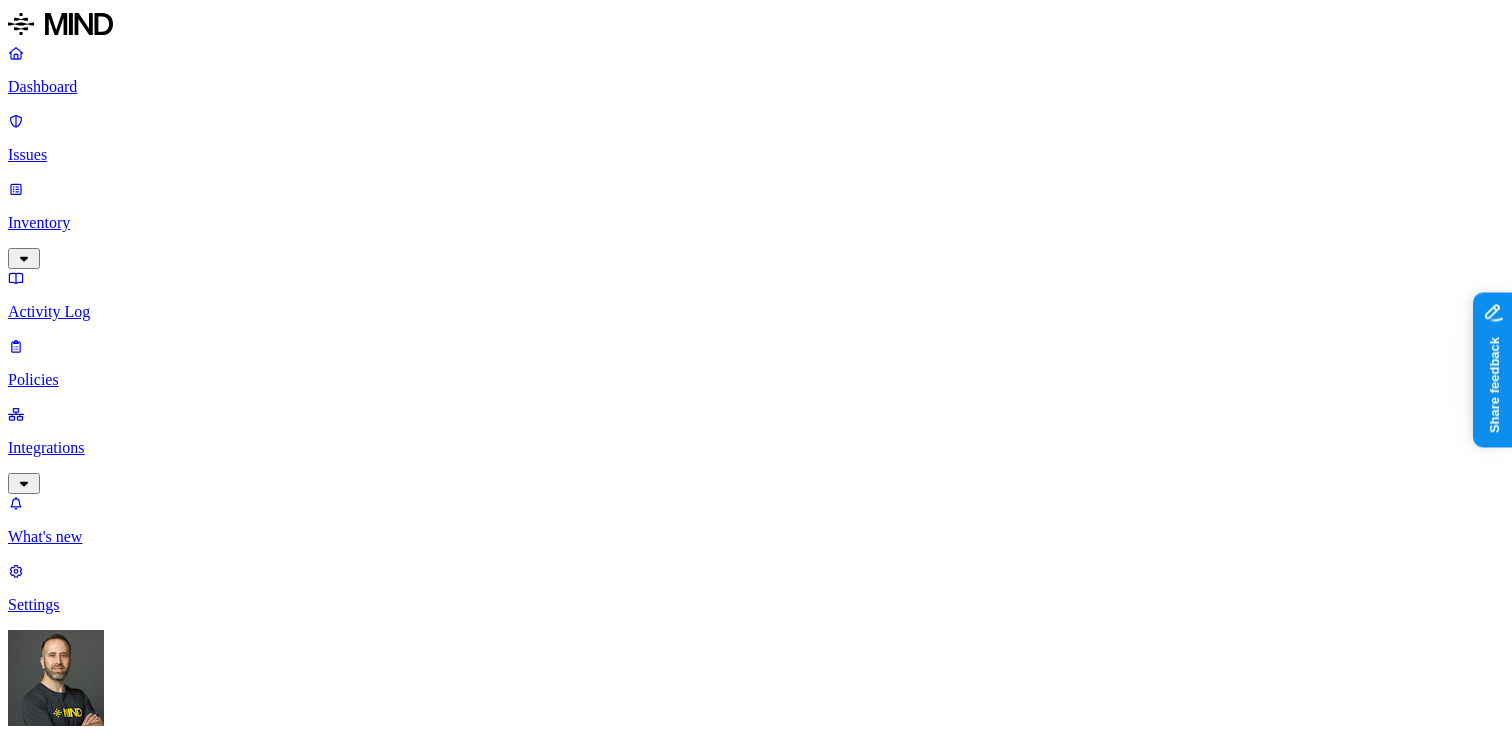 click on "Detection" at bounding box center [119, 2146] 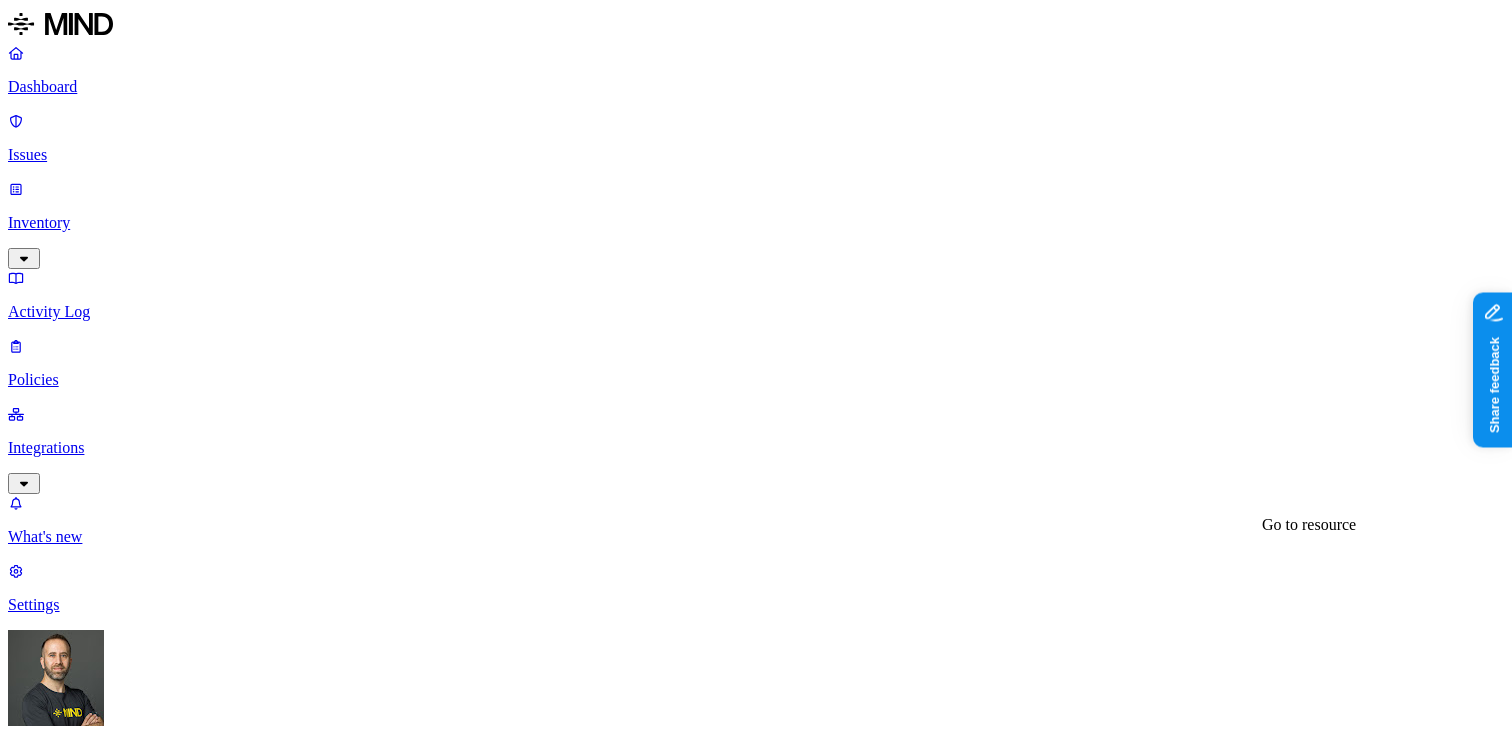 click on "EPA-R04-OAR-2023-0220-0168_content.pdf" at bounding box center (170, 3575) 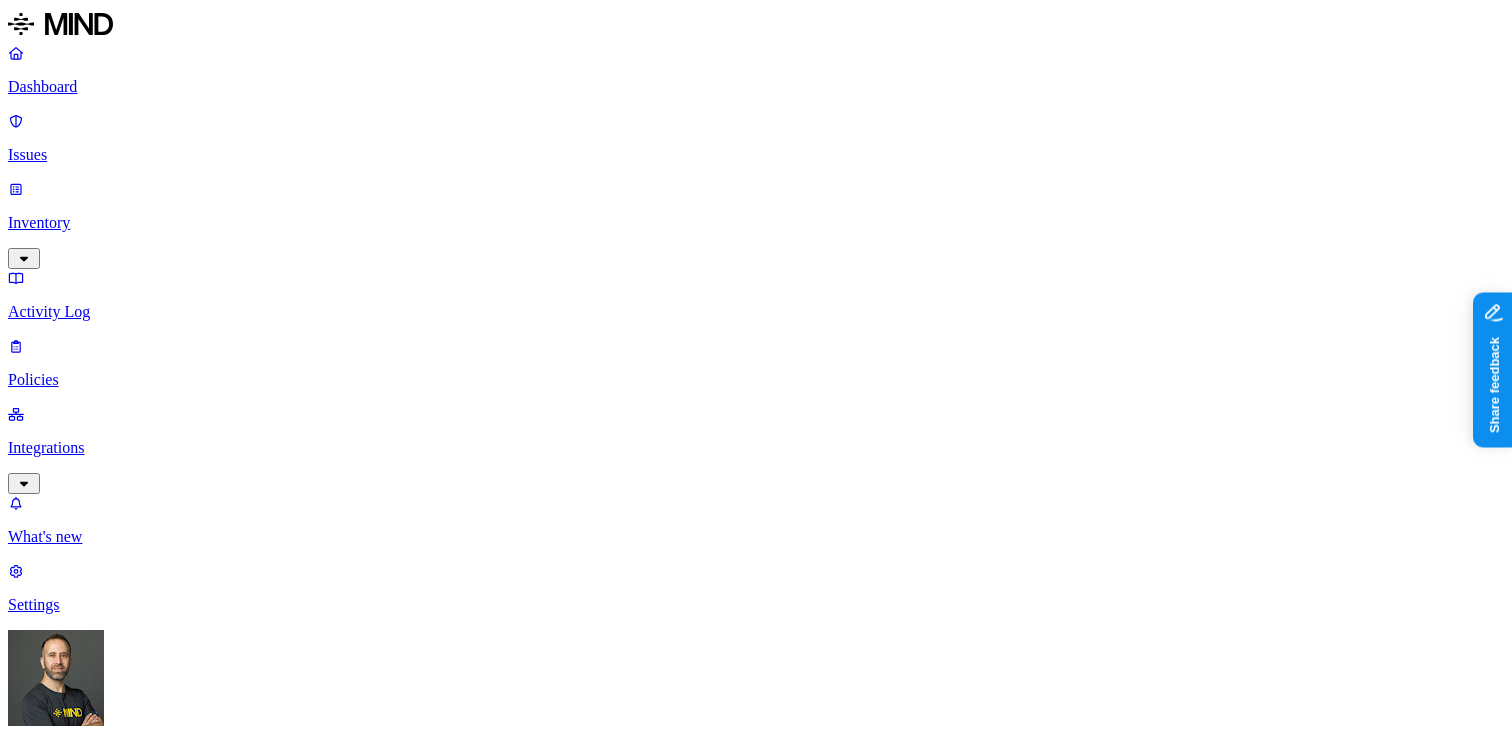 scroll, scrollTop: 127, scrollLeft: 0, axis: vertical 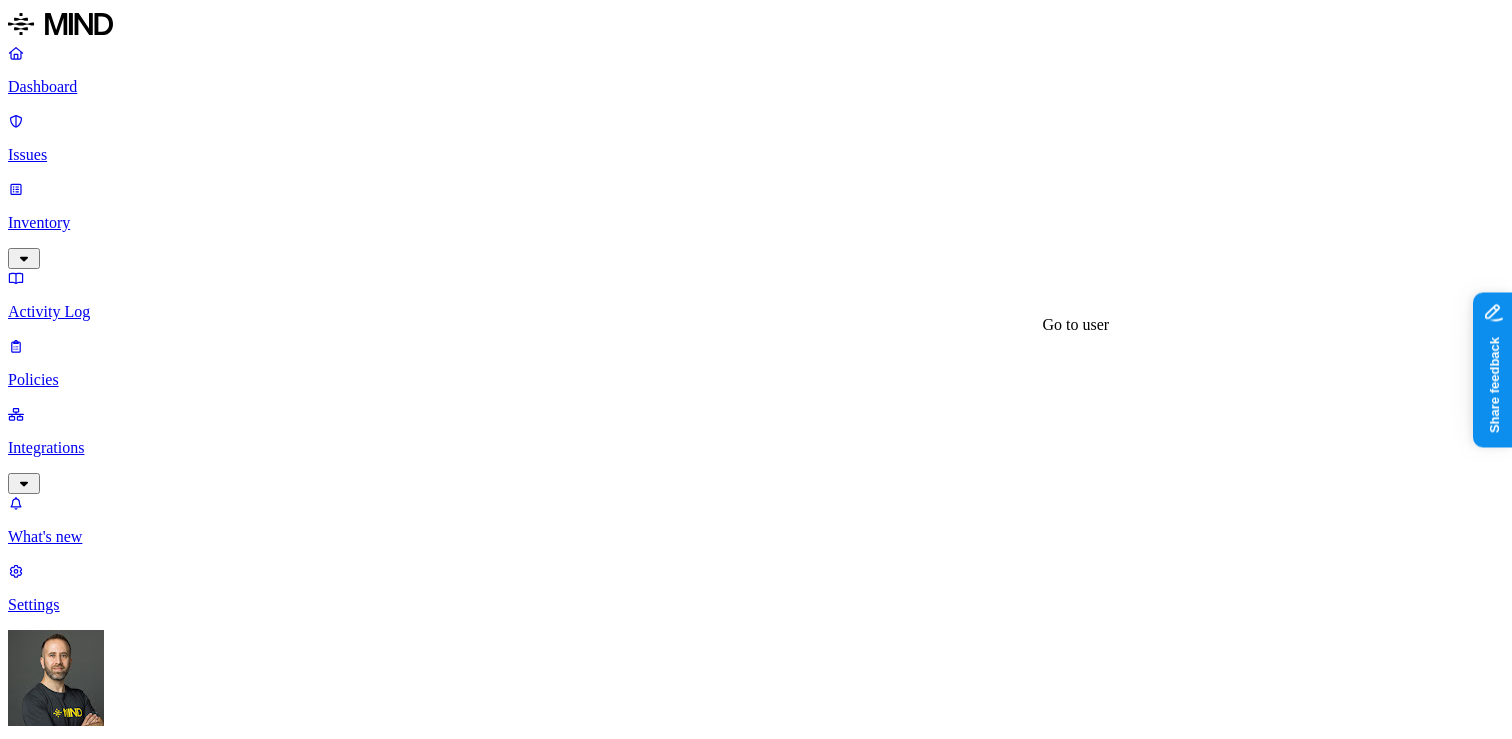 click at bounding box center (24, 4157) 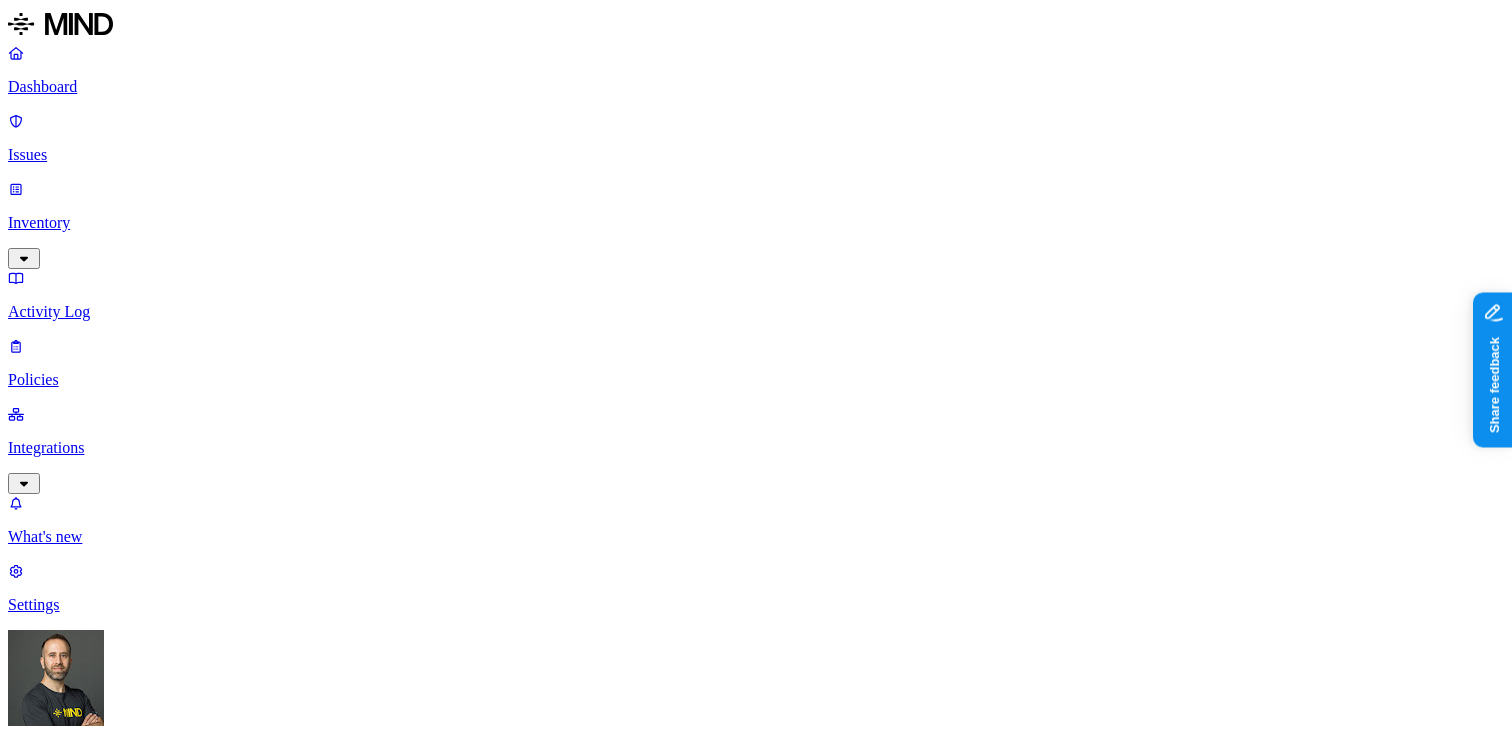 scroll, scrollTop: 0, scrollLeft: 0, axis: both 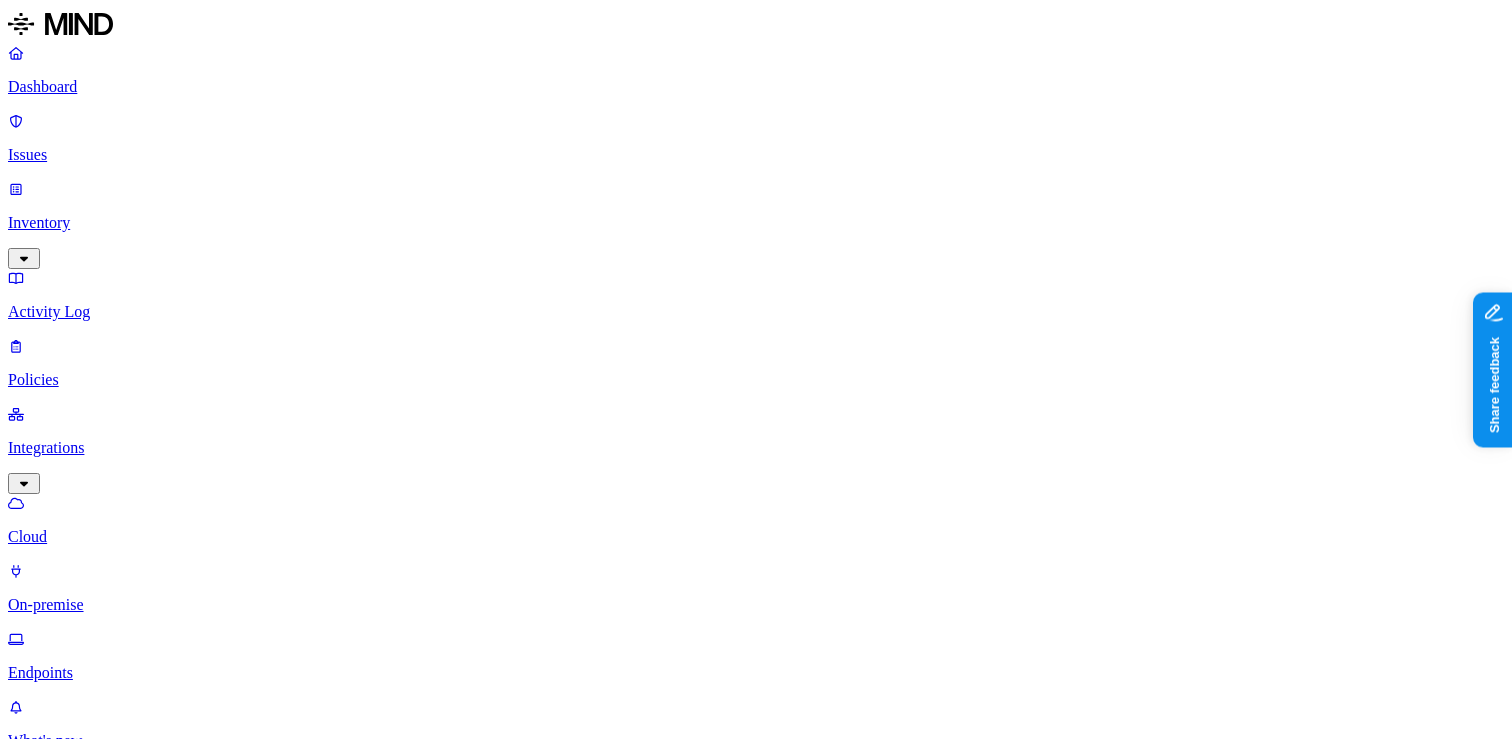 click on "Cloud integrations" at bounding box center [756, 1072] 